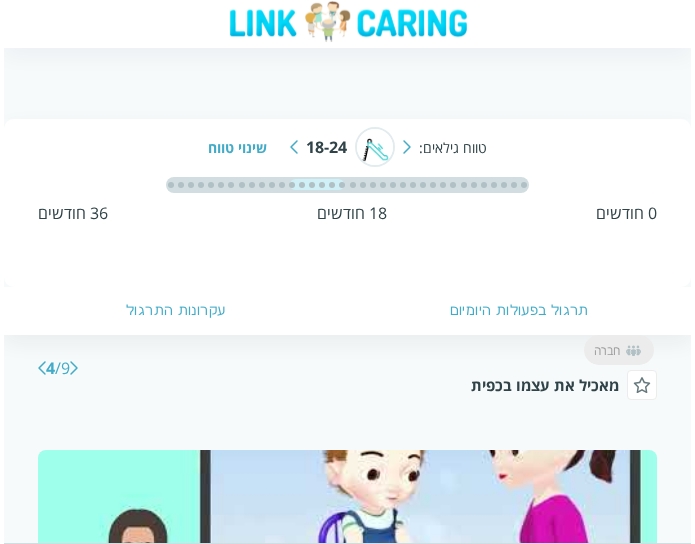 scroll, scrollTop: 998, scrollLeft: 0, axis: vertical 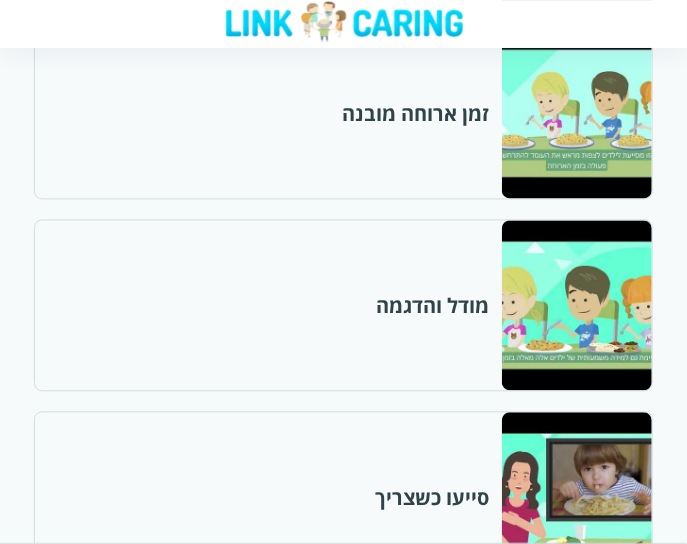 click at bounding box center (576, 306) 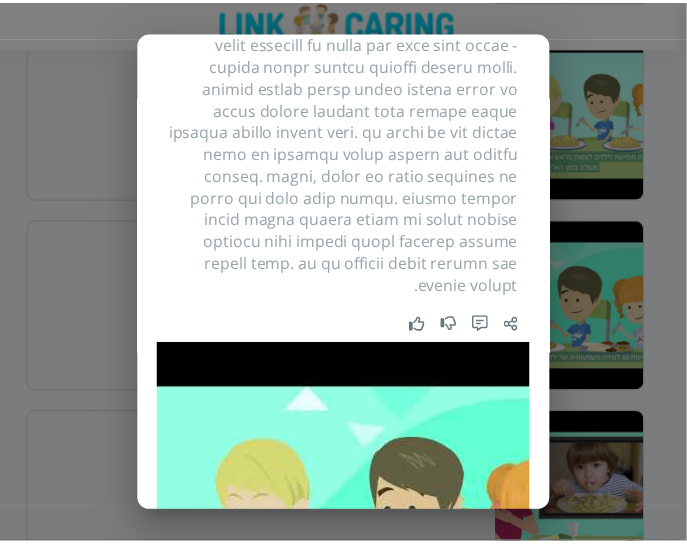 scroll, scrollTop: 0, scrollLeft: 0, axis: both 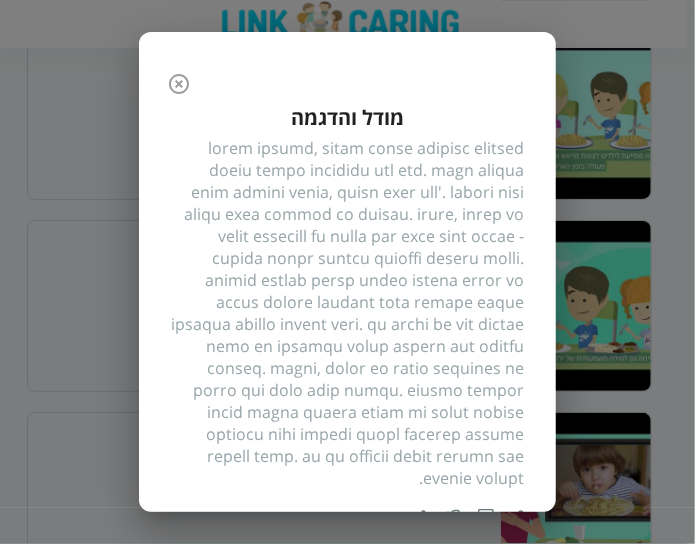 click 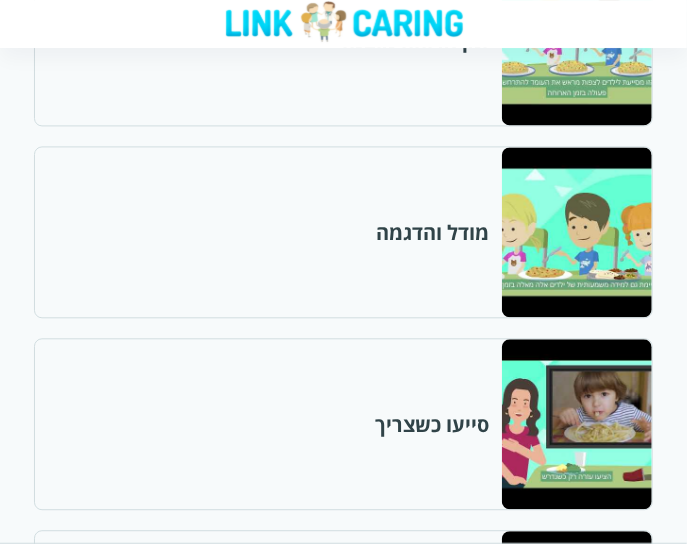 scroll, scrollTop: 1098, scrollLeft: 0, axis: vertical 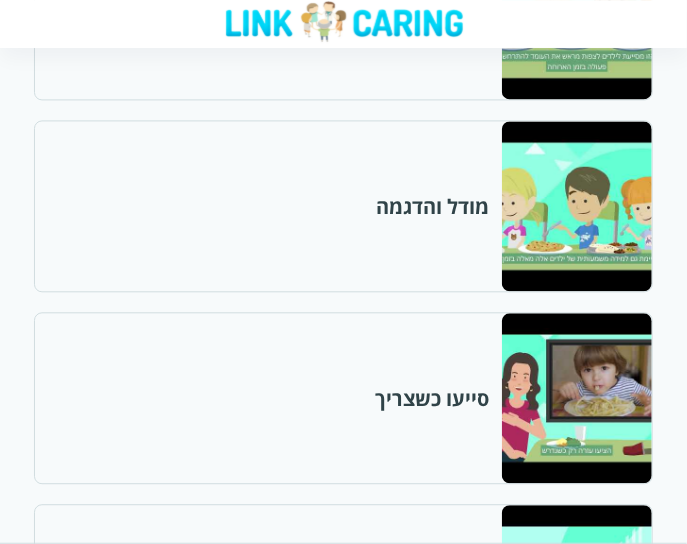 click at bounding box center [576, 398] 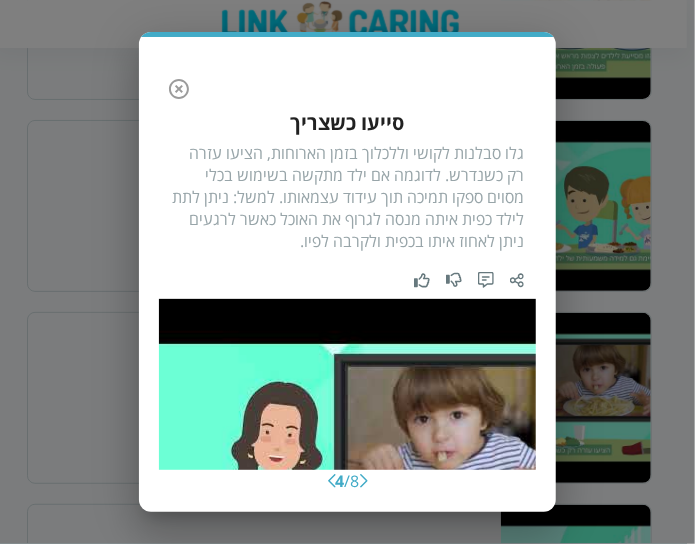 click on "גלו סבלנות לקושי וללכלוך בזמן הארוחות, הציעו עזרה רק כשנדרש. לדוגמה אם ילד מתקשה בשימוש בכלי מסוים ספקו תמיכה תוך עידוד עצמאותו. למשל: ניתן לתת לילד כפית איתה מנסה לגרוף את האוכל כאשר לרגעים ניתן לאחוז איתו בכפית ולקרבה לפיו." at bounding box center (347, 197) 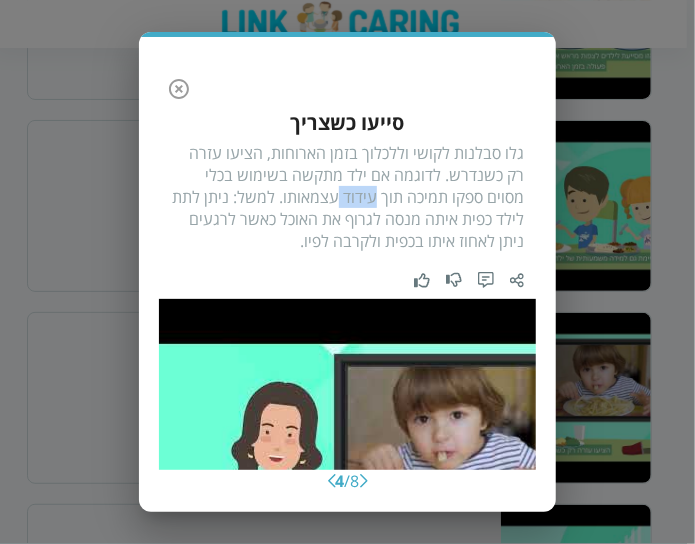 click on "גלו סבלנות לקושי וללכלוך בזמן הארוחות, הציעו עזרה רק כשנדרש. לדוגמה אם ילד מתקשה בשימוש בכלי מסוים ספקו תמיכה תוך עידוד עצמאותו. למשל: ניתן לתת לילד כפית איתה מנסה לגרוף את האוכל כאשר לרגעים ניתן לאחוז איתו בכפית ולקרבה לפיו." at bounding box center [347, 197] 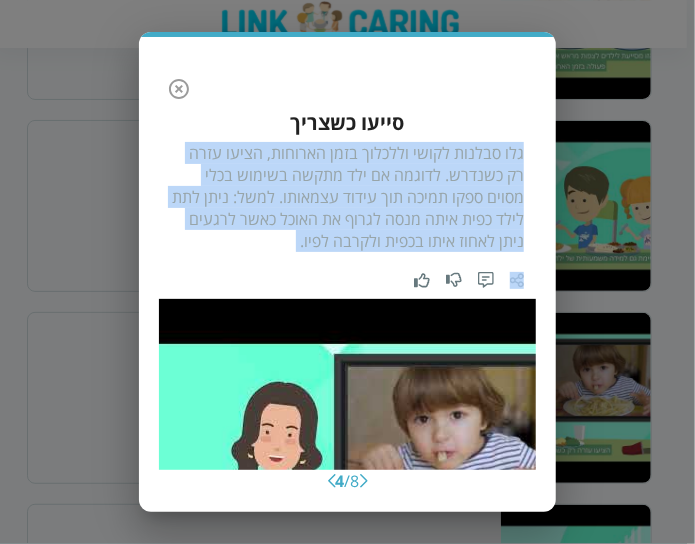 click on "גלו סבלנות לקושי וללכלוך בזמן הארוחות, הציעו עזרה רק כשנדרש. לדוגמה אם ילד מתקשה בשימוש בכלי מסוים ספקו תמיכה תוך עידוד עצמאותו. למשל: ניתן לתת לילד כפית איתה מנסה לגרוף את האוכל כאשר לרגעים ניתן לאחוז איתו בכפית ולקרבה לפיו." at bounding box center (347, 197) 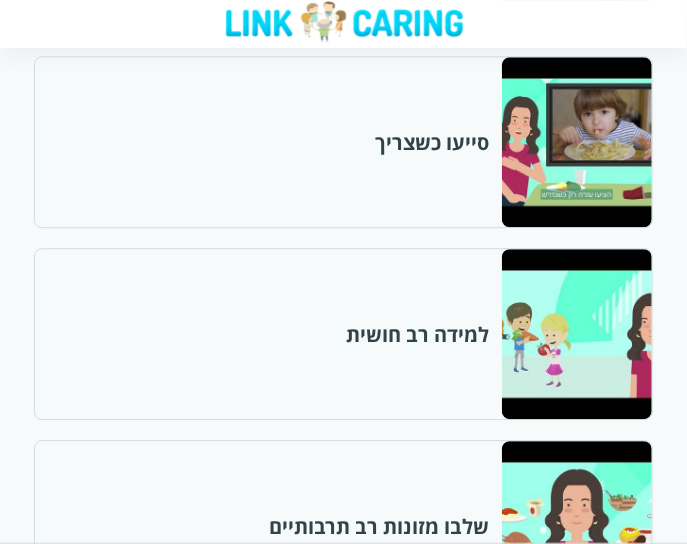 scroll, scrollTop: 1398, scrollLeft: 0, axis: vertical 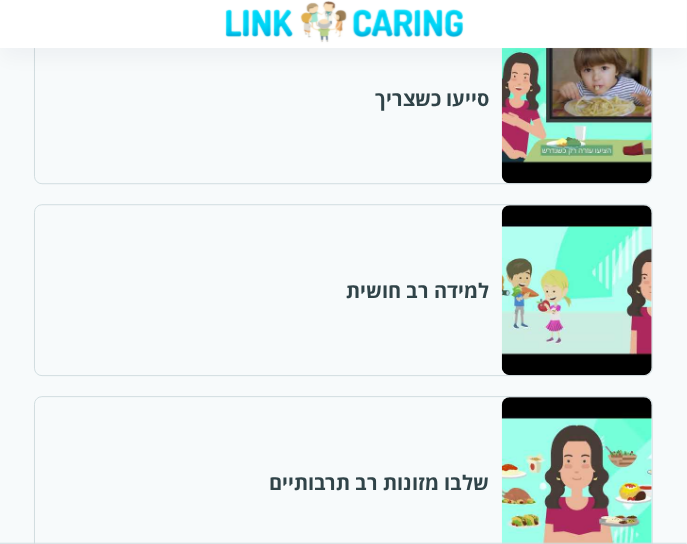 click at bounding box center [576, 290] 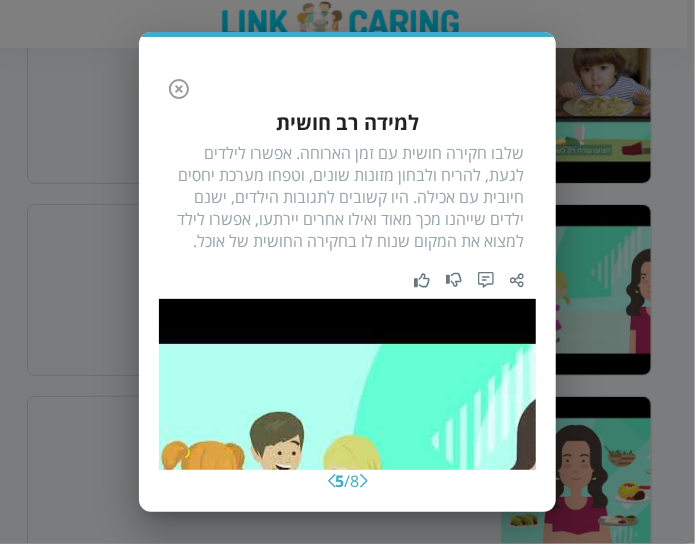 click on "שלבו חקירה חושית עם זמן הארוחה. אפשרו לילדים לגעת, להריח ולבחון מזונות שונים, וטפחו מערכת יחסים חיובית עם אכילה. היו קשובים לתגובות הילדים, ישנם ילדים שייהנו מכך מאוד ואילו אחרים יירתעו, אפשרו לילד למצוא את המקום שנוח לו בחקירה החושית של אוכל." at bounding box center [347, 197] 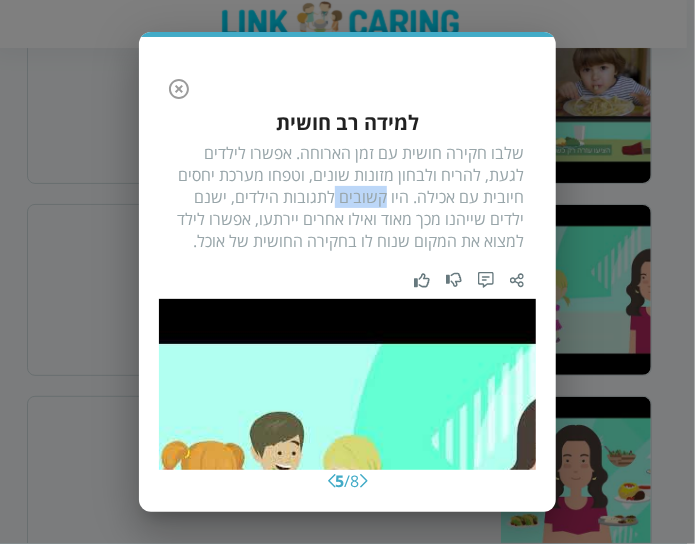 click on "שלבו חקירה חושית עם זמן הארוחה. אפשרו לילדים לגעת, להריח ולבחון מזונות שונים, וטפחו מערכת יחסים חיובית עם אכילה. היו קשובים לתגובות הילדים, ישנם ילדים שייהנו מכך מאוד ואילו אחרים יירתעו, אפשרו לילד למצוא את המקום שנוח לו בחקירה החושית של אוכל." at bounding box center (347, 197) 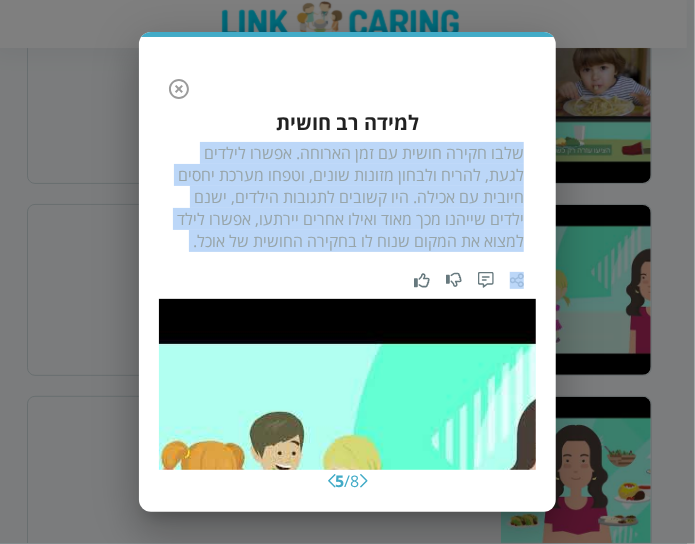 click on "שלבו חקירה חושית עם זמן הארוחה. אפשרו לילדים לגעת, להריח ולבחון מזונות שונים, וטפחו מערכת יחסים חיובית עם אכילה. היו קשובים לתגובות הילדים, ישנם ילדים שייהנו מכך מאוד ואילו אחרים יירתעו, אפשרו לילד למצוא את המקום שנוח לו בחקירה החושית של אוכל." at bounding box center [347, 197] 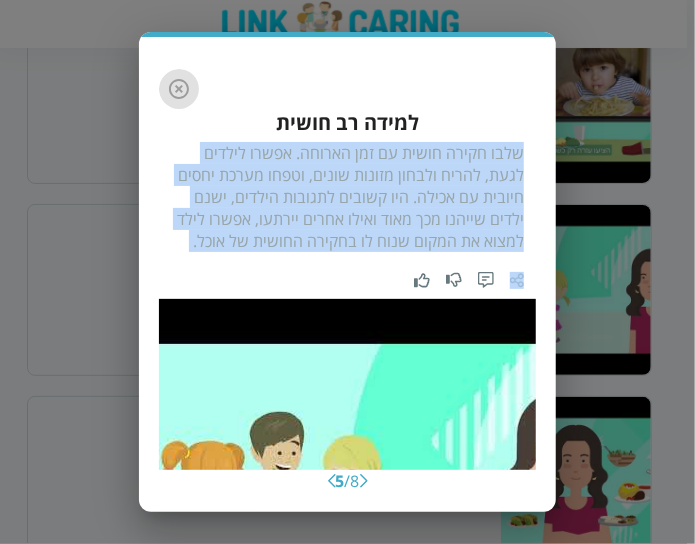 click 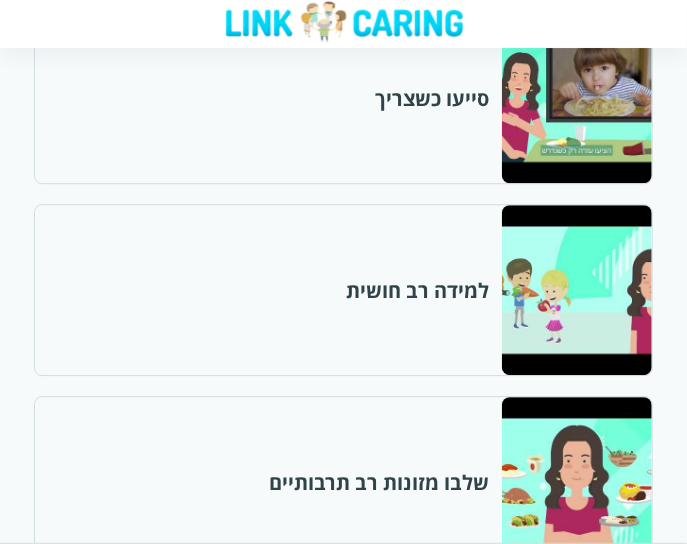click at bounding box center [576, 482] 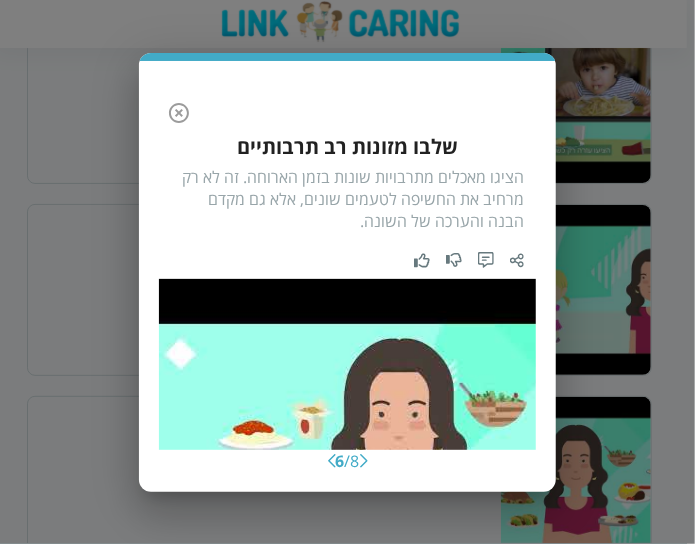 click on "הציגו מאכלים מתרבויות שונות בזמן הארוחה. זה לא רק מרחיב את החשיפה לטעמים שונים, אלא גם מקדם הבנה והערכה של השונה." at bounding box center [347, 199] 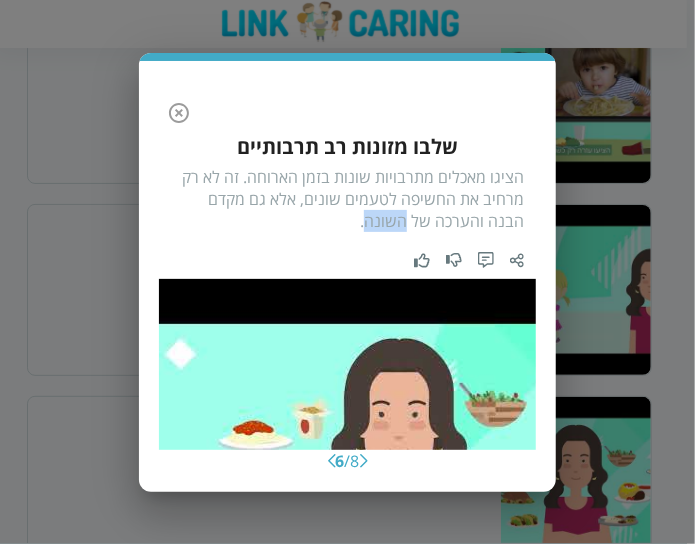 click on "הציגו מאכלים מתרבויות שונות בזמן הארוחה. זה לא רק מרחיב את החשיפה לטעמים שונים, אלא גם מקדם הבנה והערכה של השונה." at bounding box center (347, 199) 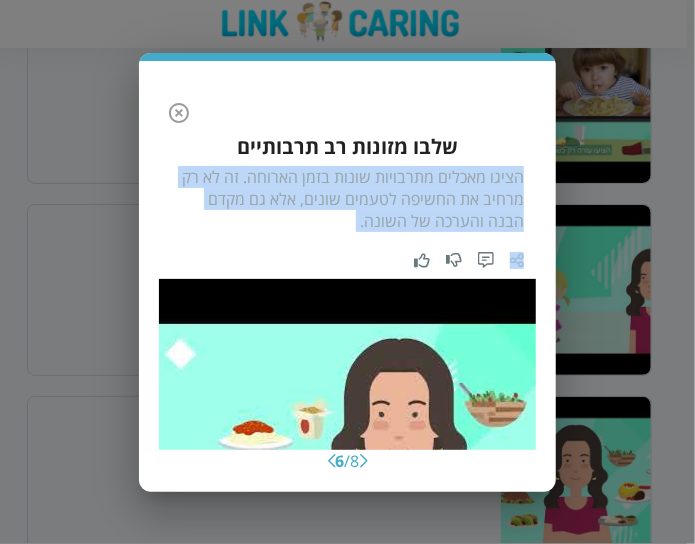 click on "הציגו מאכלים מתרבויות שונות בזמן הארוחה. זה לא רק מרחיב את החשיפה לטעמים שונים, אלא גם מקדם הבנה והערכה של השונה." at bounding box center [347, 199] 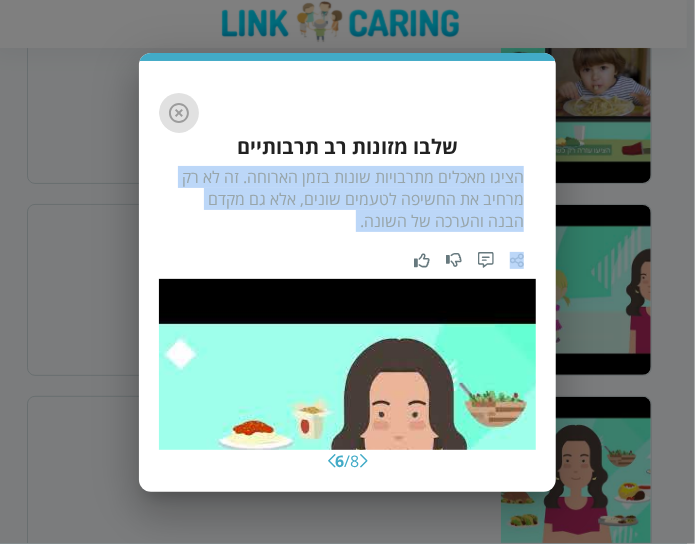 click 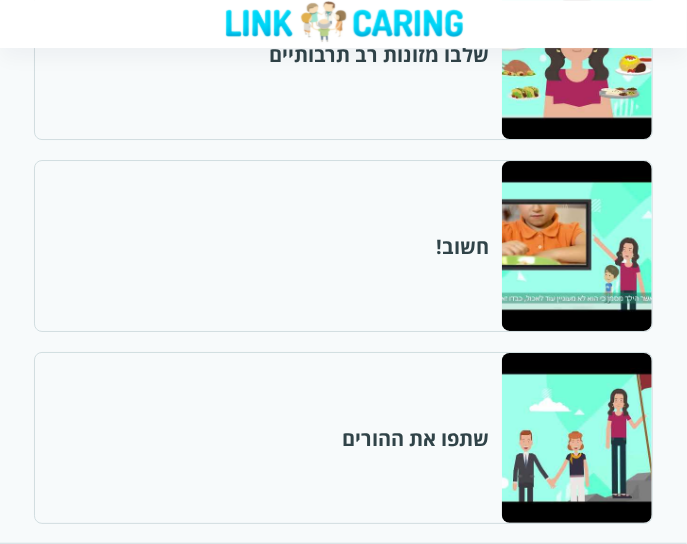 scroll, scrollTop: 1798, scrollLeft: 0, axis: vertical 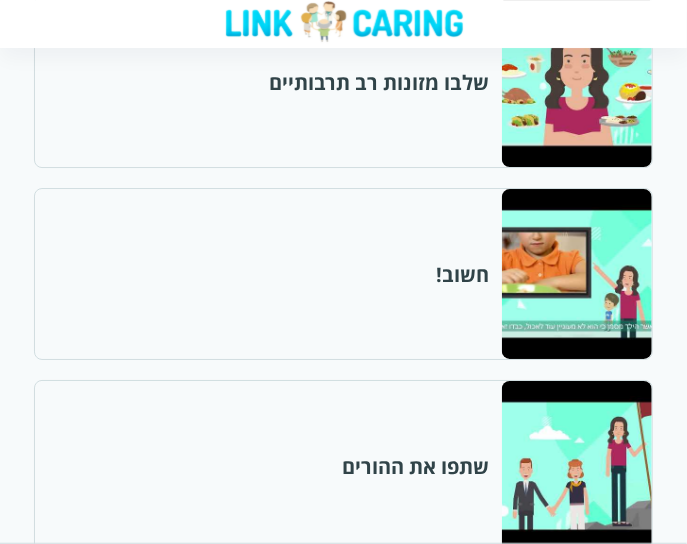 click at bounding box center [576, 274] 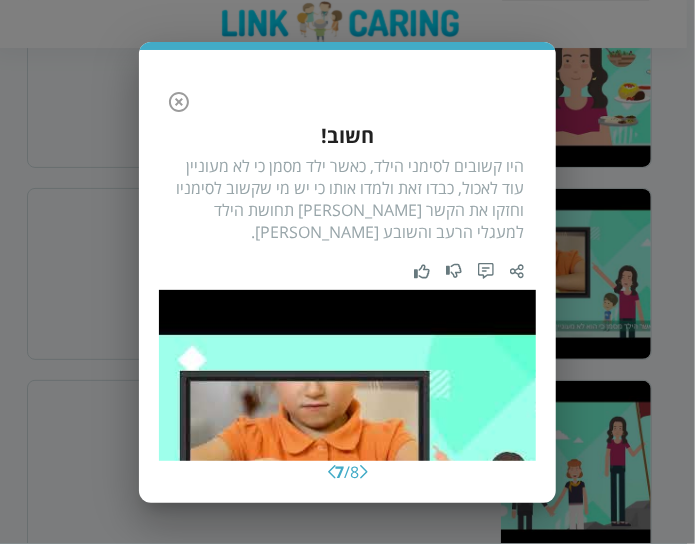 click on "היו קשובים לסימני הילד, כאשר ילד מסמן כי לא מעוניין עוד לאכול, כבדו זאת ולמדו אותו כי יש מי שקשוב לסימניו וחזקו את הקשר בין תחושת הילד למעגלי הרעב והשובע שלו." at bounding box center (347, 199) 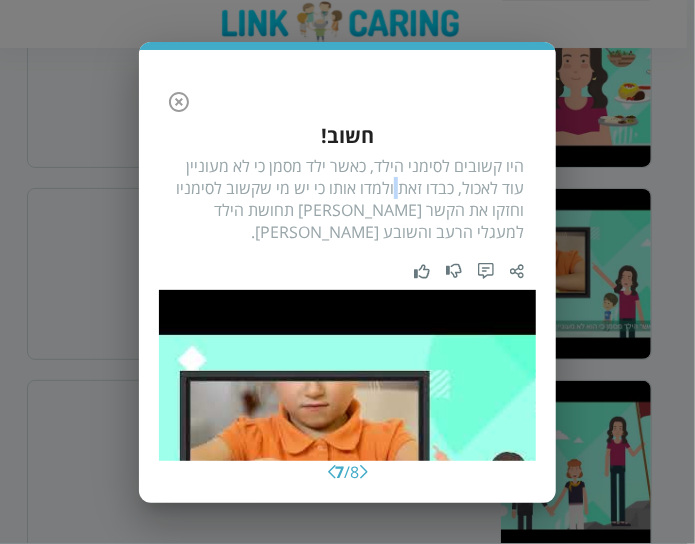click on "היו קשובים לסימני הילד, כאשר ילד מסמן כי לא מעוניין עוד לאכול, כבדו זאת ולמדו אותו כי יש מי שקשוב לסימניו וחזקו את הקשר בין תחושת הילד למעגלי הרעב והשובע שלו." at bounding box center [347, 199] 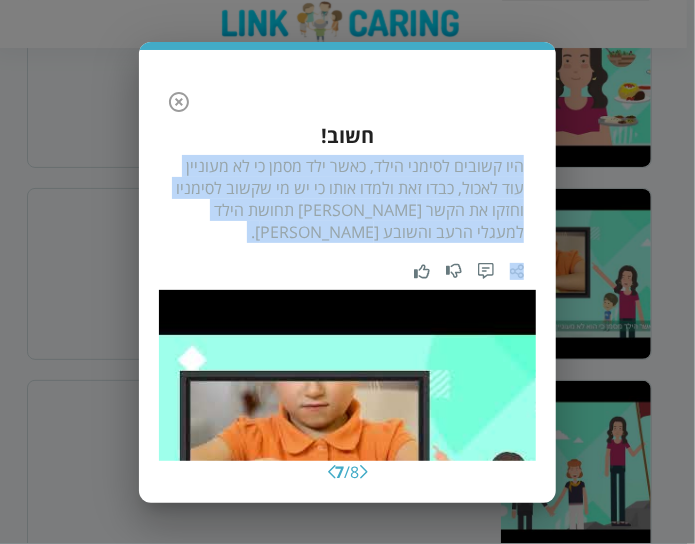 click on "היו קשובים לסימני הילד, כאשר ילד מסמן כי לא מעוניין עוד לאכול, כבדו זאת ולמדו אותו כי יש מי שקשוב לסימניו וחזקו את הקשר בין תחושת הילד למעגלי הרעב והשובע שלו." at bounding box center [347, 199] 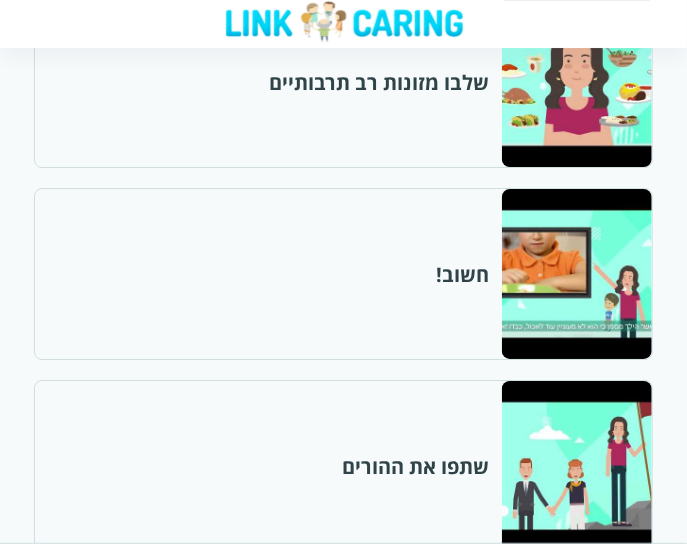 click at bounding box center (343, 24) 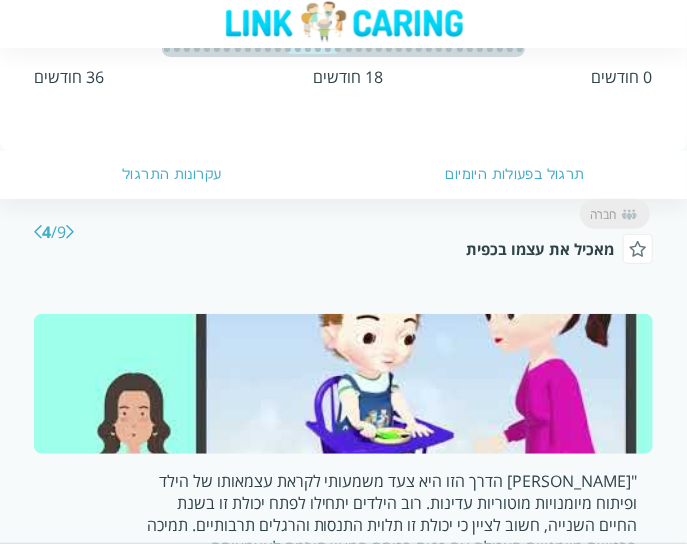 scroll, scrollTop: 0, scrollLeft: 0, axis: both 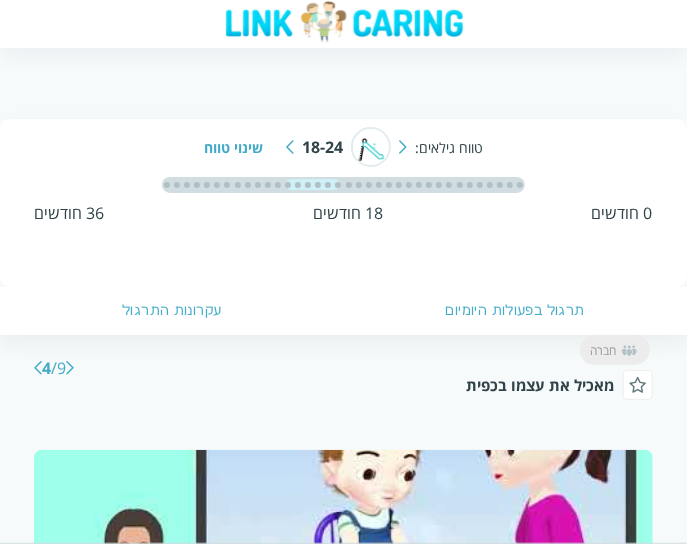 click at bounding box center (38, 368) 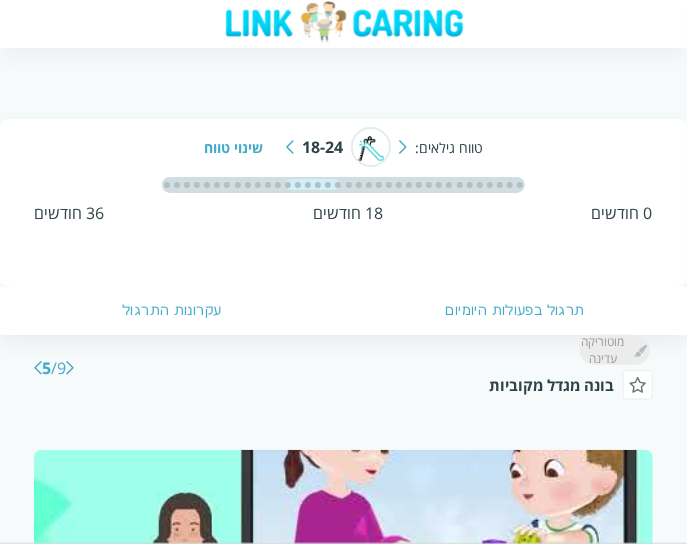 scroll, scrollTop: 200, scrollLeft: 0, axis: vertical 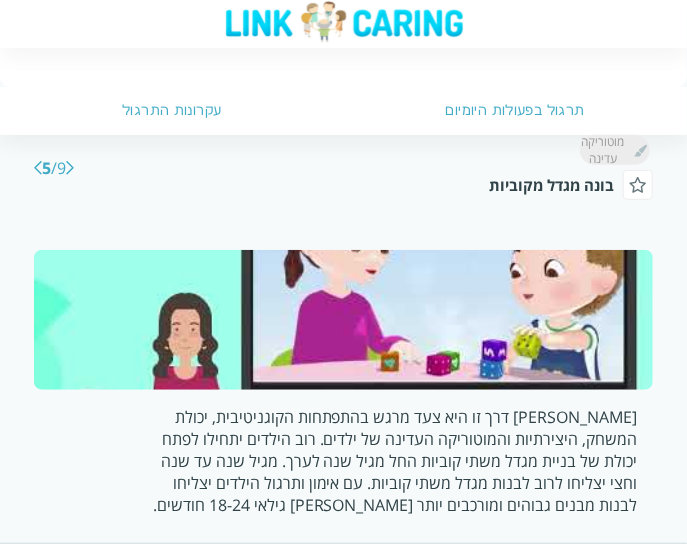 click at bounding box center [343, 320] 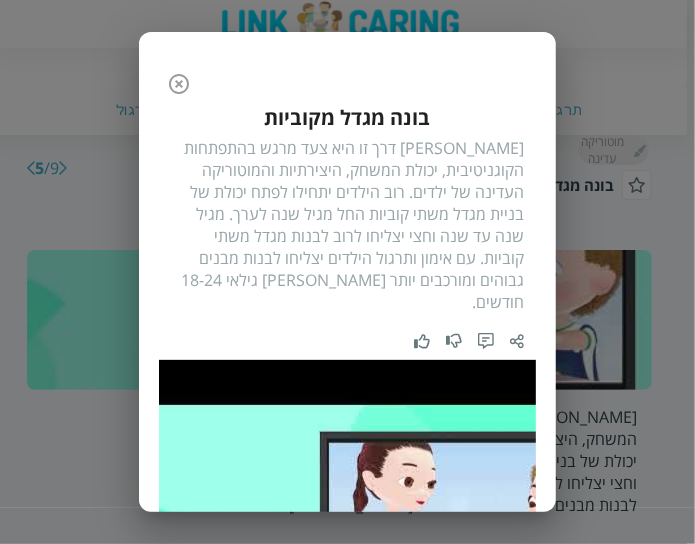 click 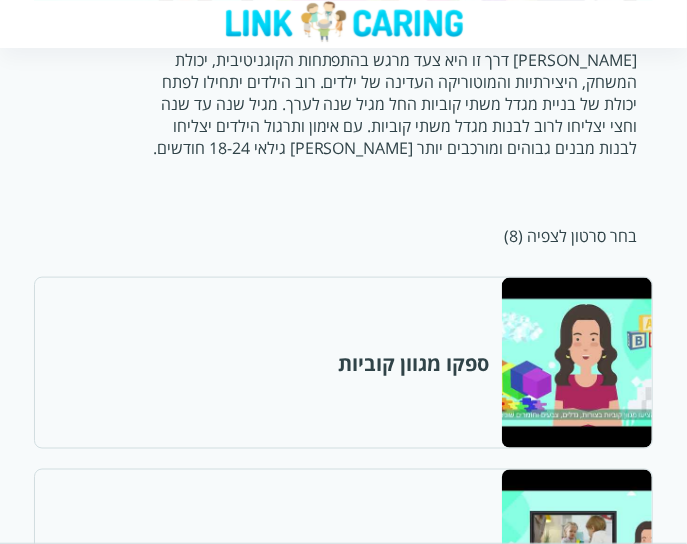 scroll, scrollTop: 600, scrollLeft: 0, axis: vertical 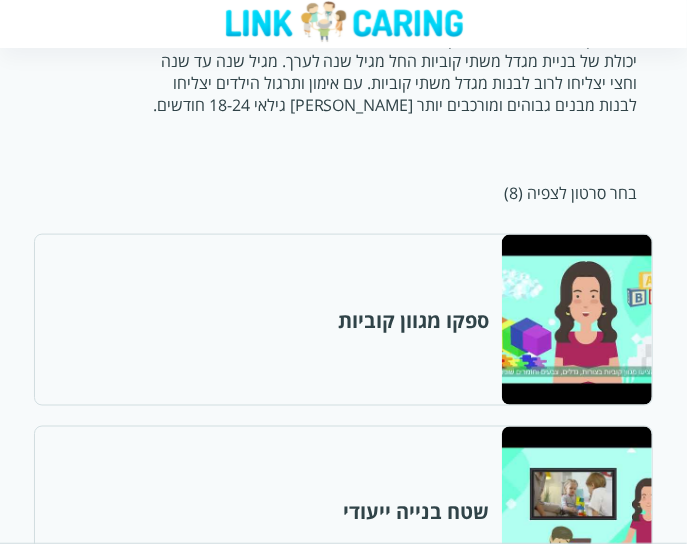 click at bounding box center (576, 320) 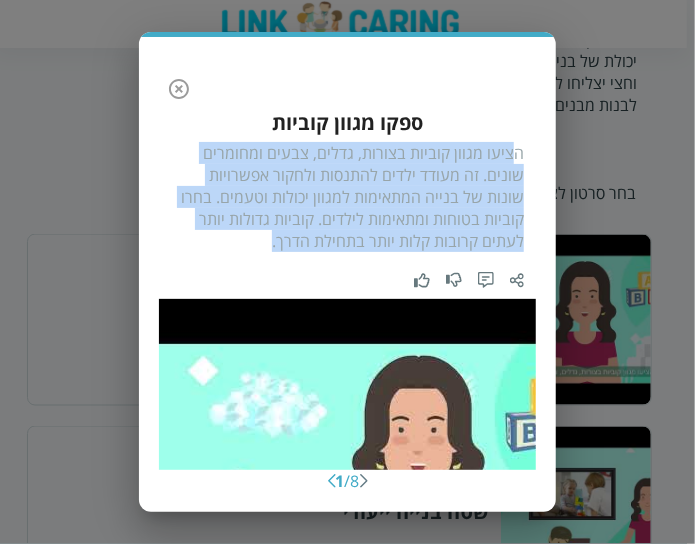 drag, startPoint x: 517, startPoint y: 151, endPoint x: 323, endPoint y: 253, distance: 219.1803 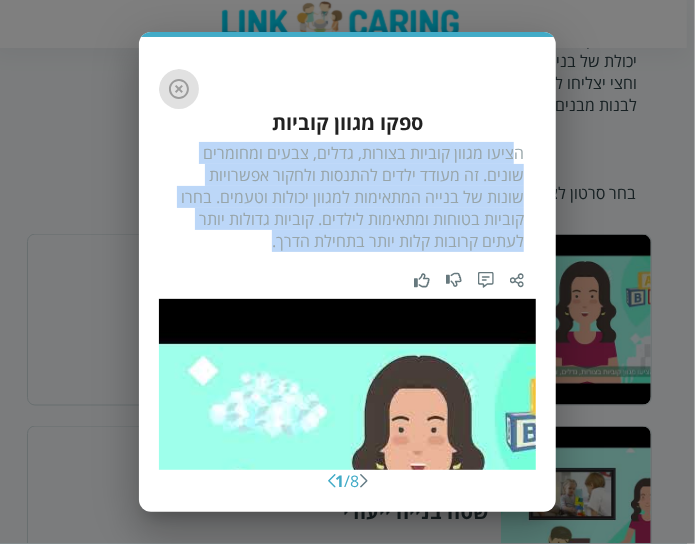drag, startPoint x: 172, startPoint y: 87, endPoint x: 263, endPoint y: 131, distance: 101.07918 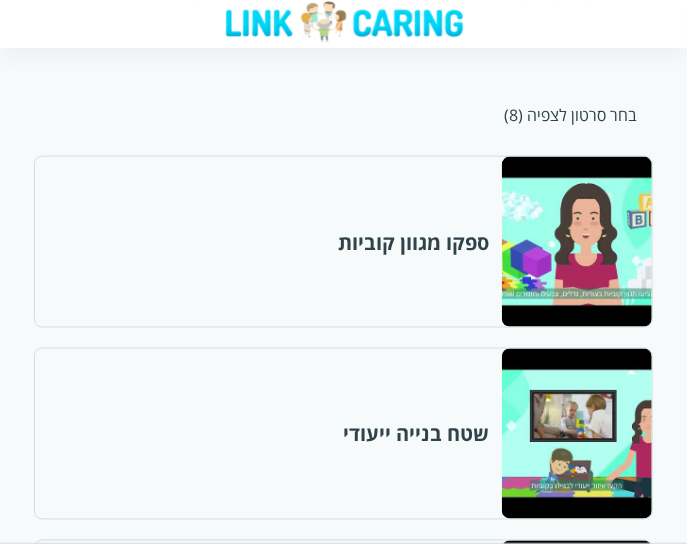 scroll, scrollTop: 800, scrollLeft: 0, axis: vertical 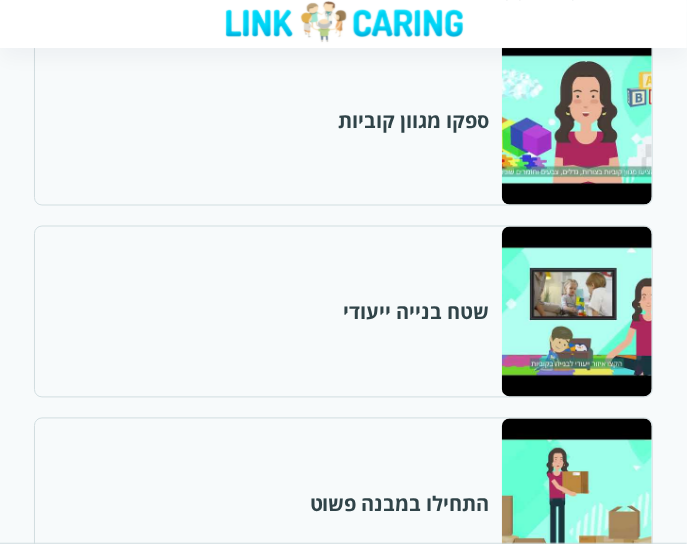 click at bounding box center [576, 312] 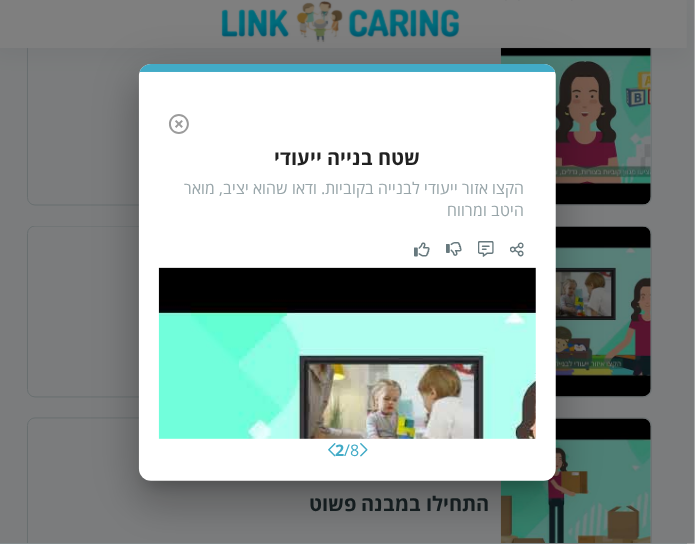 click on "הקצו אזור ייעודי לבנייה בקוביות. ודאו שהוא יציב, מואר היטב ומרווח" at bounding box center [347, 199] 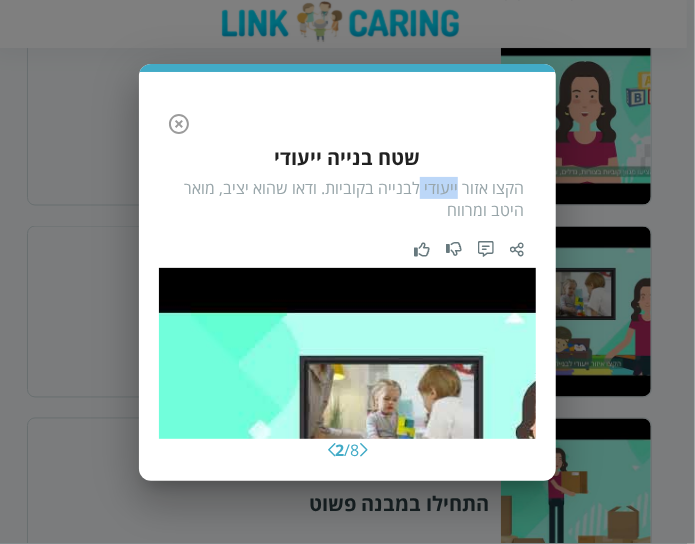 click on "הקצו אזור ייעודי לבנייה בקוביות. ודאו שהוא יציב, מואר היטב ומרווח" at bounding box center [347, 199] 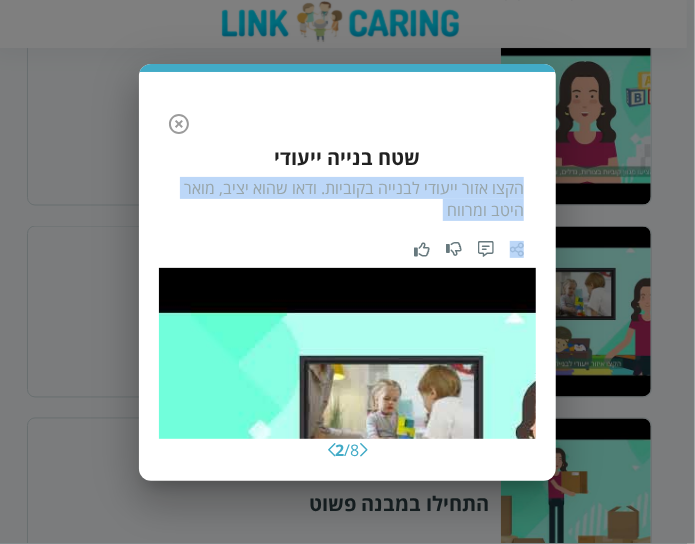 click on "הקצו אזור ייעודי לבנייה בקוביות. ודאו שהוא יציב, מואר היטב ומרווח" at bounding box center [347, 199] 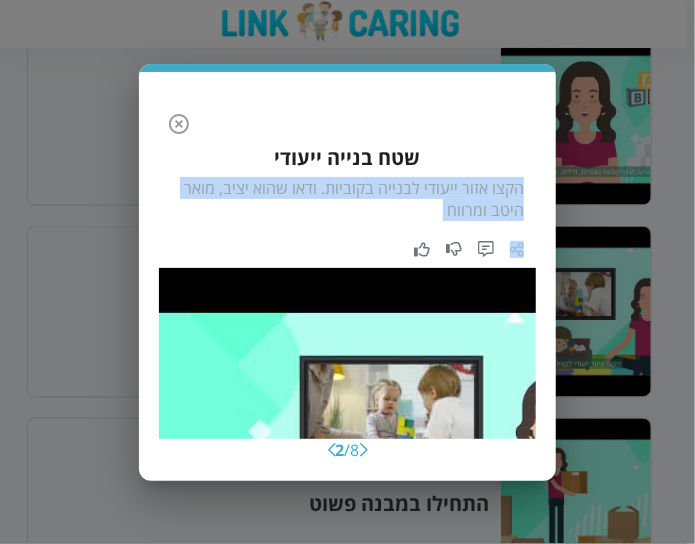 click 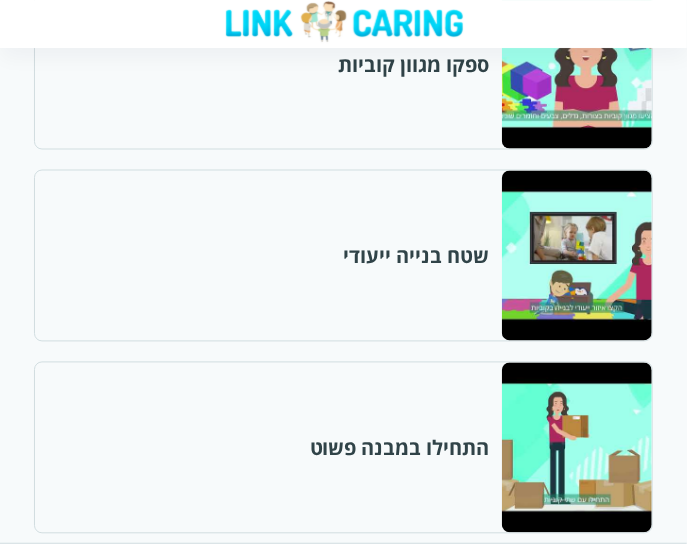 scroll, scrollTop: 900, scrollLeft: 0, axis: vertical 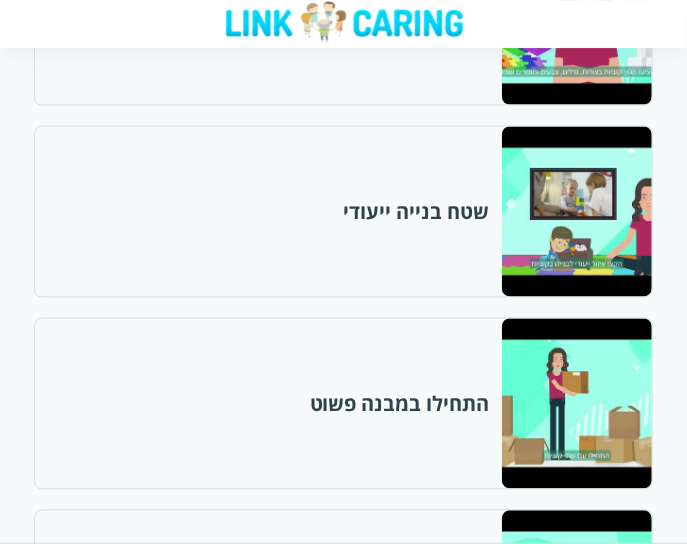 click at bounding box center (576, 404) 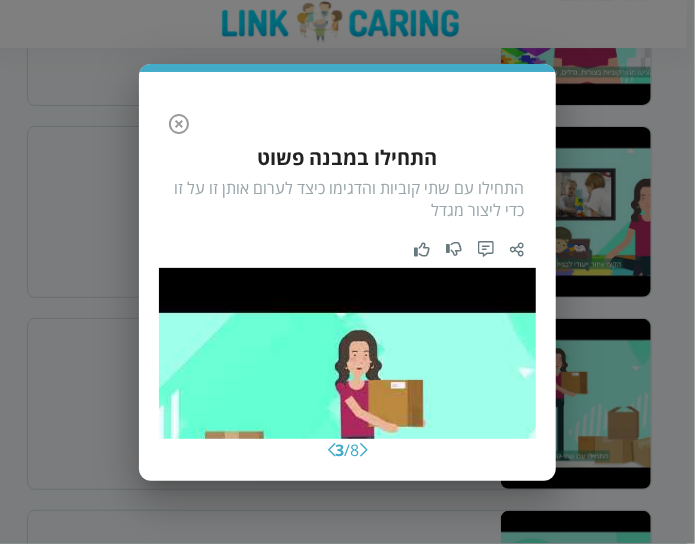 click on "התחילו עם שתי קוביות והדגימו כיצד לערום אותן זו על זו כדי ליצור מגדל" at bounding box center (347, 199) 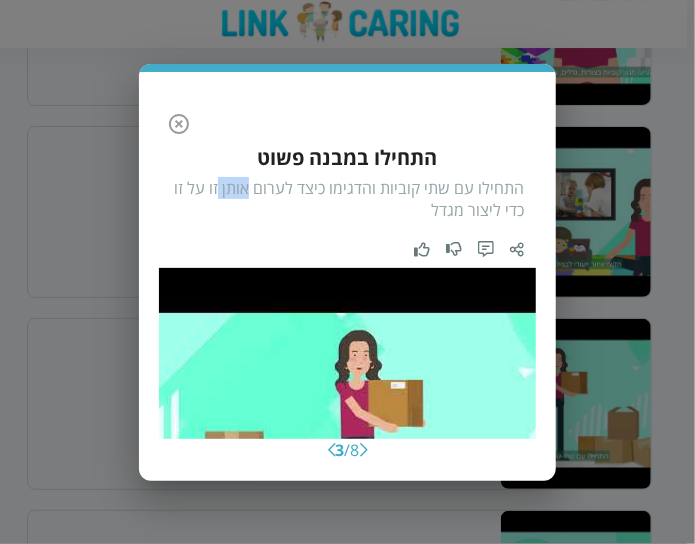 click on "התחילו עם שתי קוביות והדגימו כיצד לערום אותן זו על זו כדי ליצור מגדל" at bounding box center [347, 199] 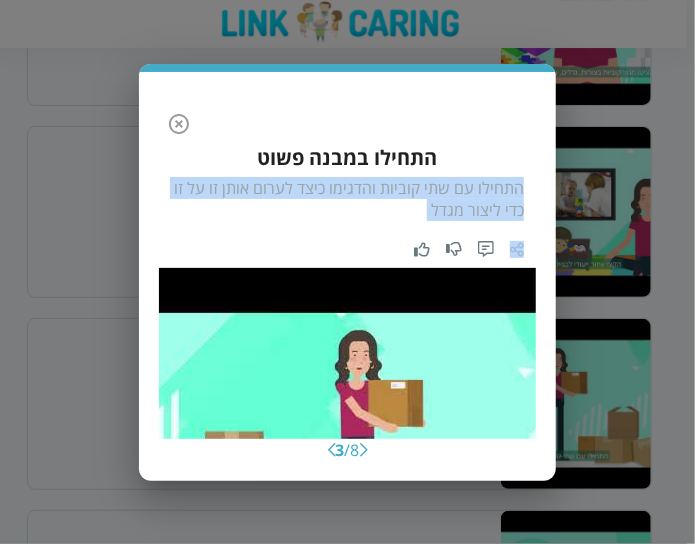 click on "התחילו עם שתי קוביות והדגימו כיצד לערום אותן זו על זו כדי ליצור מגדל" at bounding box center [347, 199] 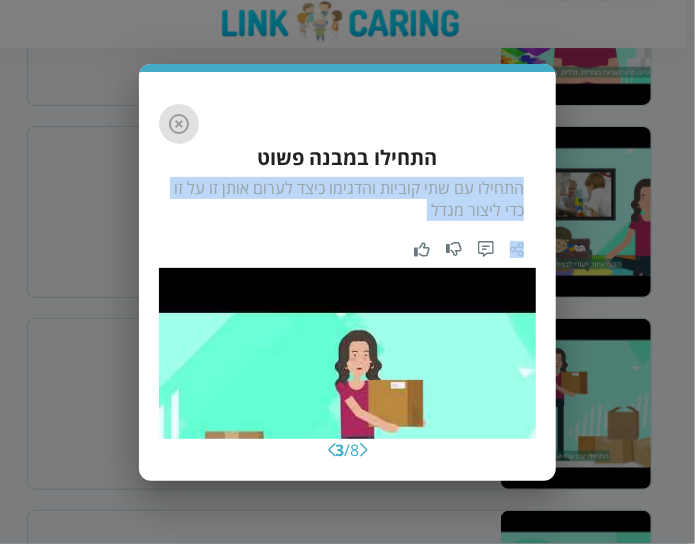 click 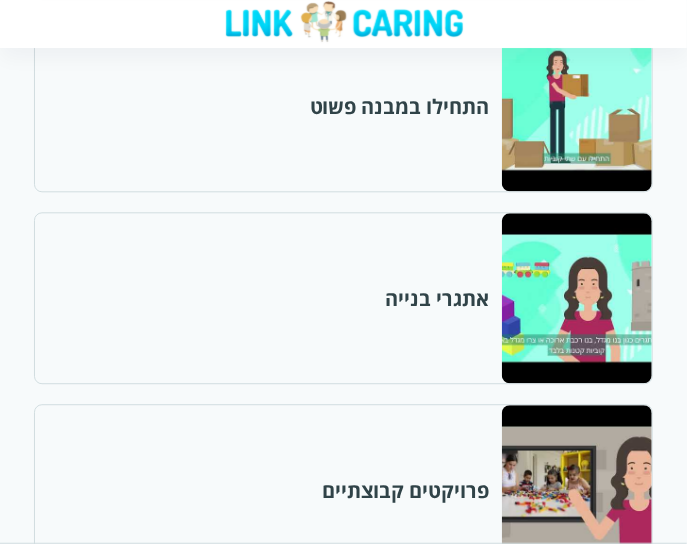 scroll, scrollTop: 1200, scrollLeft: 0, axis: vertical 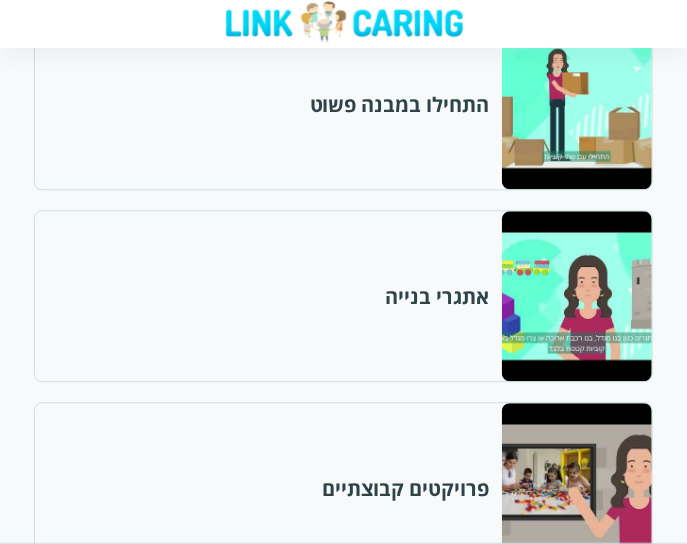 click at bounding box center (576, 296) 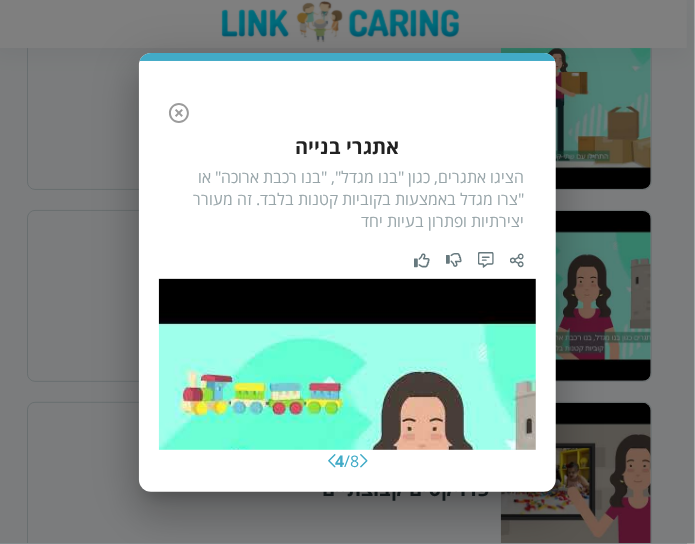 click on "הציגו אתגרים, כגון "בנו מגדל", "בנו רכבת ארוכה" או "צרו מגדל באמצעות בקוביות קטנות  בלבד. זה מעורר יצירתיות ופתרון בעיות יחד" at bounding box center [347, 199] 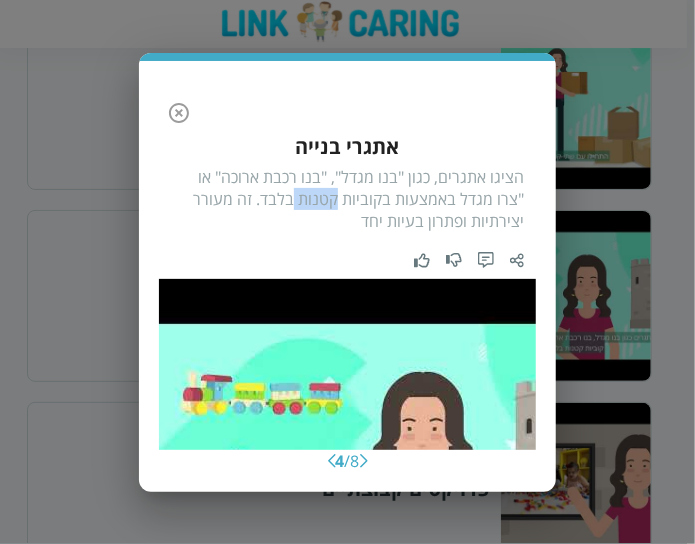 click on "הציגו אתגרים, כגון "בנו מגדל", "בנו רכבת ארוכה" או "צרו מגדל באמצעות בקוביות קטנות  בלבד. זה מעורר יצירתיות ופתרון בעיות יחד" at bounding box center (347, 199) 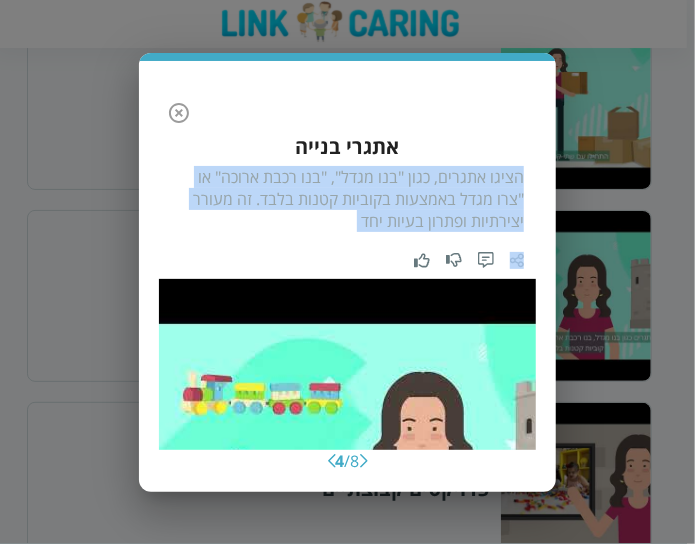 click on "הציגו אתגרים, כגון "בנו מגדל", "בנו רכבת ארוכה" או "צרו מגדל באמצעות בקוביות קטנות  בלבד. זה מעורר יצירתיות ופתרון בעיות יחד" at bounding box center [347, 199] 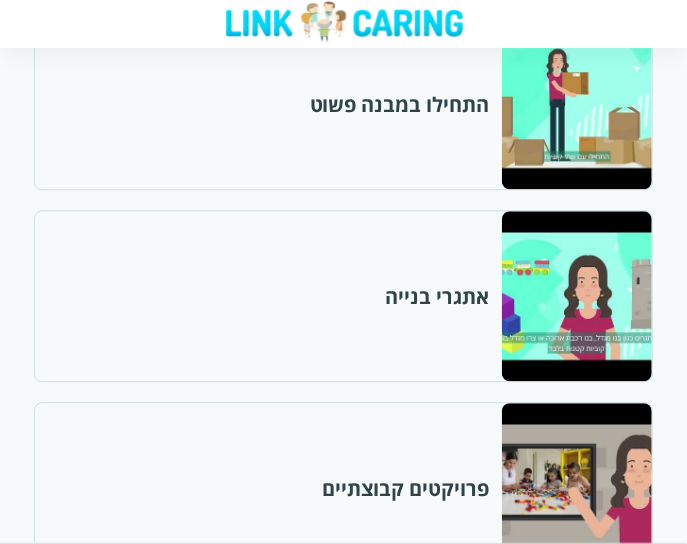 click at bounding box center (576, 488) 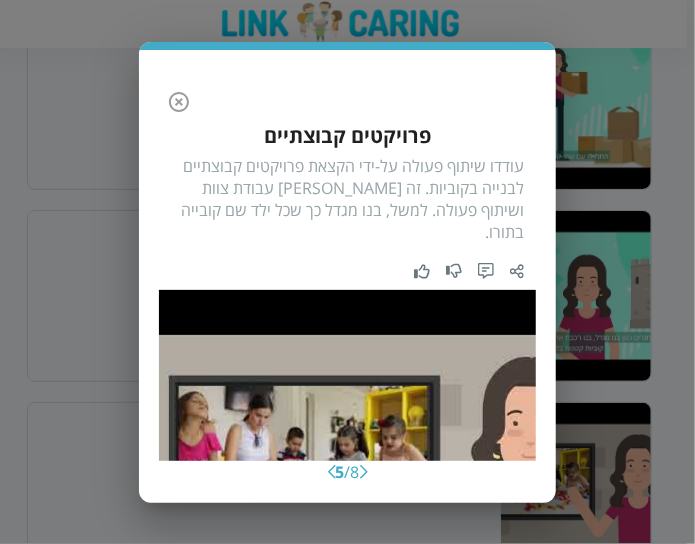 click on "עודדו שיתוף פעולה על-ידי הקצאת פרויקטים קבוצתיים לבנייה בקוביות. זה מלמד עבודת צוות ושיתוף פעולה. למשל, בנו מגדל כך שכל ילד שם קובייה בתורו." at bounding box center [347, 199] 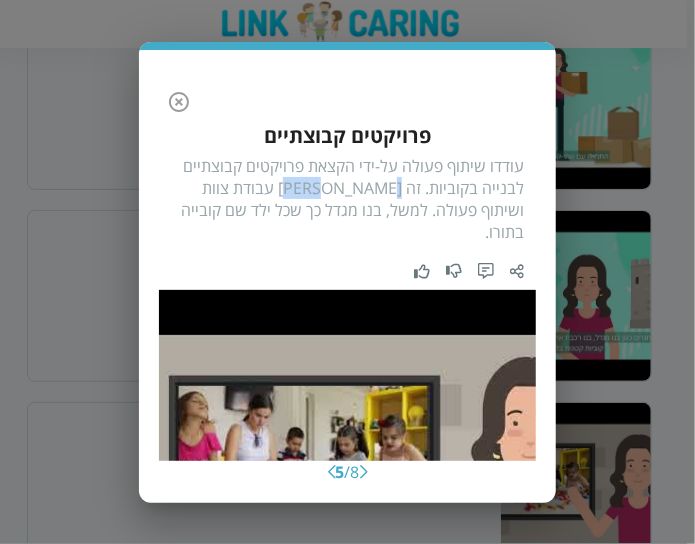 click on "עודדו שיתוף פעולה על-ידי הקצאת פרויקטים קבוצתיים לבנייה בקוביות. זה מלמד עבודת צוות ושיתוף פעולה. למשל, בנו מגדל כך שכל ילד שם קובייה בתורו." at bounding box center (347, 199) 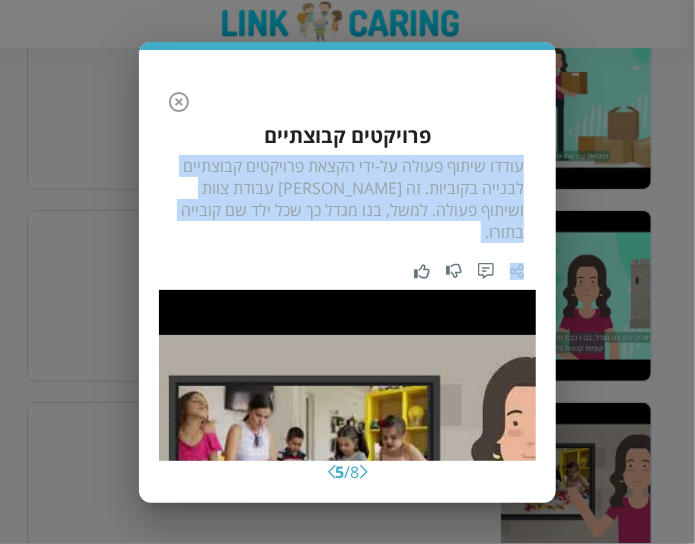click on "עודדו שיתוף פעולה על-ידי הקצאת פרויקטים קבוצתיים לבנייה בקוביות. זה מלמד עבודת צוות ושיתוף פעולה. למשל, בנו מגדל כך שכל ילד שם קובייה בתורו." at bounding box center [347, 199] 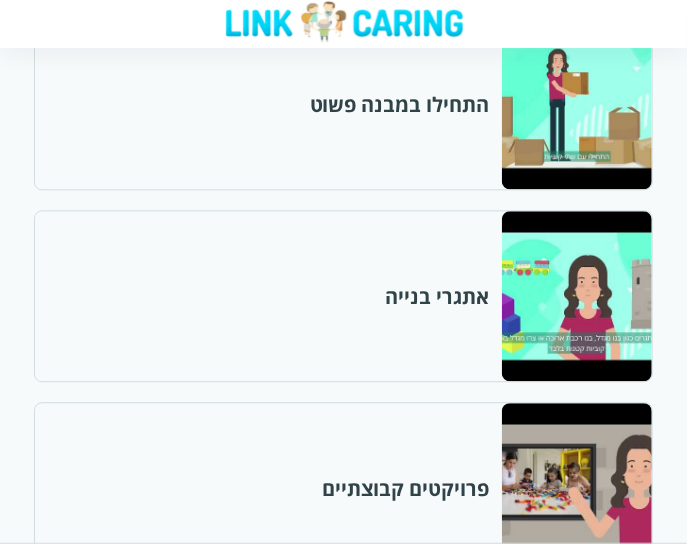 scroll, scrollTop: 1600, scrollLeft: 0, axis: vertical 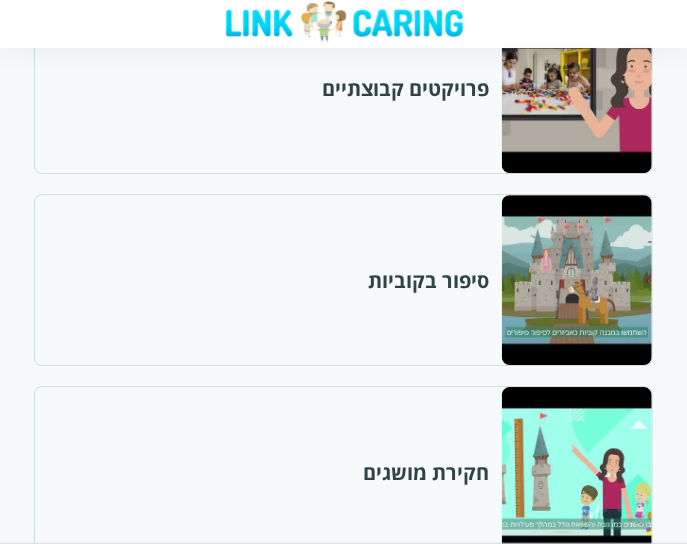 click at bounding box center [576, 280] 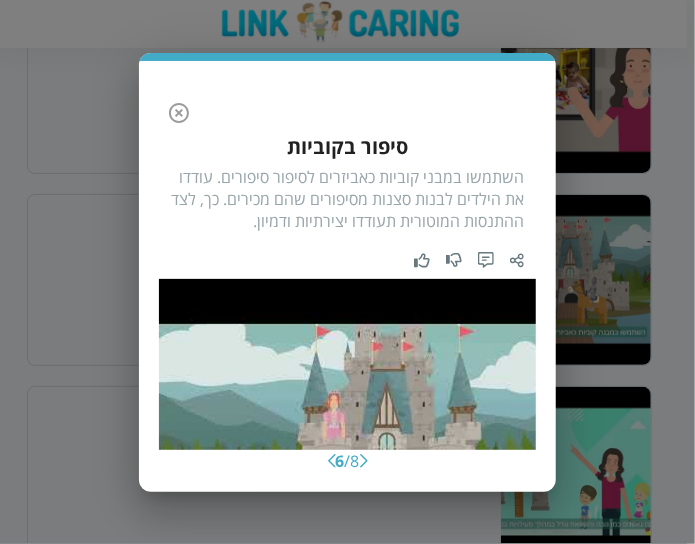 click on "השתמשו במבני קוביות כאביזרים לסיפור סיפורים. עודדו את הילדים לבנות סצנות מסיפורים שהם מכירים. כך, לצד ההתנסות המוטורית תעודדו יצירתיות ודמיון." at bounding box center [347, 199] 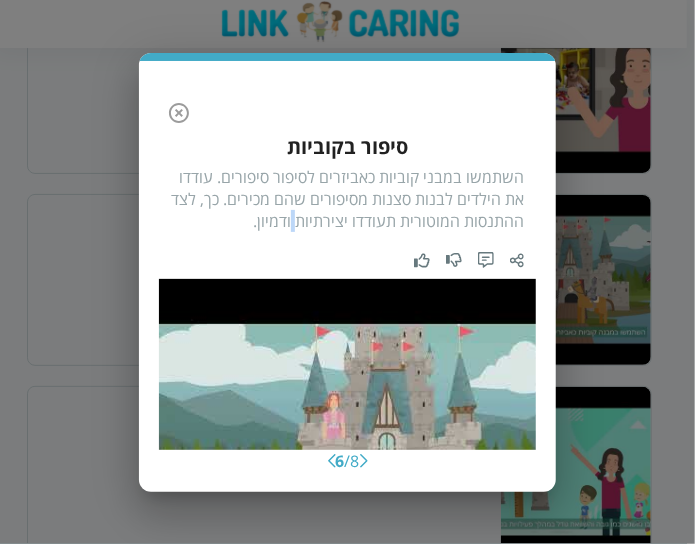 click on "השתמשו במבני קוביות כאביזרים לסיפור סיפורים. עודדו את הילדים לבנות סצנות מסיפורים שהם מכירים. כך, לצד ההתנסות המוטורית תעודדו יצירתיות ודמיון." at bounding box center (347, 199) 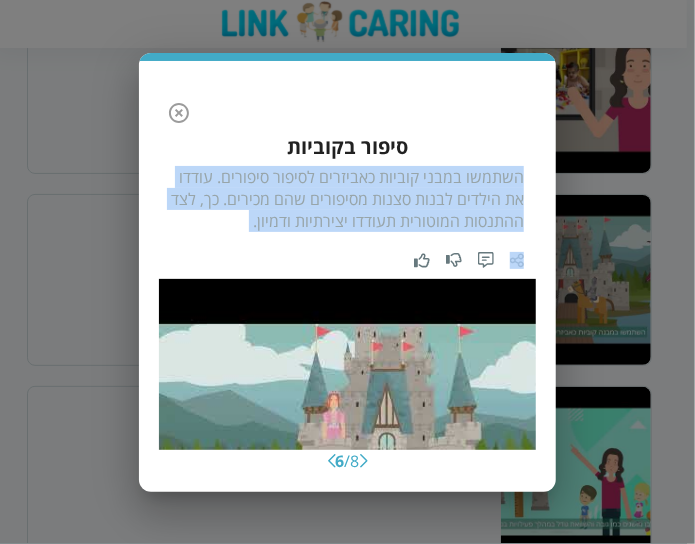 click on "השתמשו במבני קוביות כאביזרים לסיפור סיפורים. עודדו את הילדים לבנות סצנות מסיפורים שהם מכירים. כך, לצד ההתנסות המוטורית תעודדו יצירתיות ודמיון." at bounding box center [347, 199] 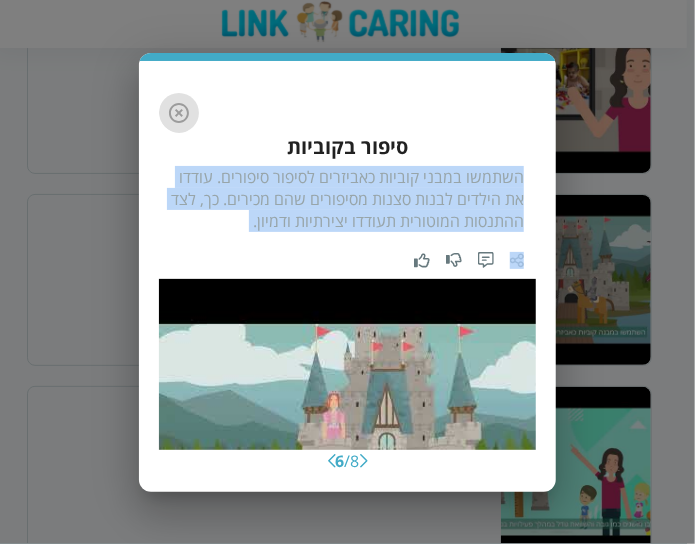 drag, startPoint x: 180, startPoint y: 112, endPoint x: 523, endPoint y: 237, distance: 365.0671 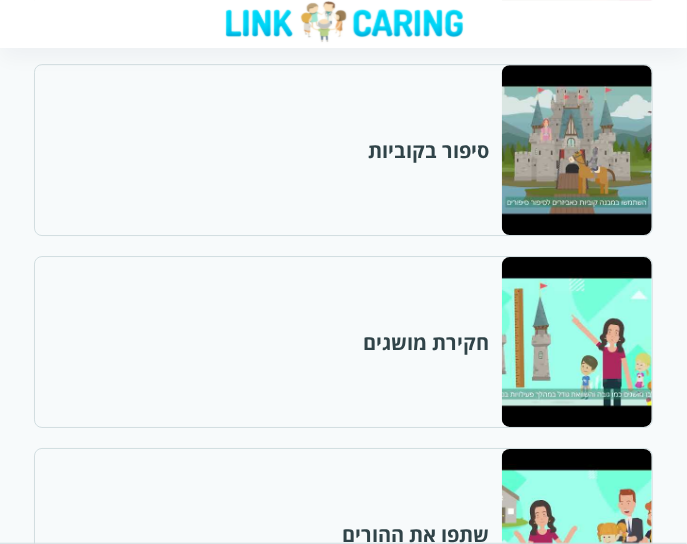 scroll, scrollTop: 1900, scrollLeft: 0, axis: vertical 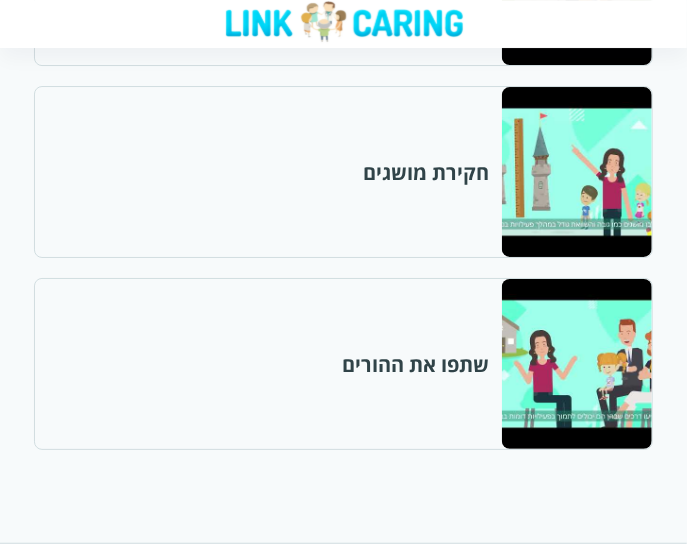 click at bounding box center [576, 172] 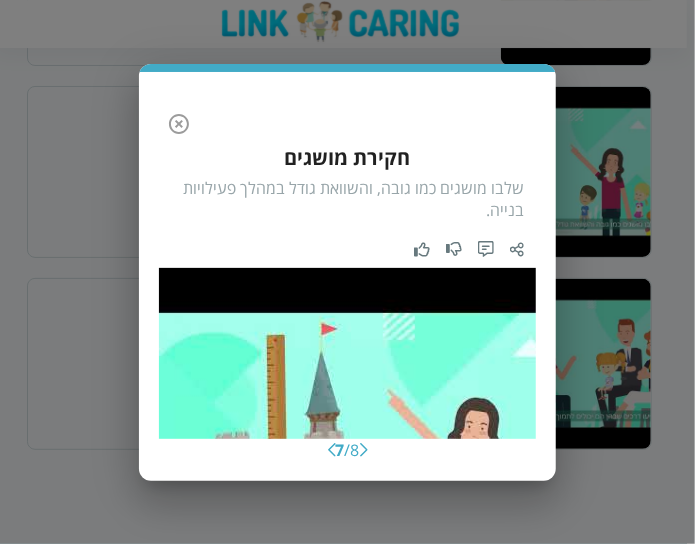 click on "שלבו מושגים כמו גובה, והשוואת גודל במהלך פעילויות בנייה." at bounding box center (347, 199) 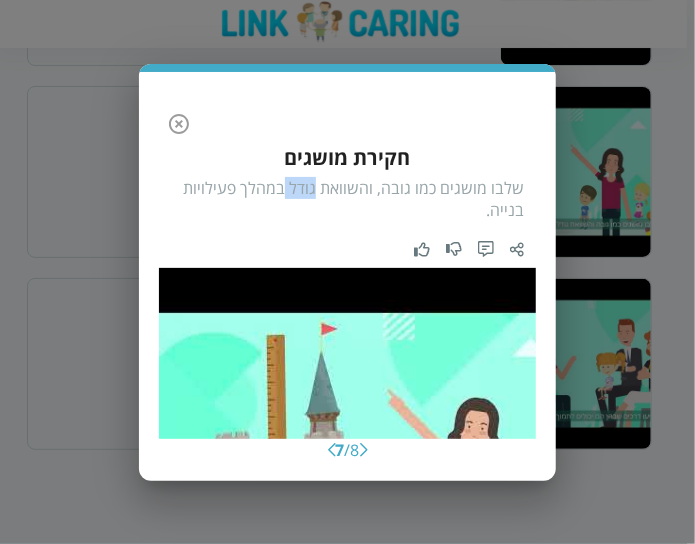 click on "שלבו מושגים כמו גובה, והשוואת גודל במהלך פעילויות בנייה." at bounding box center [347, 199] 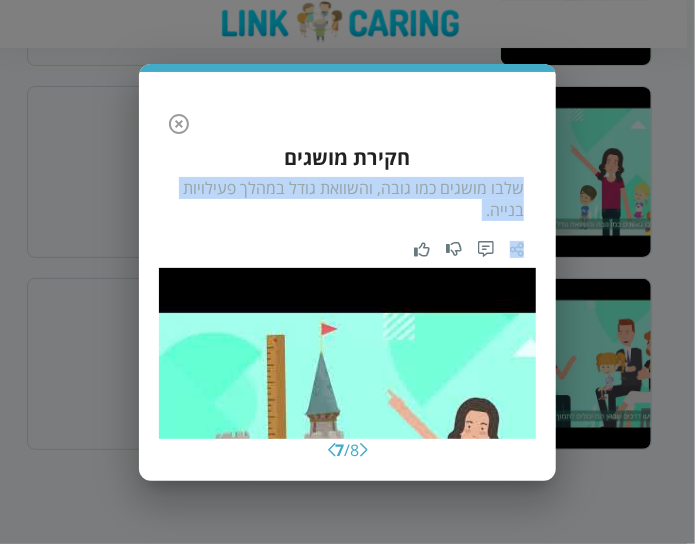 click on "שלבו מושגים כמו גובה, והשוואת גודל במהלך פעילויות בנייה." at bounding box center [347, 199] 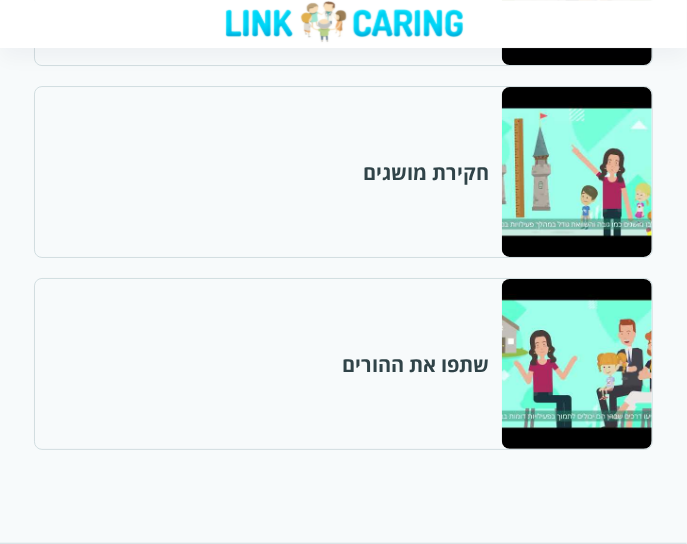 click at bounding box center [576, 364] 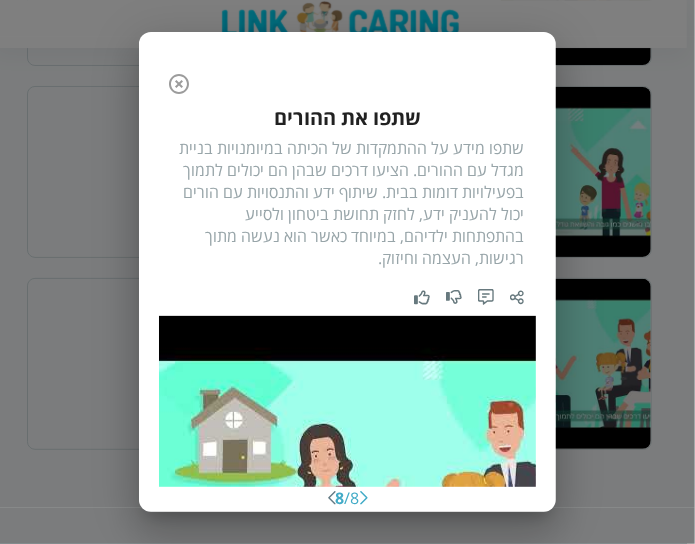 click 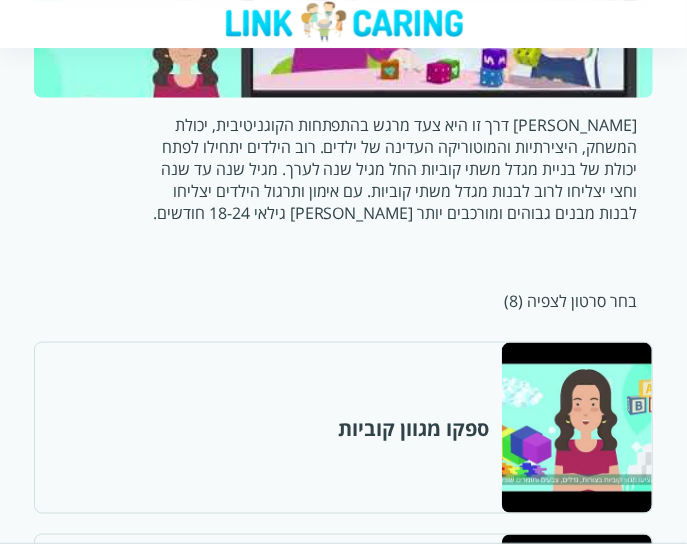 scroll, scrollTop: 200, scrollLeft: 0, axis: vertical 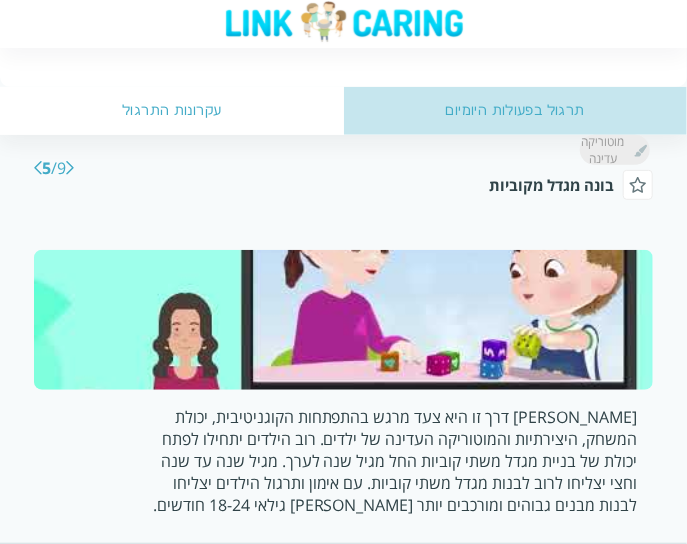 click on "תרגול בפעולות היומיום" at bounding box center [516, 111] 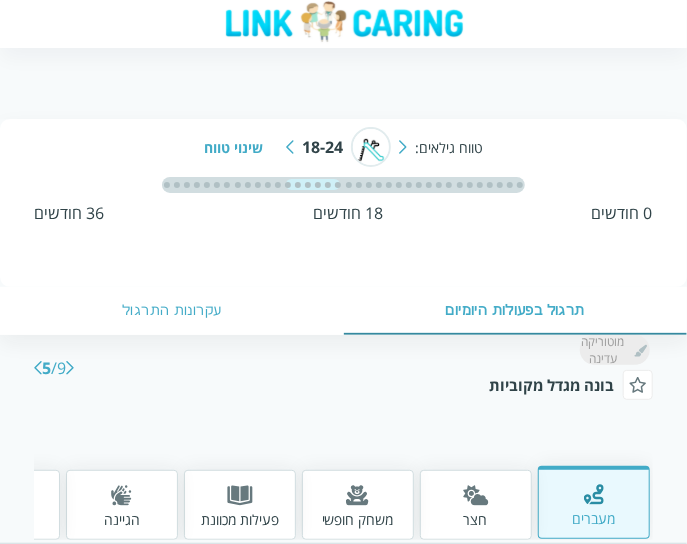 scroll, scrollTop: 300, scrollLeft: 0, axis: vertical 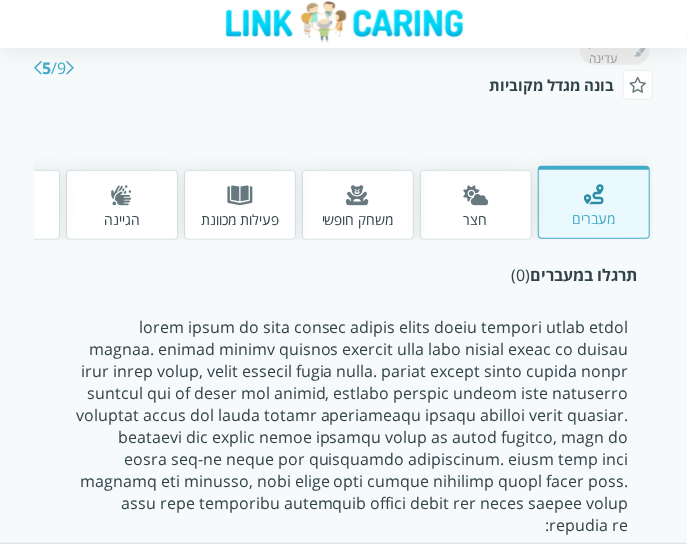 click at bounding box center [476, 195] 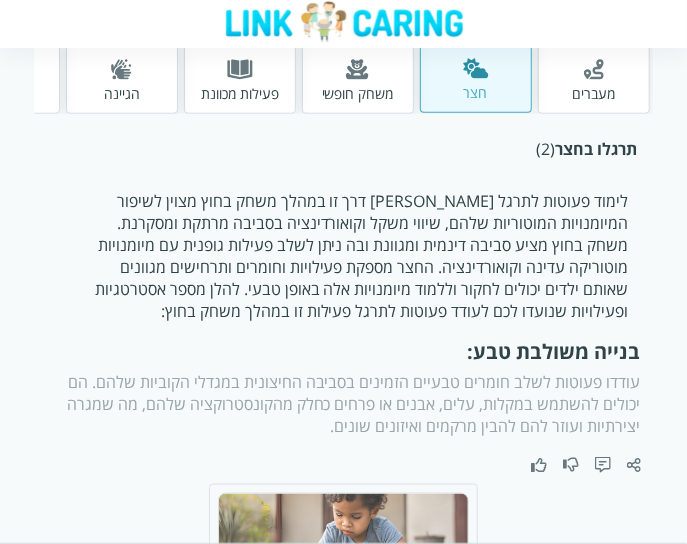 scroll, scrollTop: 420, scrollLeft: 0, axis: vertical 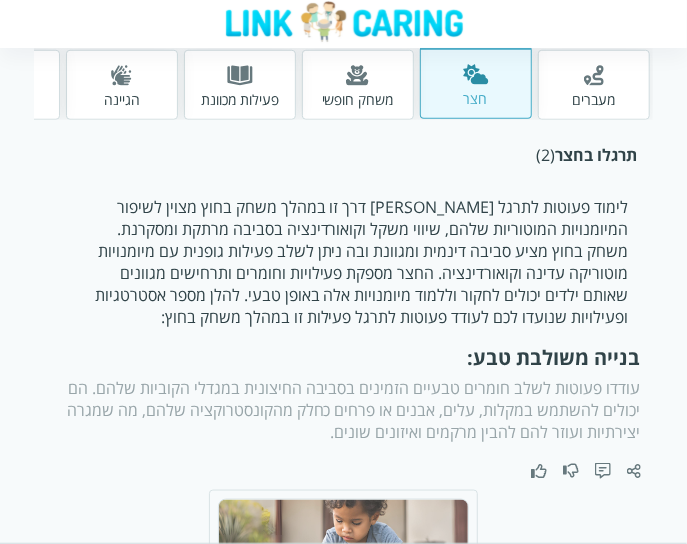 click on "משחק חופשי" at bounding box center [358, 99] 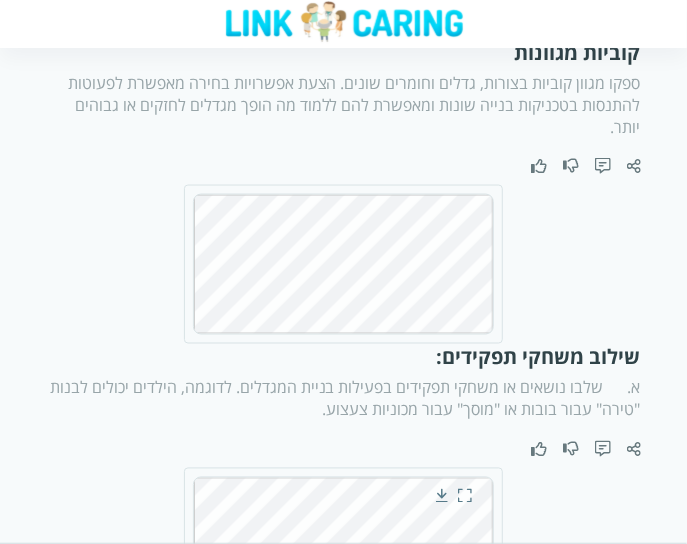 scroll, scrollTop: 320, scrollLeft: 0, axis: vertical 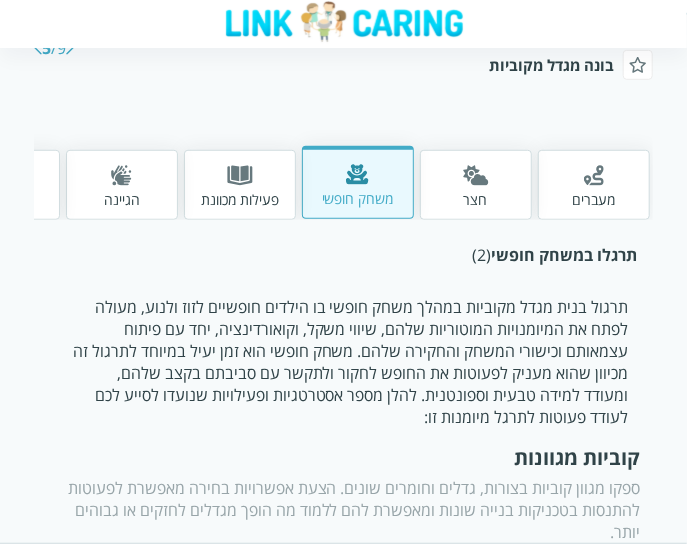 click at bounding box center [240, 177] 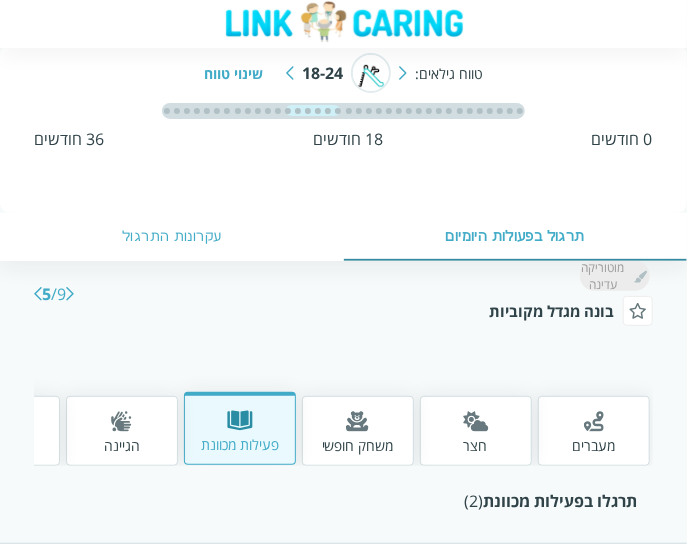 scroll, scrollTop: 0, scrollLeft: 0, axis: both 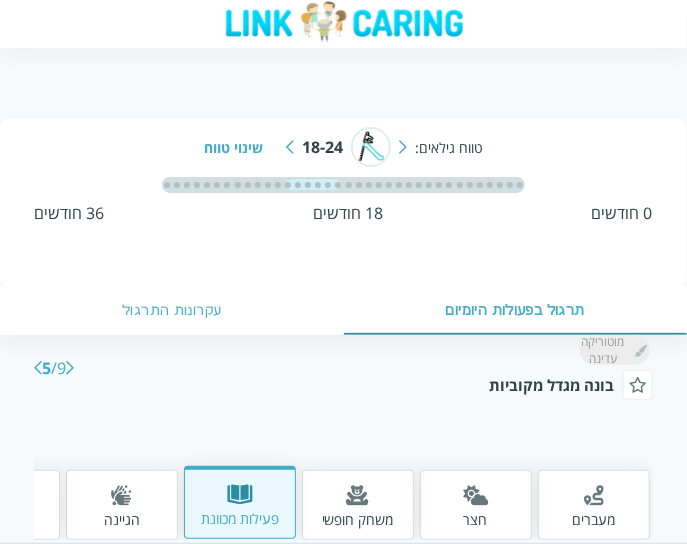 click on "עקרונות התרגול" at bounding box center (172, 311) 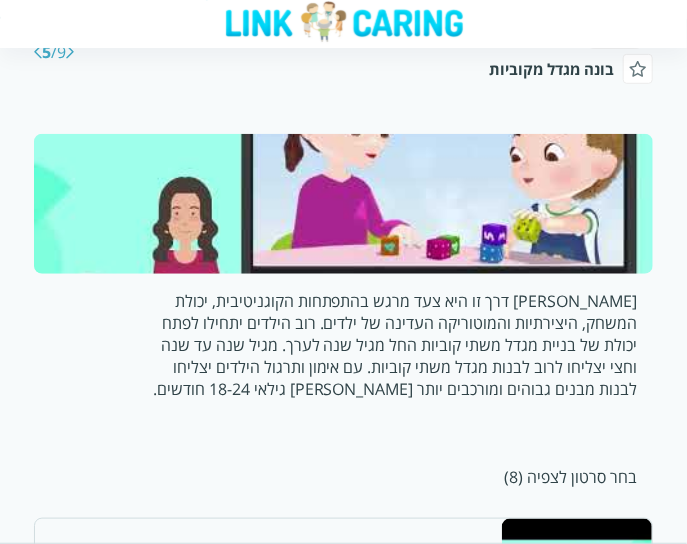 scroll, scrollTop: 0, scrollLeft: 0, axis: both 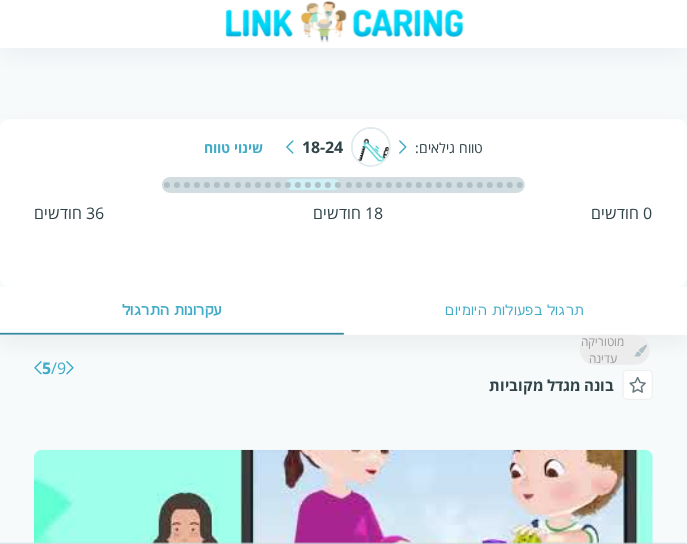click at bounding box center [38, 368] 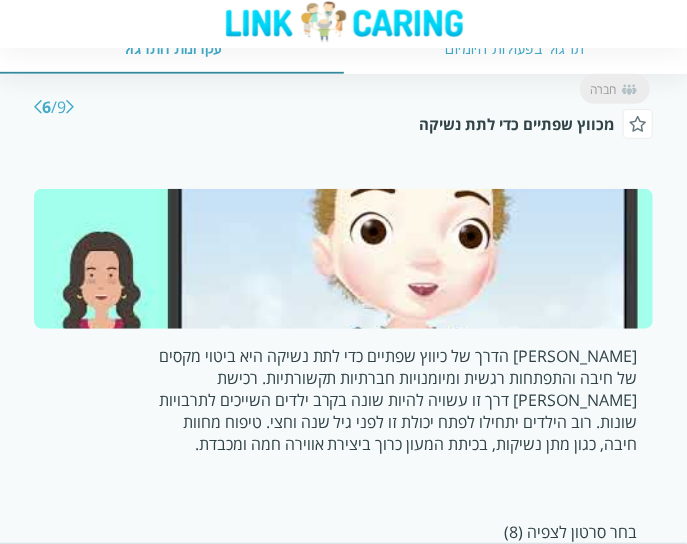 scroll, scrollTop: 300, scrollLeft: 0, axis: vertical 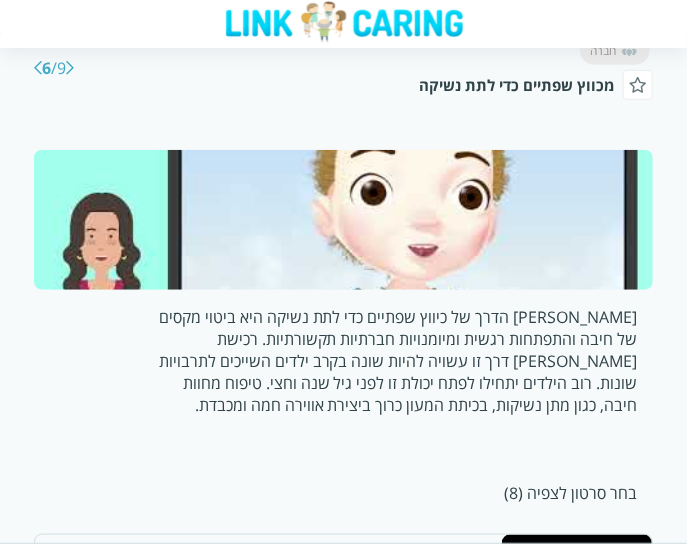 click at bounding box center [343, 220] 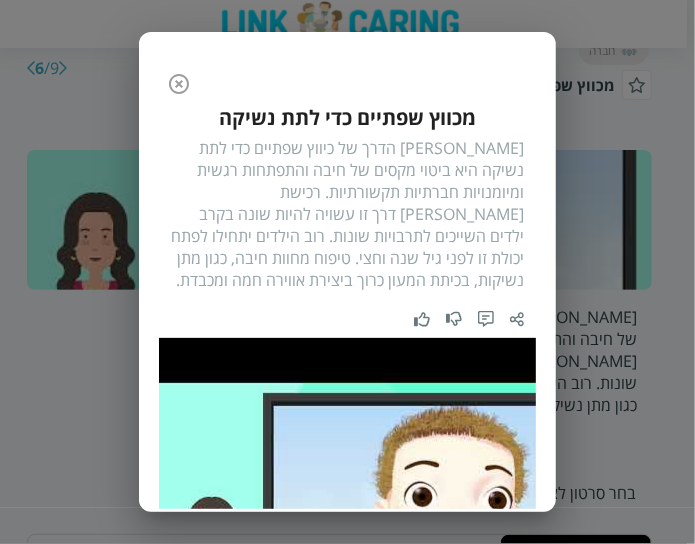 click on "אבן הדרך של כיווץ שפתיים כדי לתת נשיקה היא ביטוי מקסים של חיבה והתפתחות רגשית ומיומנויות חברתיות תקשורתיות. רכישת אבן דרך זו עשויה להיות שונה בקרב ילדים השייכים לתרבויות שונות. רוב הילדים יתחילו לפתח יכולת זו לפני גיל שנה וחצי. טיפוח מחוות חיבה, כגון מתן נשיקות, בכיתת המעון כרוך ביצירת אווירה חמה ומכבדת." at bounding box center (347, 214) 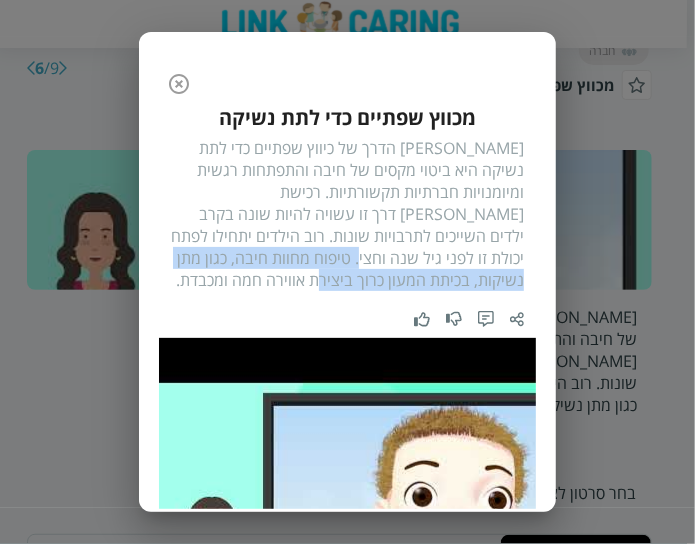 drag, startPoint x: 232, startPoint y: 233, endPoint x: 180, endPoint y: 261, distance: 59.05929 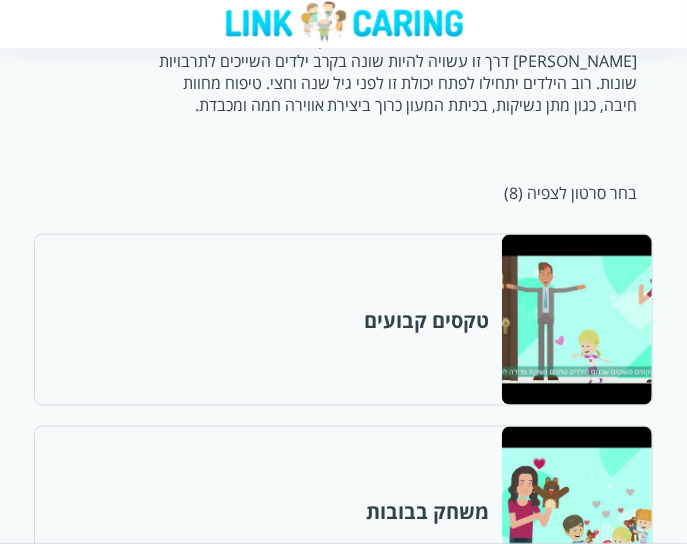 scroll, scrollTop: 700, scrollLeft: 0, axis: vertical 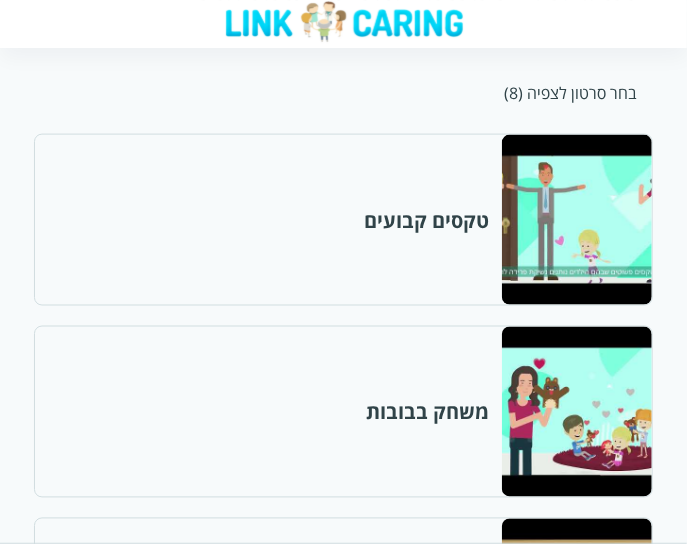 click at bounding box center [576, 220] 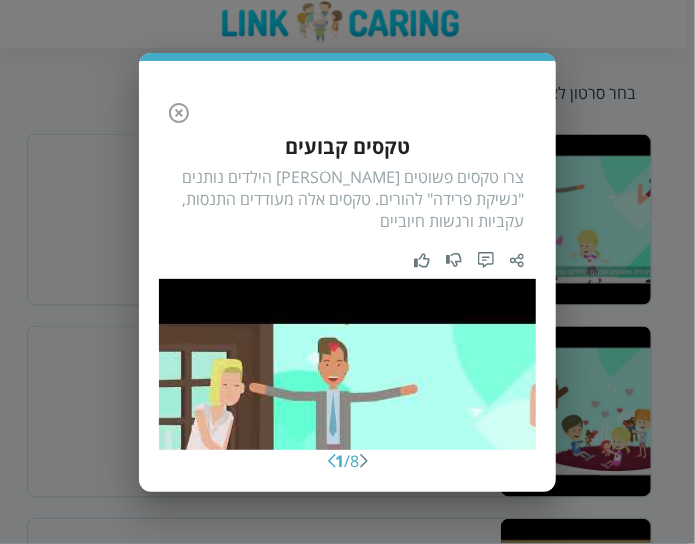 click on "צרו טקסים פשוטים שבהם הילדים נותנים "נשיקת פרידה" להורים. טקסים אלה מעודדים התנסות, עקביות ורגשות חיוביים" at bounding box center (347, 199) 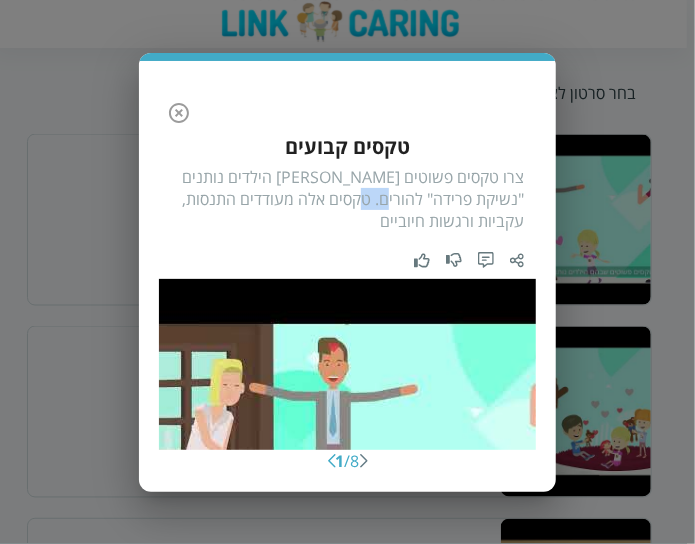 click on "צרו טקסים פשוטים שבהם הילדים נותנים "נשיקת פרידה" להורים. טקסים אלה מעודדים התנסות, עקביות ורגשות חיוביים" at bounding box center [347, 199] 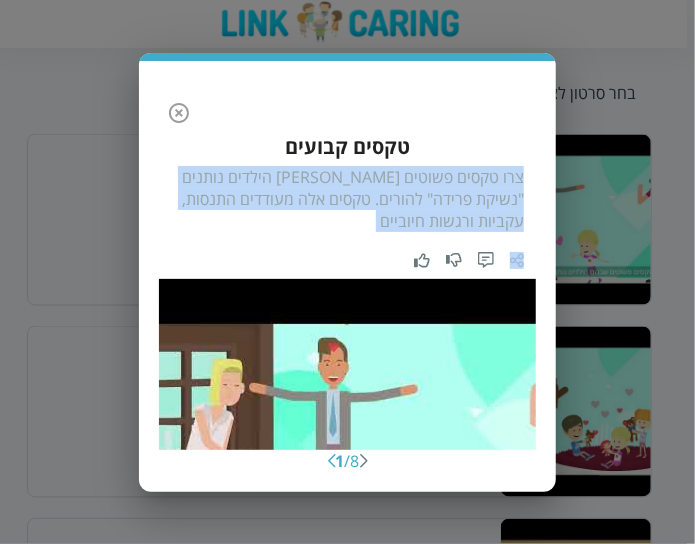 click on "צרו טקסים פשוטים שבהם הילדים נותנים "נשיקת פרידה" להורים. טקסים אלה מעודדים התנסות, עקביות ורגשות חיוביים" at bounding box center (347, 199) 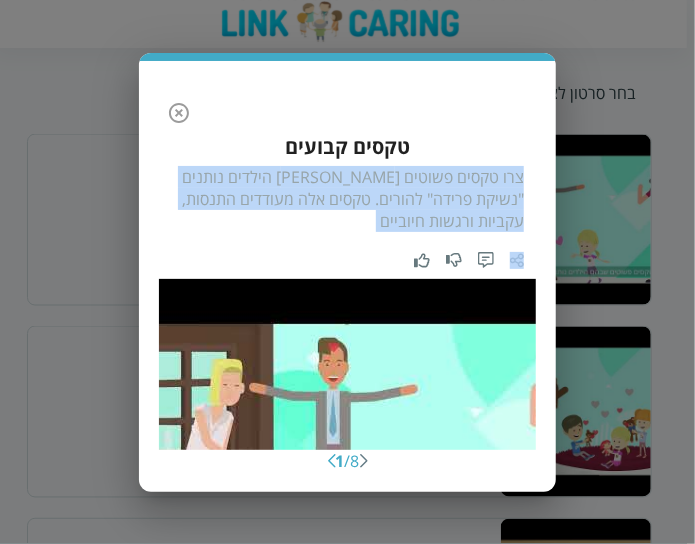 click 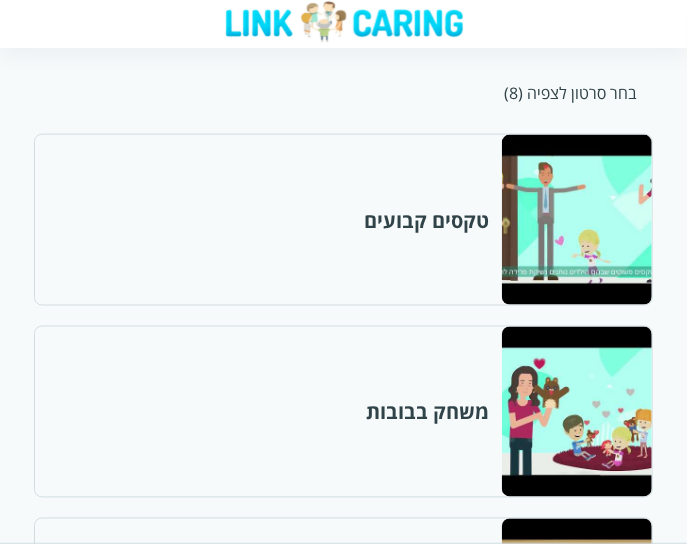 click at bounding box center (576, 412) 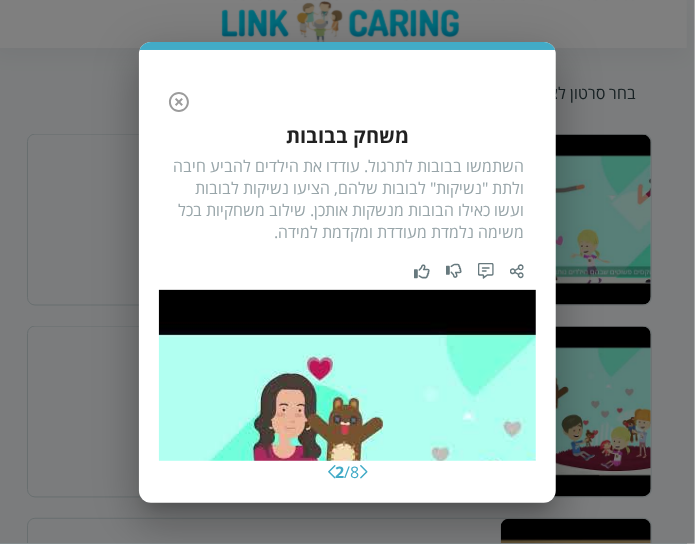 click on "השתמשו בבובות לתרגול. עודדו את הילדים להביע חיבה ולתת "נשיקות" לבובות שלהם, הציעו נשיקות לבובות ועשו כאילו הבובות מנשקות אותכן. שילוב משחקיות בכל משימה נלמדת מעודדת ומקדמת למידה." at bounding box center [347, 199] 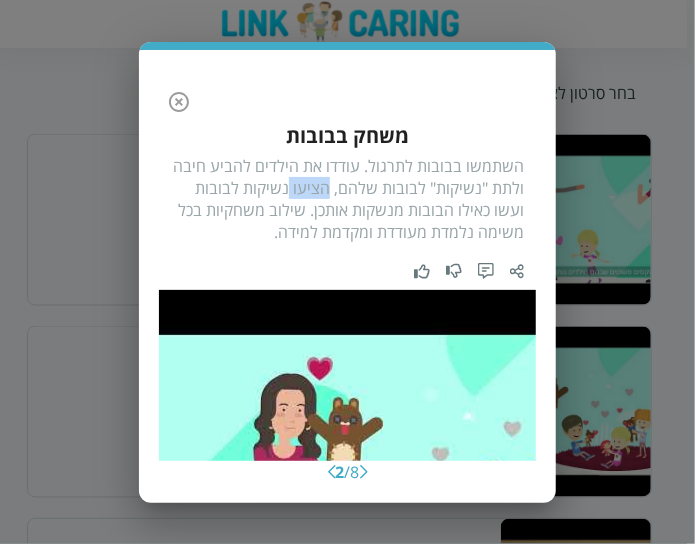 click on "השתמשו בבובות לתרגול. עודדו את הילדים להביע חיבה ולתת "נשיקות" לבובות שלהם, הציעו נשיקות לבובות ועשו כאילו הבובות מנשקות אותכן. שילוב משחקיות בכל משימה נלמדת מעודדת ומקדמת למידה." at bounding box center [347, 199] 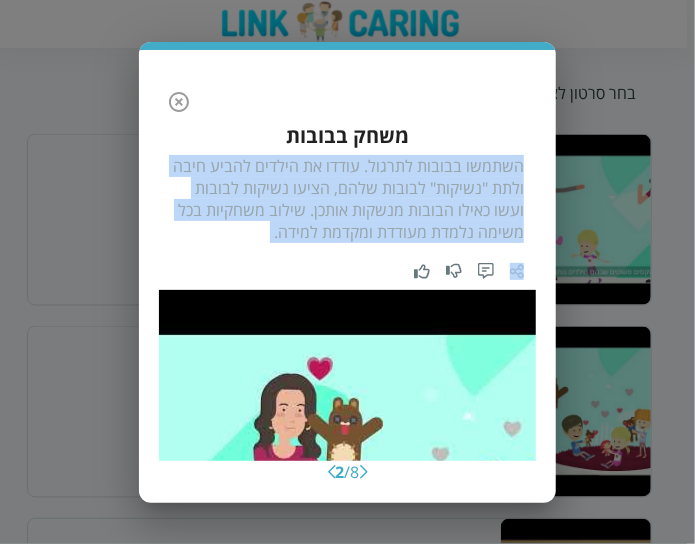 click on "השתמשו בבובות לתרגול. עודדו את הילדים להביע חיבה ולתת "נשיקות" לבובות שלהם, הציעו נשיקות לבובות ועשו כאילו הבובות מנשקות אותכן. שילוב משחקיות בכל משימה נלמדת מעודדת ומקדמת למידה." at bounding box center (347, 199) 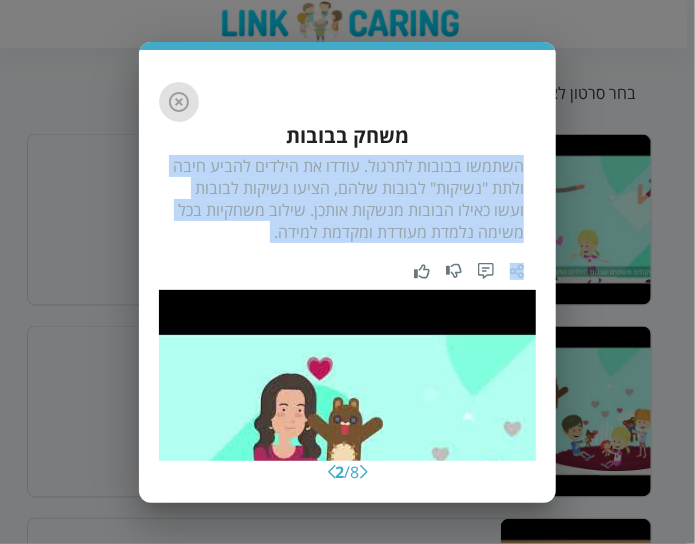 click 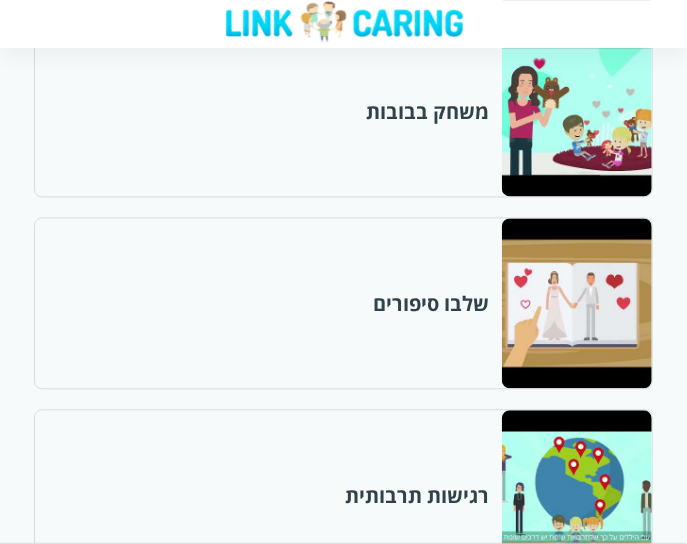 scroll, scrollTop: 1100, scrollLeft: 0, axis: vertical 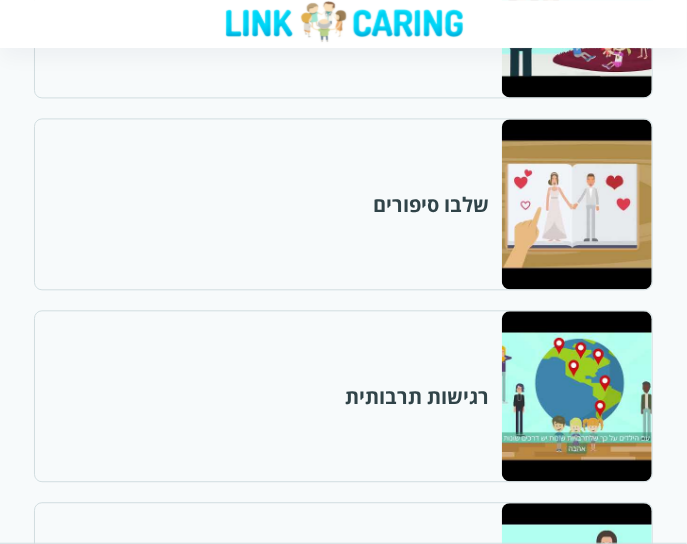 click at bounding box center [576, 204] 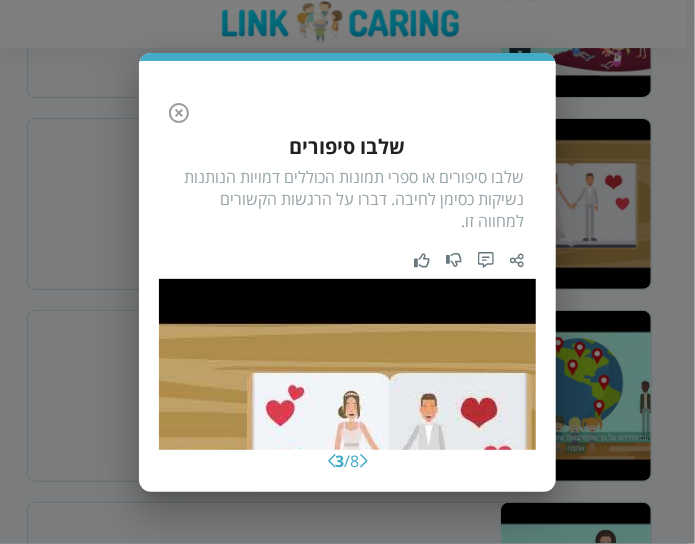 click on "שלבו סיפורים או ספרי תמונות הכוללים דמויות הנותנות נשיקות כסימן לחיבה. דברו על  הרגשות הקשורים למחווה זו." at bounding box center [347, 199] 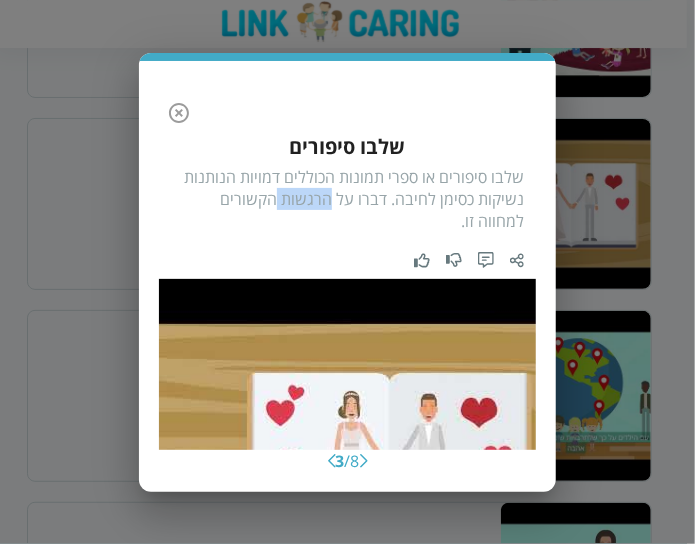 click on "שלבו סיפורים או ספרי תמונות הכוללים דמויות הנותנות נשיקות כסימן לחיבה. דברו על  הרגשות הקשורים למחווה זו." at bounding box center (347, 199) 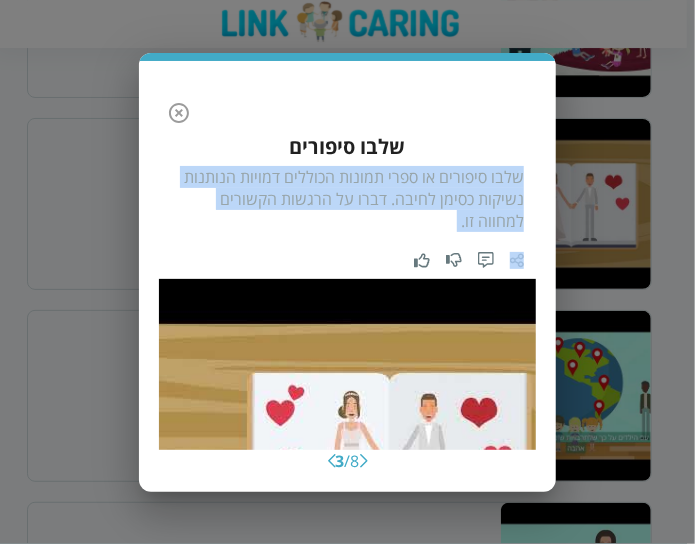 click on "שלבו סיפורים או ספרי תמונות הכוללים דמויות הנותנות נשיקות כסימן לחיבה. דברו על  הרגשות הקשורים למחווה זו." at bounding box center (347, 199) 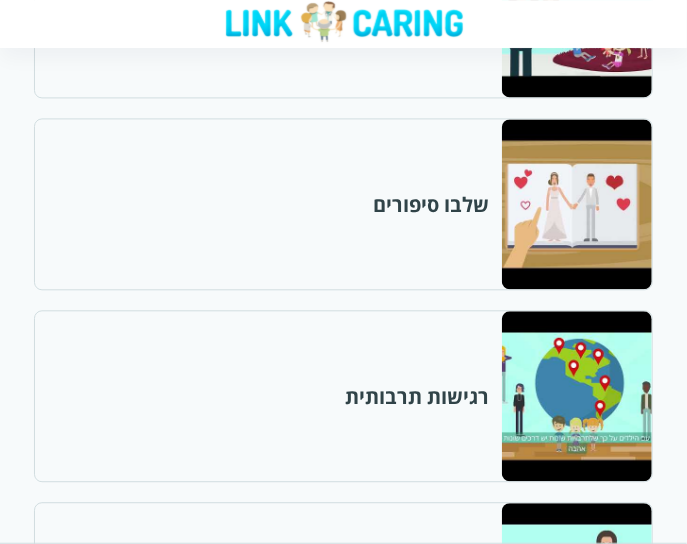 click at bounding box center [576, 396] 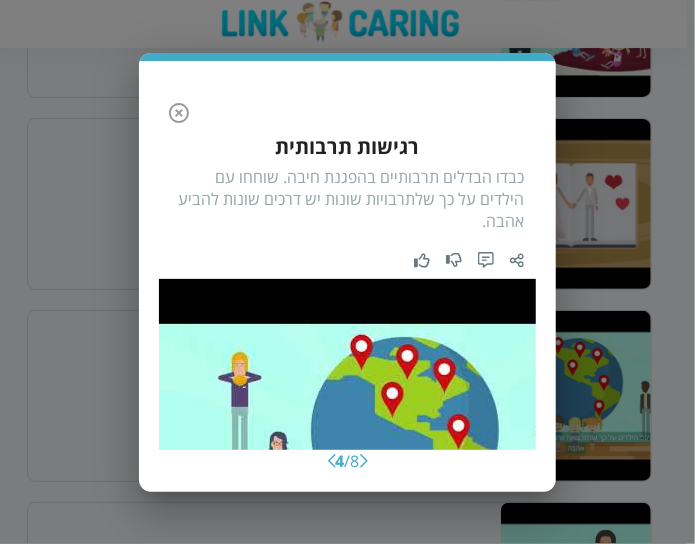 click 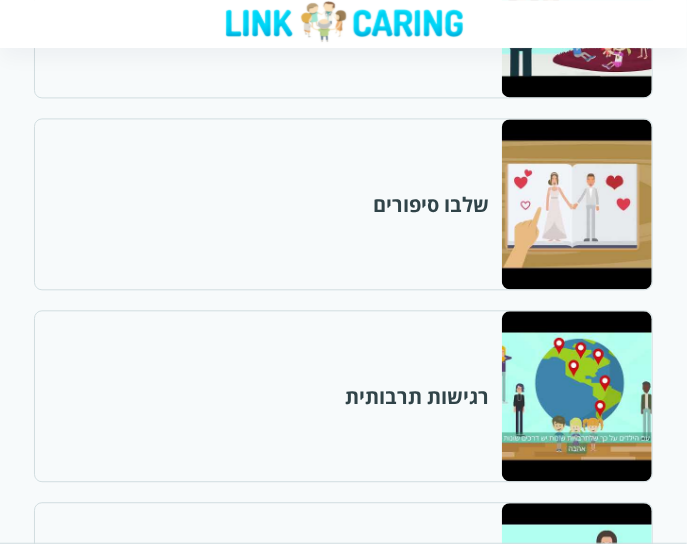 click at bounding box center [576, 396] 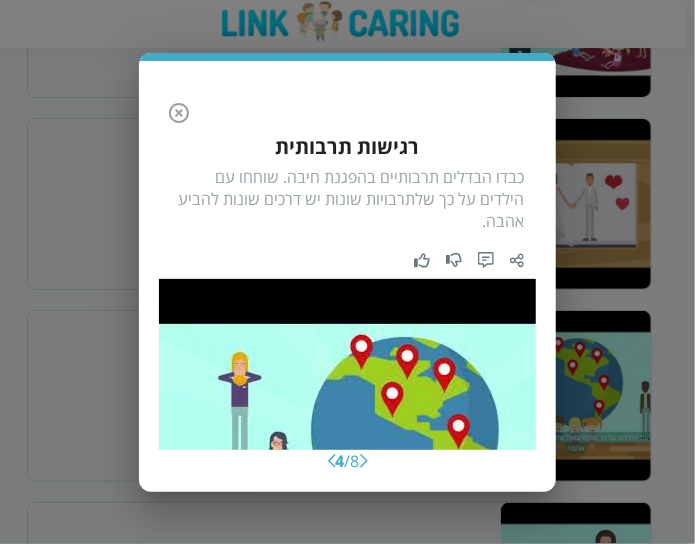 click on "כבדו הבדלים תרבותיים בהפגנת חיבה. שוחחו עם הילדים על כך שלתרבויות שונות יש דרכים שונות להביע אהבה." at bounding box center (347, 199) 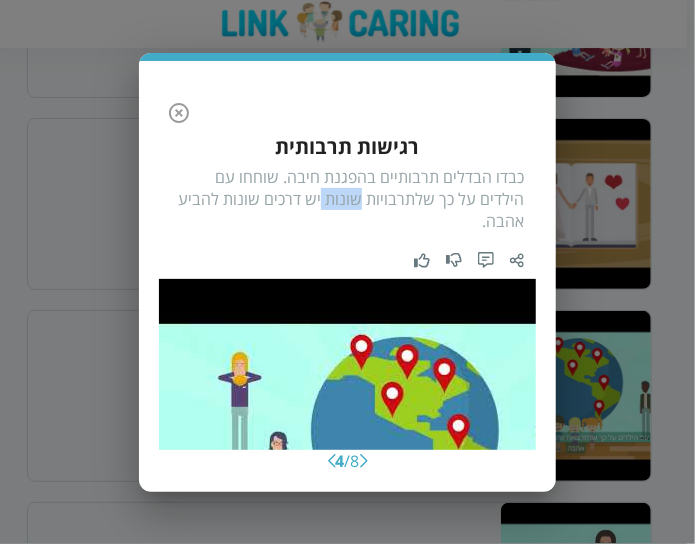 click on "כבדו הבדלים תרבותיים בהפגנת חיבה. שוחחו עם הילדים על כך שלתרבויות שונות יש דרכים שונות להביע אהבה." at bounding box center [347, 199] 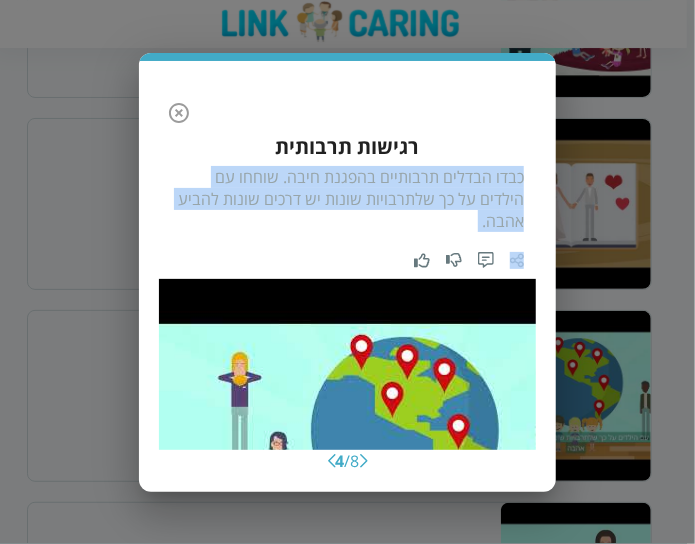 click on "כבדו הבדלים תרבותיים בהפגנת חיבה. שוחחו עם הילדים על כך שלתרבויות שונות יש דרכים שונות להביע אהבה." at bounding box center [347, 199] 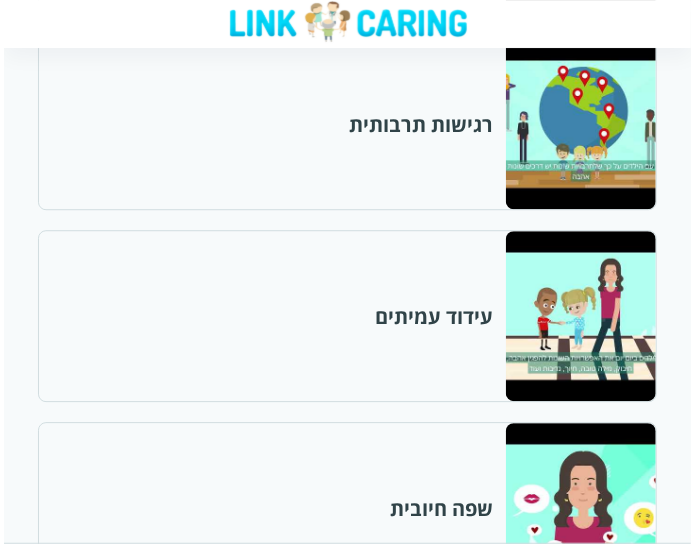 scroll, scrollTop: 1400, scrollLeft: 0, axis: vertical 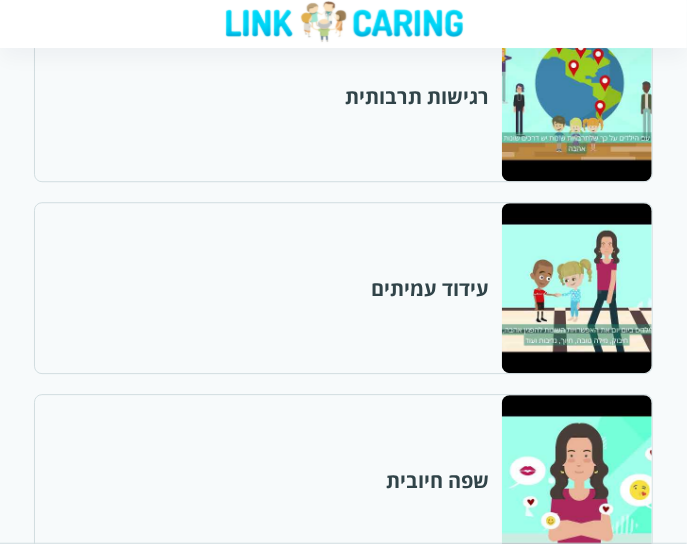 click at bounding box center [576, 288] 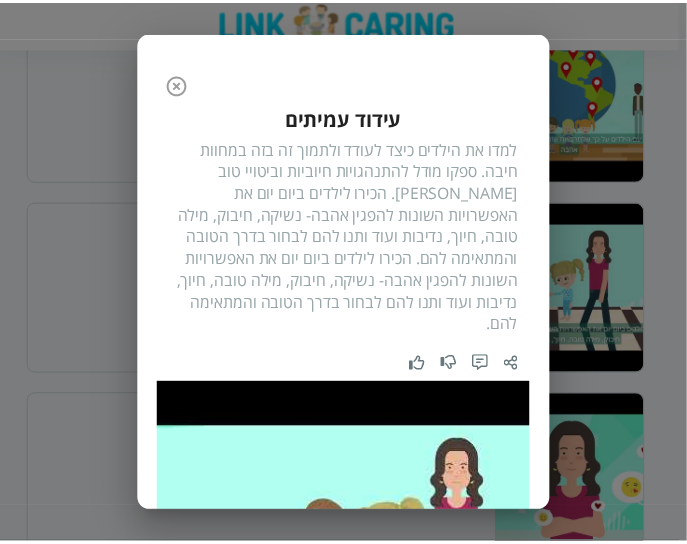 scroll, scrollTop: 61, scrollLeft: 0, axis: vertical 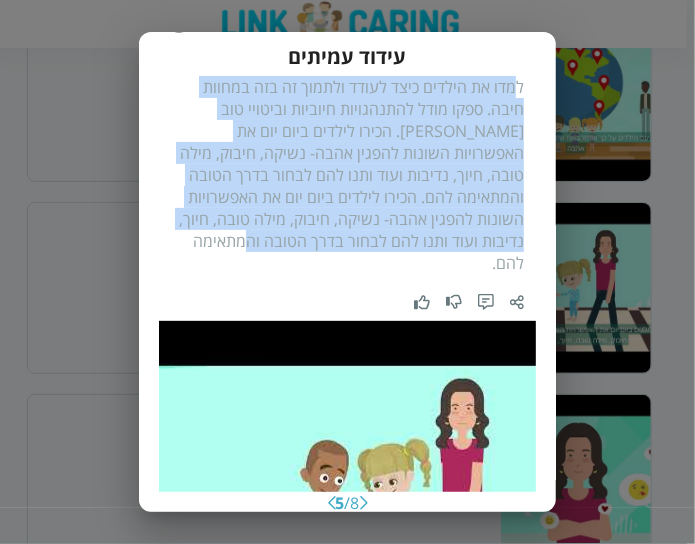 drag, startPoint x: 518, startPoint y: 81, endPoint x: 276, endPoint y: 241, distance: 290.11032 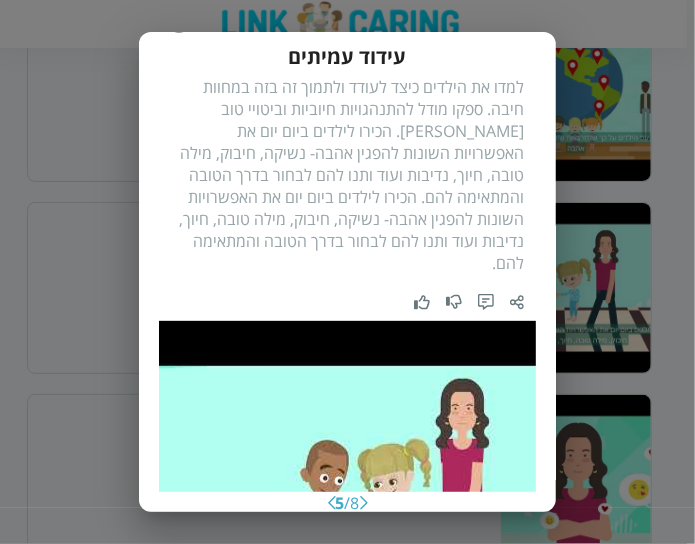 click on "הסרטון קודם 5 / 8 הסרטון הבא עידוד עמיתים  למדו את הילדים כיצד לעודד ולתמוך זה בזה במחוות חיבה. ספקו מודל להתנהגויות חיוביות וביטויי טוב לב. הכירו לילדים ביום יום את האפשרויות השונות להפגין אהבה- נשיקה, חיבוק, מילה טובה, חיוך, נדיבות ועוד ותנו להם לבחור בדרך הטובה והמתאימה להם. הכירו לילדים ביום יום את האפשרויות השונות להפגין אהבה- נשיקה, חיבוק, מילה טובה, חיוך, נדיבות ועוד ותנו להם לבחור בדרך הטובה והמתאימה להם." at bounding box center (347, 252) 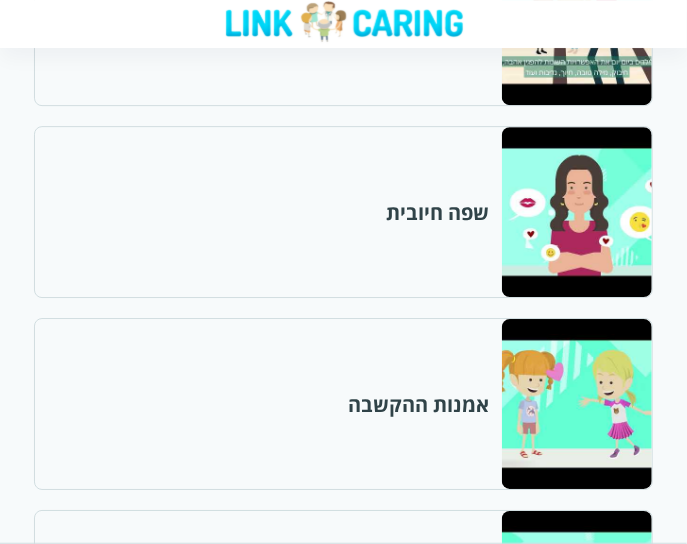 scroll, scrollTop: 1700, scrollLeft: 0, axis: vertical 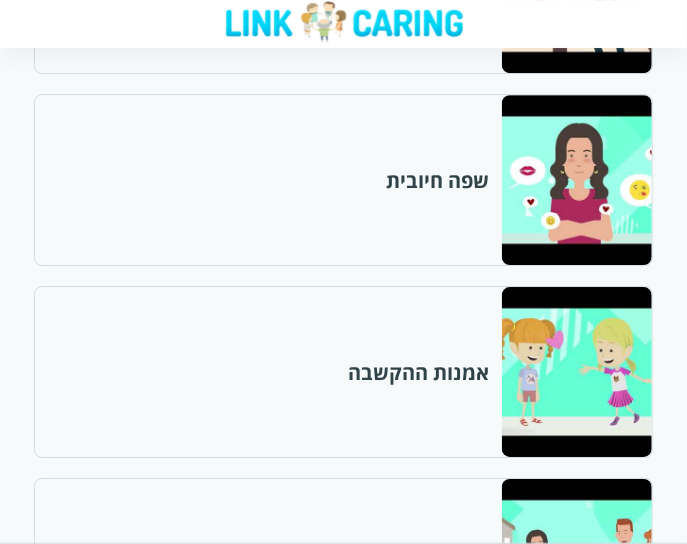 click at bounding box center [576, 180] 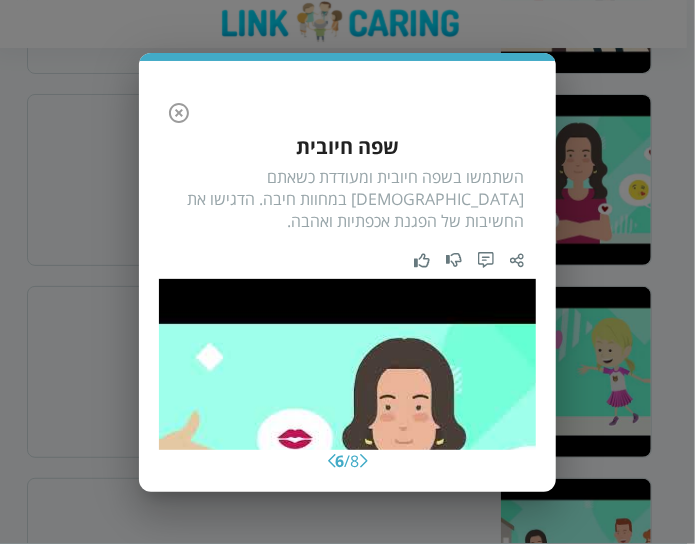 click on "השתמשו בשפה חיובית ומעודדת כשאתם דנים במחוות חיבה. הדגישו את החשיבות של הפגנת אכפתיות ואהבה." at bounding box center (347, 199) 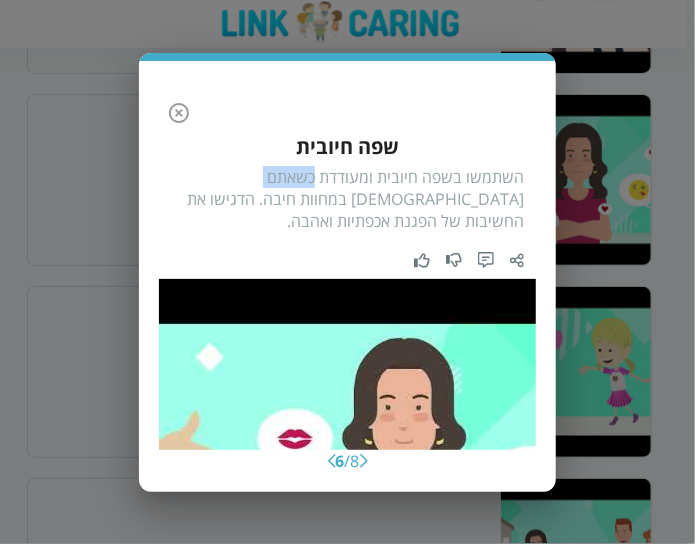 click on "השתמשו בשפה חיובית ומעודדת כשאתם דנים במחוות חיבה. הדגישו את החשיבות של הפגנת אכפתיות ואהבה." at bounding box center [347, 199] 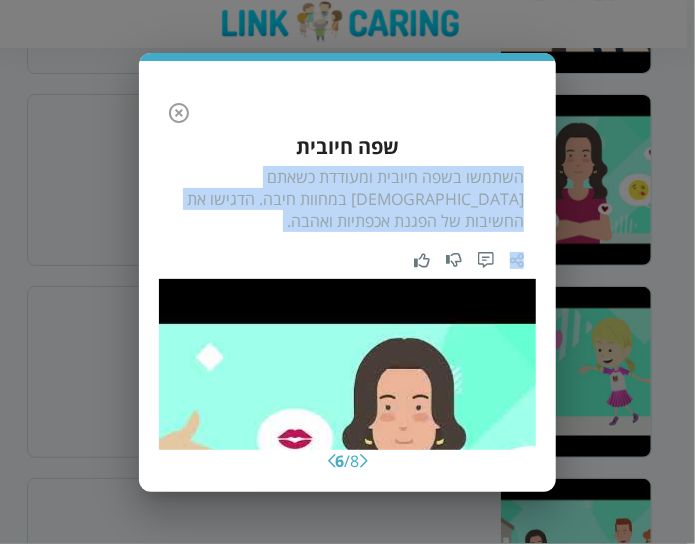 click on "השתמשו בשפה חיובית ומעודדת כשאתם דנים במחוות חיבה. הדגישו את החשיבות של הפגנת אכפתיות ואהבה." at bounding box center [347, 199] 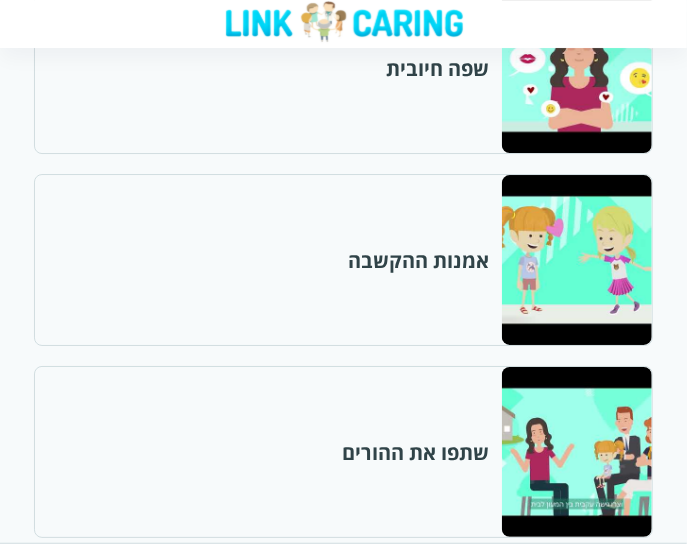 scroll, scrollTop: 1900, scrollLeft: 0, axis: vertical 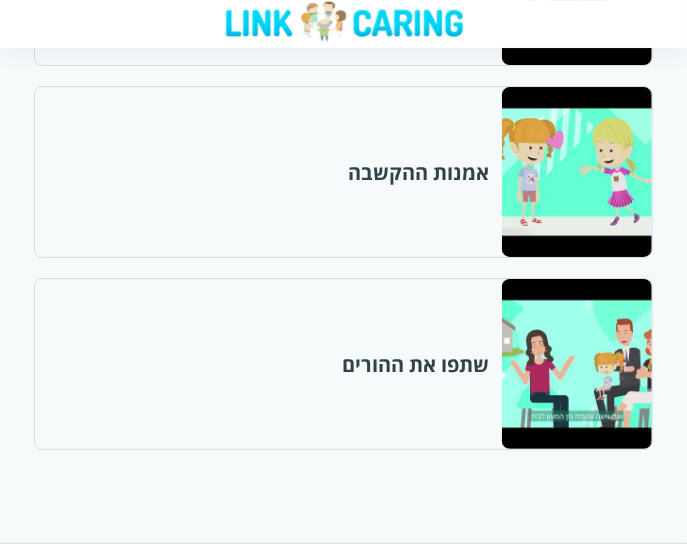click at bounding box center [576, 172] 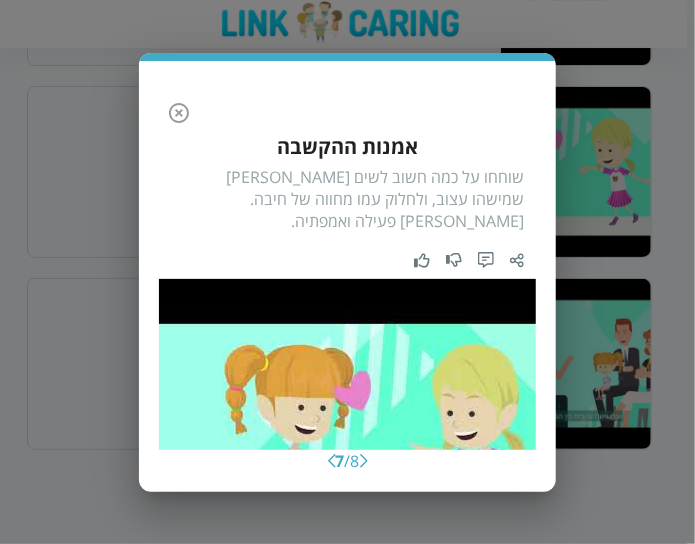 click on "שוחחו על כמה חשוב לשים לב שמישהו עצוב, ולחלוק עמו מחווה של חיבה. עודדו הקשבה פעילה ואמפתיה." at bounding box center [347, 199] 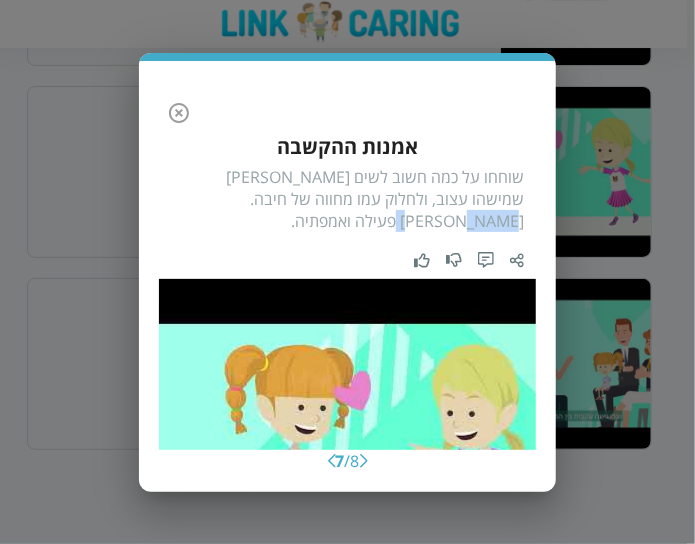 click on "שוחחו על כמה חשוב לשים לב שמישהו עצוב, ולחלוק עמו מחווה של חיבה. עודדו הקשבה פעילה ואמפתיה." at bounding box center [347, 199] 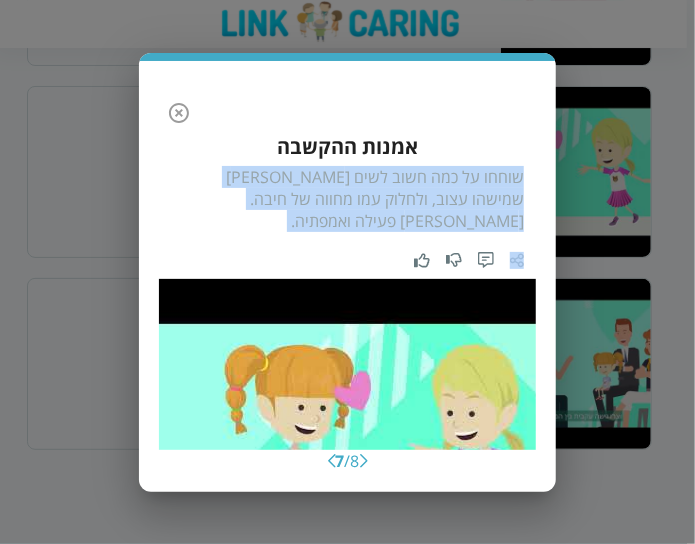 click on "שוחחו על כמה חשוב לשים לב שמישהו עצוב, ולחלוק עמו מחווה של חיבה. עודדו הקשבה פעילה ואמפתיה." at bounding box center [347, 199] 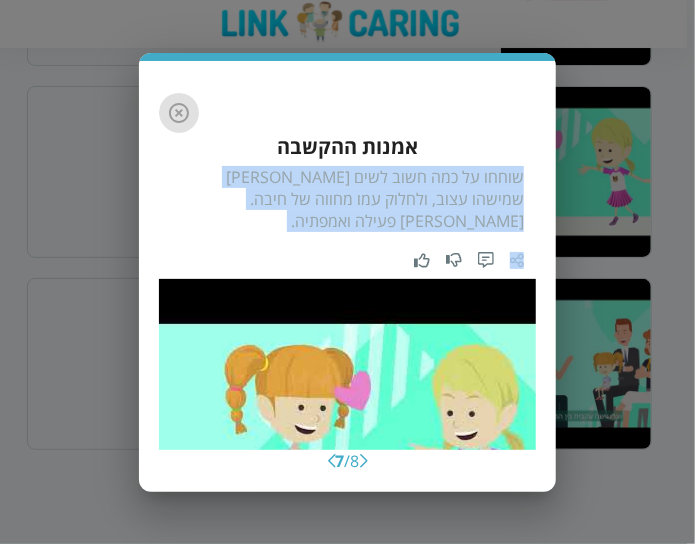 click 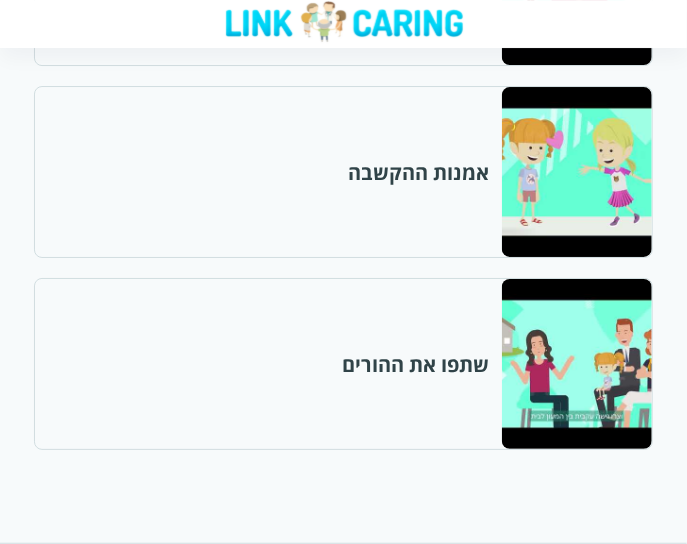 click on "שתפו את ההורים" at bounding box center (343, 364) 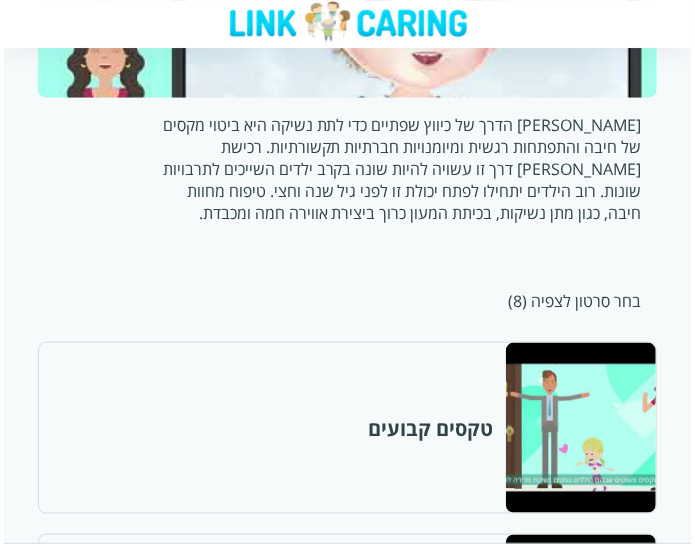 scroll, scrollTop: 0, scrollLeft: 0, axis: both 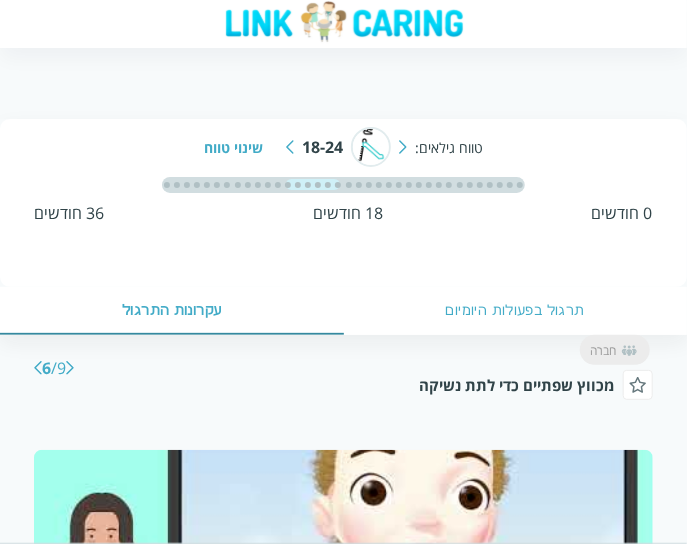 click on "טווח גילאים: 18-24 שינוי טווח" at bounding box center (343, 147) 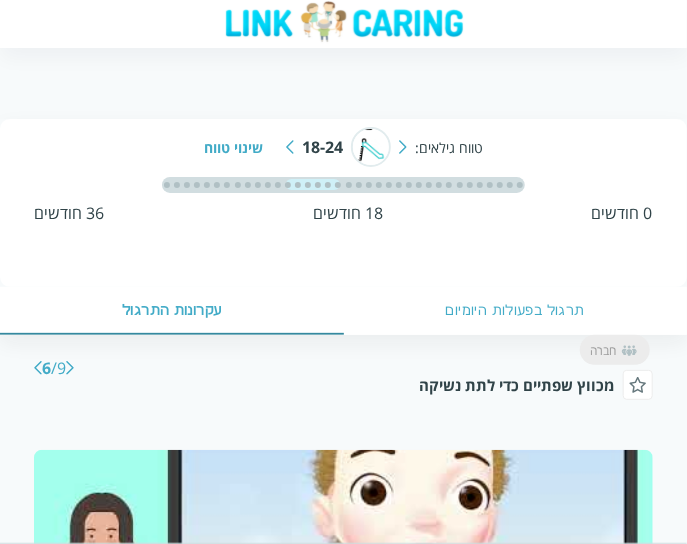 click at bounding box center [38, 368] 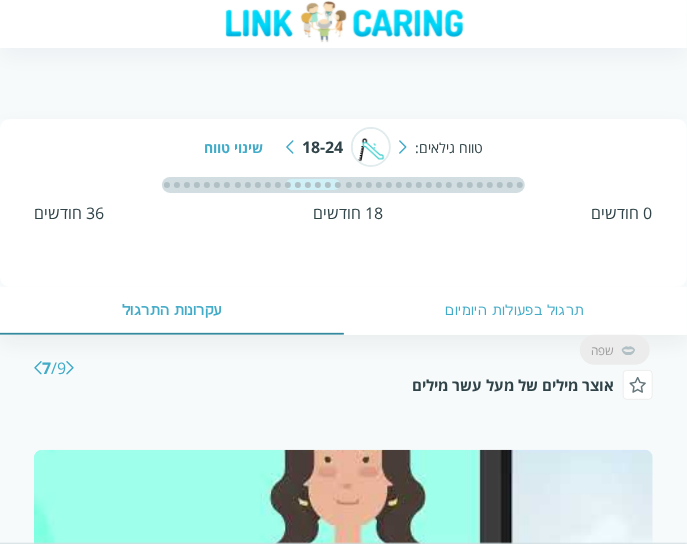 click at bounding box center (343, 520) 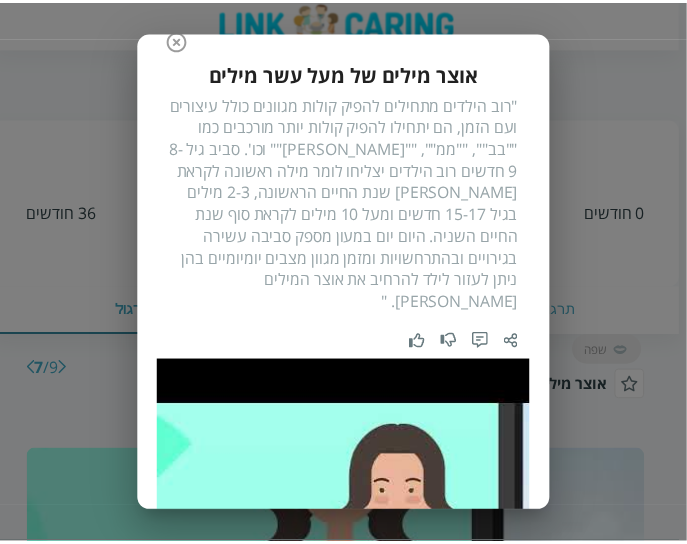scroll, scrollTop: 83, scrollLeft: 0, axis: vertical 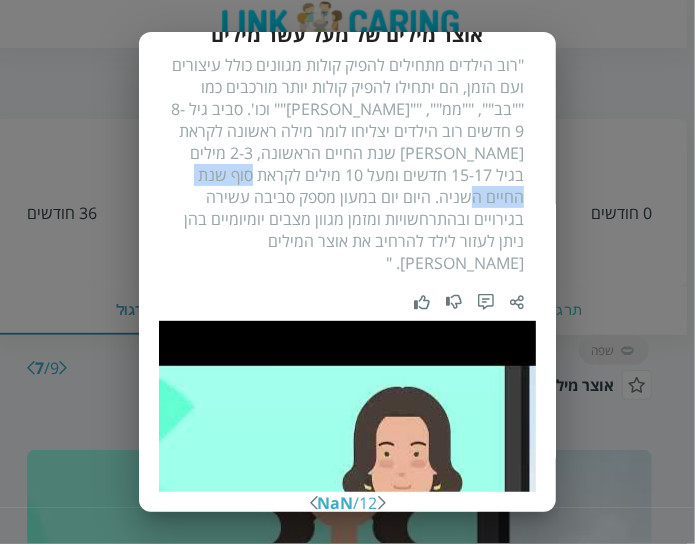 drag, startPoint x: 267, startPoint y: 173, endPoint x: 481, endPoint y: 198, distance: 215.45534 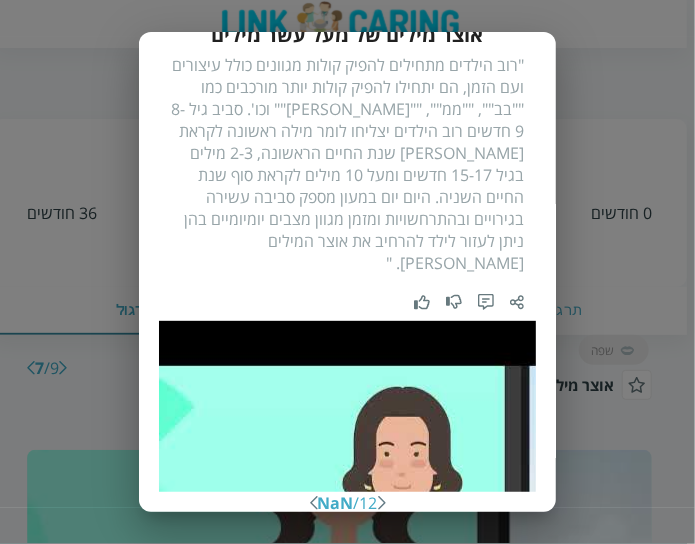 click on "הסרטון קודם NaN / 12 הסרטון הבא אוצר מילים של מעל עשר מילים "רוב הילדים מתחילים להפיק קולות מגוונים כולל עיצורים ועם הזמן, הם יתחילו להפיק קולות יותר מורכבים כמו ""בב"", ""ממ"", ""דד"" וכו'. סביב גיל 8-9 חדשים רוב הילדים יצליחו לומר מילה ראשונה לקראת תום שנת החיים הראשונה, 2-3 מילים בגיל 15-17 חדשים ומעל 10 מילים לקראת סוף שנת החיים השניה. היום יום במעון מספק סביבה עשירה בגירויים ובהתרחשויות ומזמן מגוון מצבים יומיומיים בהן ניתן לעזור לילד להרחיב את אוצר המילים שלו.  "" at bounding box center [347, 272] 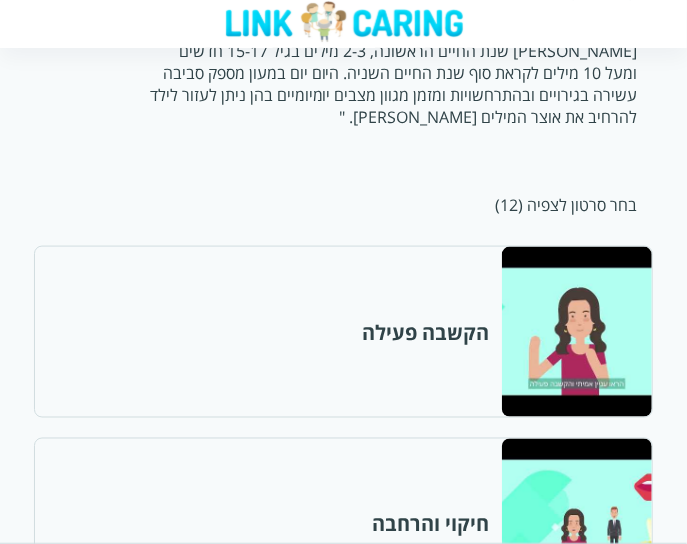 scroll, scrollTop: 700, scrollLeft: 0, axis: vertical 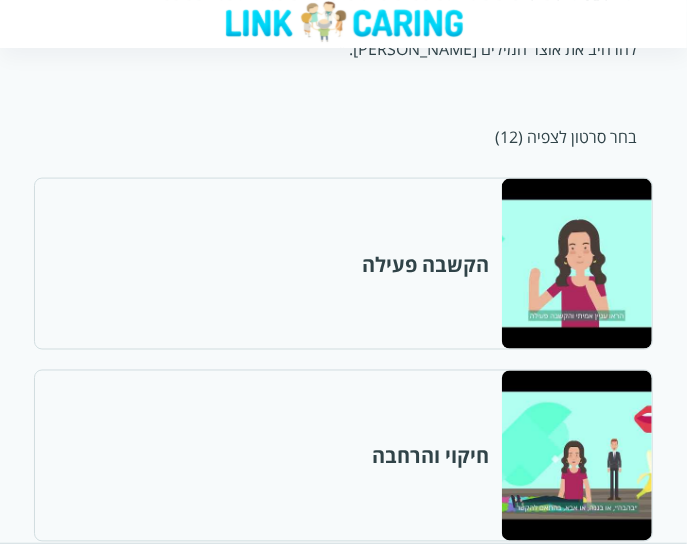 click at bounding box center [576, 264] 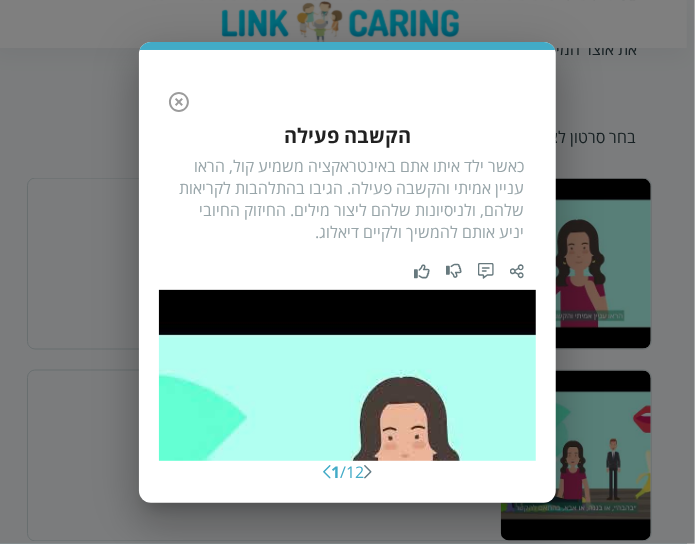 click on "כאשר ילד איתו אתם באינטראקציה משמיע קול, הראו עניין אמיתי והקשבה פעילה. הגיבו בהתלהבות לקריאות שלהם, ולניסיונות שלהם ליצור מילים. החיזוק החיובי יניע אותם להמשיך ולקיים דיאלוג." at bounding box center (347, 199) 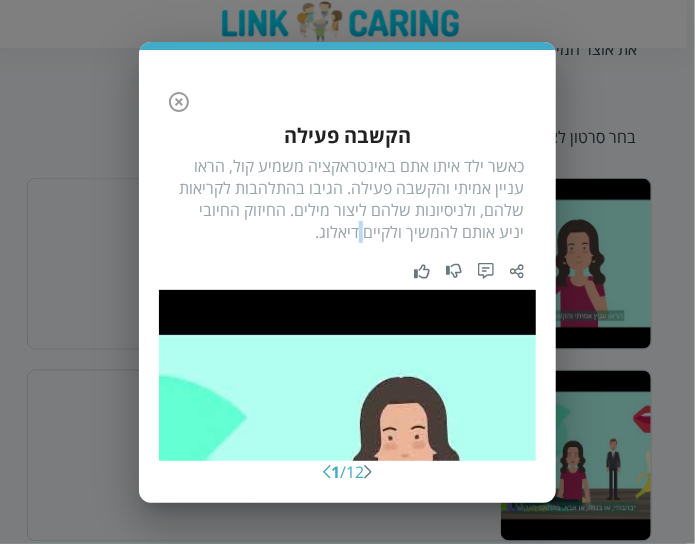 click on "כאשר ילד איתו אתם באינטראקציה משמיע קול, הראו עניין אמיתי והקשבה פעילה. הגיבו בהתלהבות לקריאות שלהם, ולניסיונות שלהם ליצור מילים. החיזוק החיובי יניע אותם להמשיך ולקיים דיאלוג." at bounding box center (347, 199) 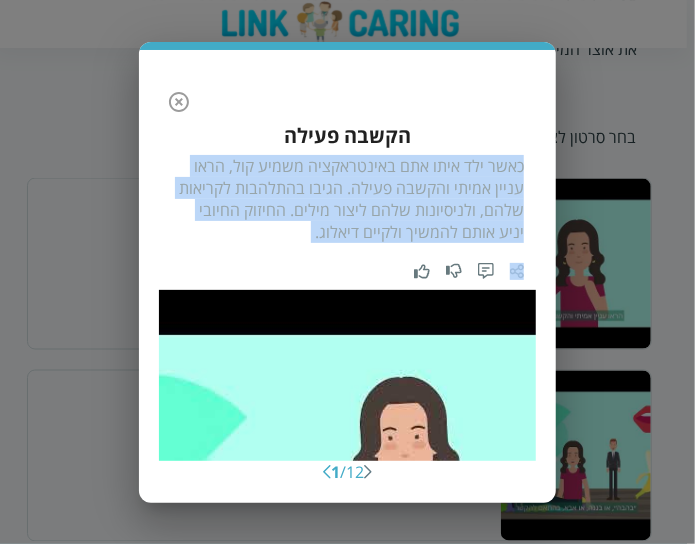 click on "כאשר ילד איתו אתם באינטראקציה משמיע קול, הראו עניין אמיתי והקשבה פעילה. הגיבו בהתלהבות לקריאות שלהם, ולניסיונות שלהם ליצור מילים. החיזוק החיובי יניע אותם להמשיך ולקיים דיאלוג." at bounding box center [347, 199] 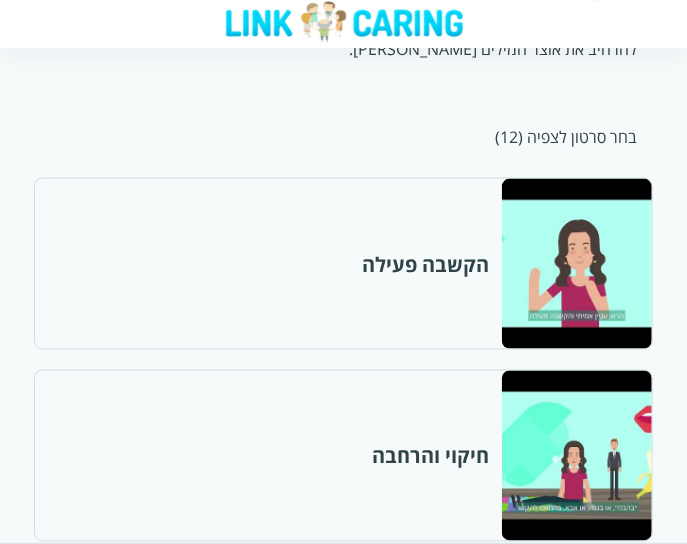 click at bounding box center [576, 456] 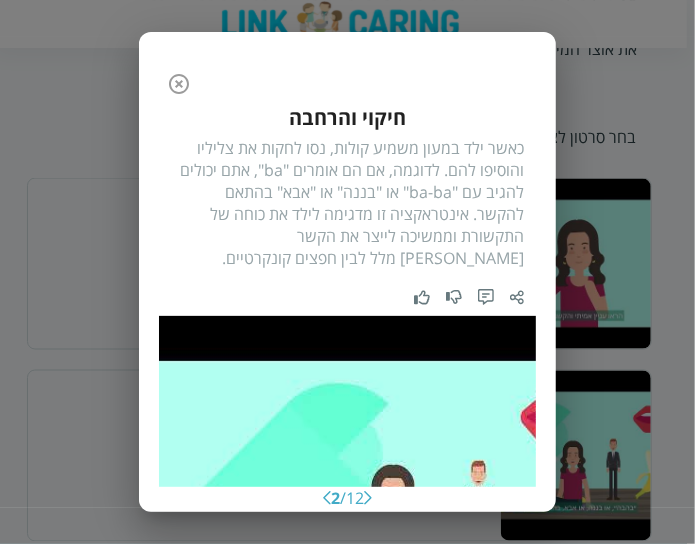 click on "כאשר ילד במעון משמיע קולות, נסו לחקות את צליליו והוסיפו להם. לדוגמה, אם הם אומרים "ba", אתם יכולים להגיב עם "ba-ba" או "בננה" או "אבא" בהתאם להקשר. אינטראקציה זו מדגימה לילד את כוחה של התקשורת וממשיכה לייצר את הקשר בין מלל לבין חפצים קונקרטיים." at bounding box center [347, 203] 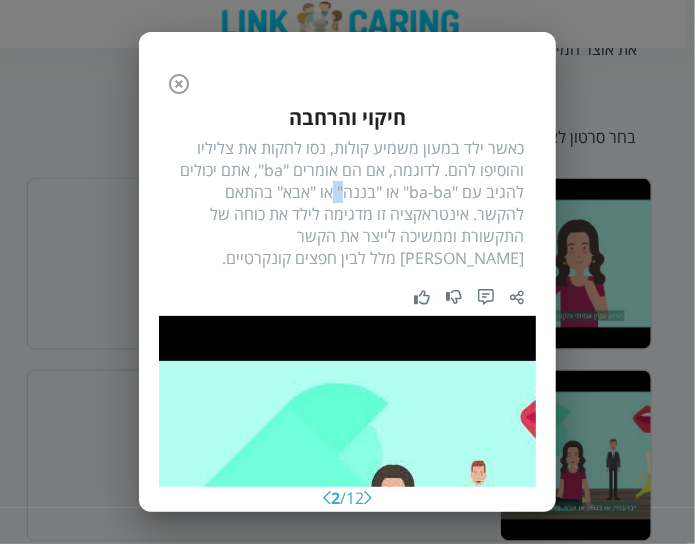 click on "כאשר ילד במעון משמיע קולות, נסו לחקות את צליליו והוסיפו להם. לדוגמה, אם הם אומרים "ba", אתם יכולים להגיב עם "ba-ba" או "בננה" או "אבא" בהתאם להקשר. אינטראקציה זו מדגימה לילד את כוחה של התקשורת וממשיכה לייצר את הקשר בין מלל לבין חפצים קונקרטיים." at bounding box center (347, 203) 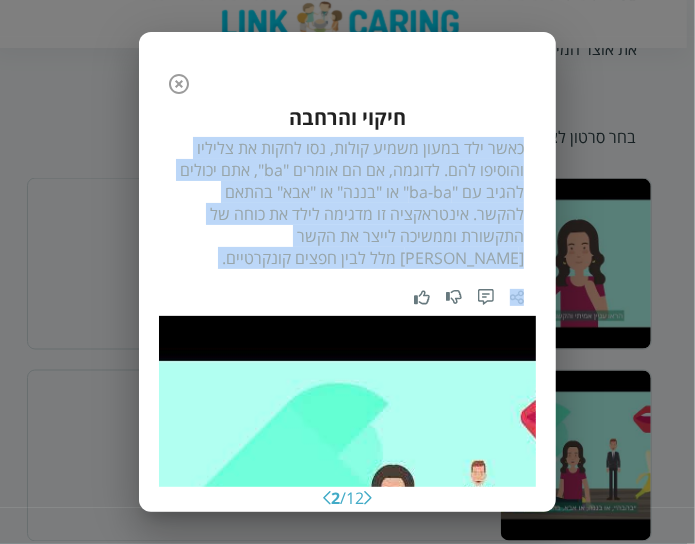 click on "כאשר ילד במעון משמיע קולות, נסו לחקות את צליליו והוסיפו להם. לדוגמה, אם הם אומרים "ba", אתם יכולים להגיב עם "ba-ba" או "בננה" או "אבא" בהתאם להקשר. אינטראקציה זו מדגימה לילד את כוחה של התקשורת וממשיכה לייצר את הקשר בין מלל לבין חפצים קונקרטיים." at bounding box center (347, 203) 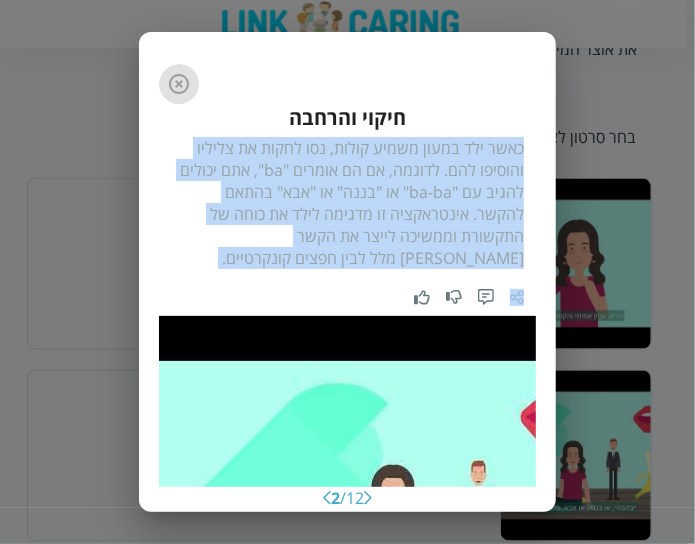 click 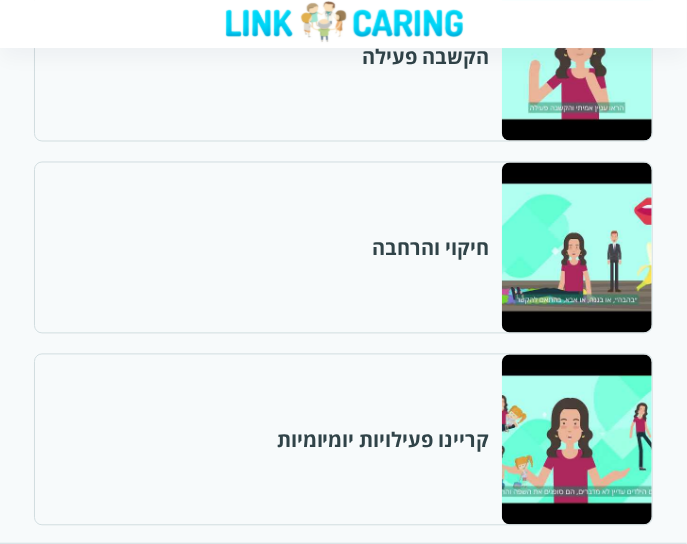 scroll, scrollTop: 1100, scrollLeft: 0, axis: vertical 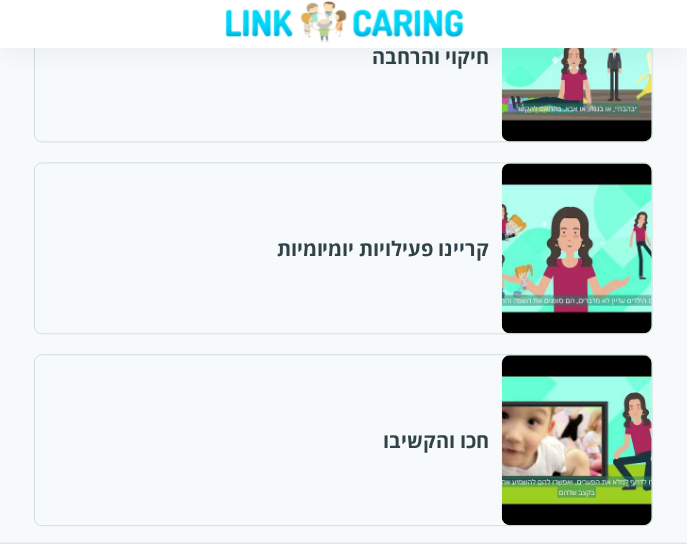 click at bounding box center [576, 248] 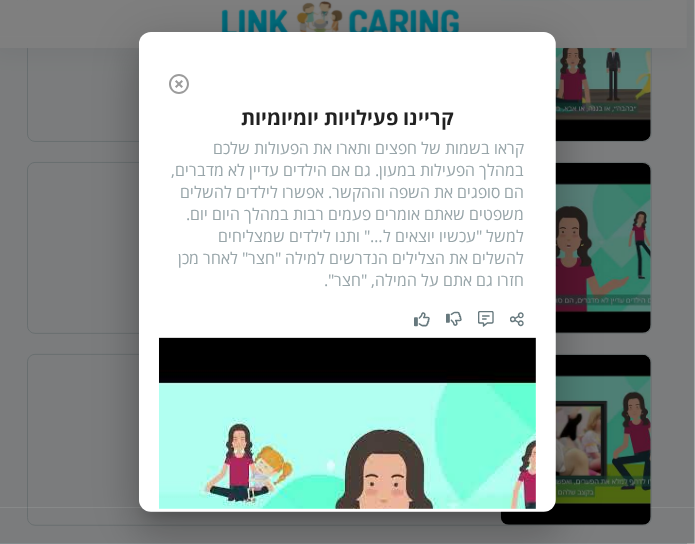 click on "קראו בשמות של חפצים ותארו את הפעולות שלכם במהלך הפעילות במעון. גם אם הילדים עדיין לא מדברים, הם סופגים את השפה וההקשר. אפשרו לילדים להשלים משפטים שאתם אומרים פעמים רבות במהלך היום יום. למשל "עכשיו יוצאים ל…" ותנו לילדים שמצליחים להשלים את הצלילים הנדרשים למילה "חצר" לאחר מכן חזרו גם אתם על המילה, "חצר"." at bounding box center (347, 214) 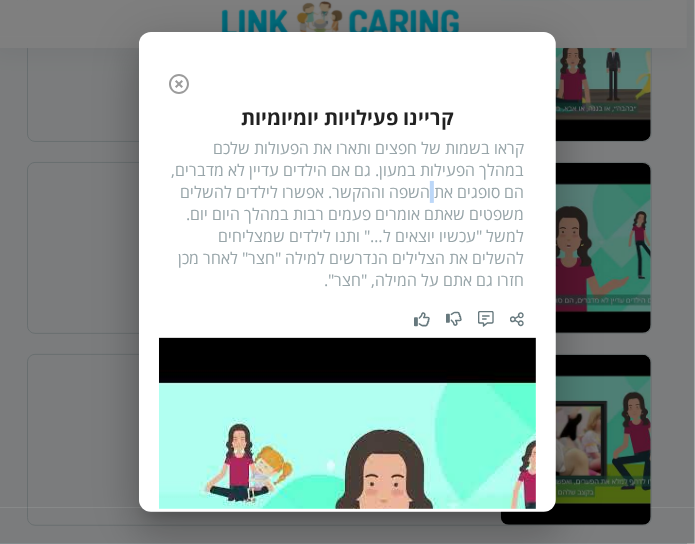 click on "קראו בשמות של חפצים ותארו את הפעולות שלכם במהלך הפעילות במעון. גם אם הילדים עדיין לא מדברים, הם סופגים את השפה וההקשר. אפשרו לילדים להשלים משפטים שאתם אומרים פעמים רבות במהלך היום יום. למשל "עכשיו יוצאים ל…" ותנו לילדים שמצליחים להשלים את הצלילים הנדרשים למילה "חצר" לאחר מכן חזרו גם אתם על המילה, "חצר"." at bounding box center [347, 214] 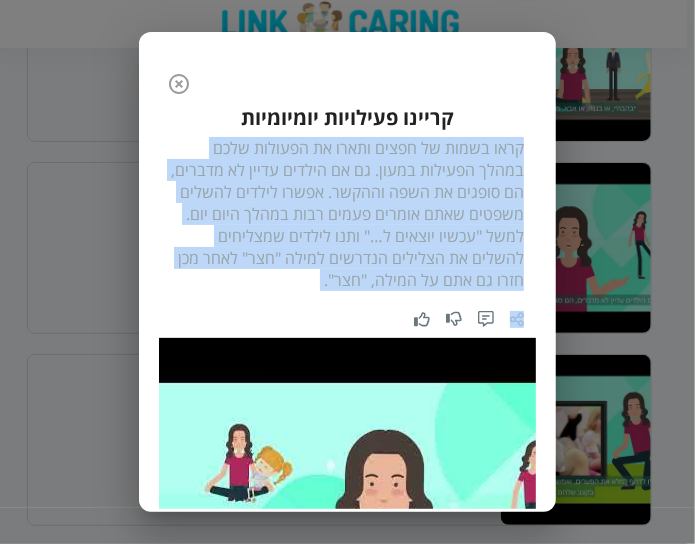 click on "קראו בשמות של חפצים ותארו את הפעולות שלכם במהלך הפעילות במעון. גם אם הילדים עדיין לא מדברים, הם סופגים את השפה וההקשר. אפשרו לילדים להשלים משפטים שאתם אומרים פעמים רבות במהלך היום יום. למשל "עכשיו יוצאים ל…" ותנו לילדים שמצליחים להשלים את הצלילים הנדרשים למילה "חצר" לאחר מכן חזרו גם אתם על המילה, "חצר"." at bounding box center (347, 214) 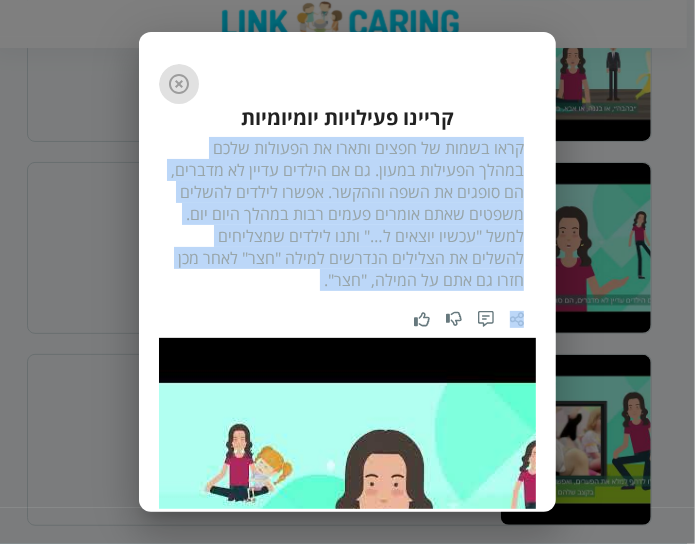 click 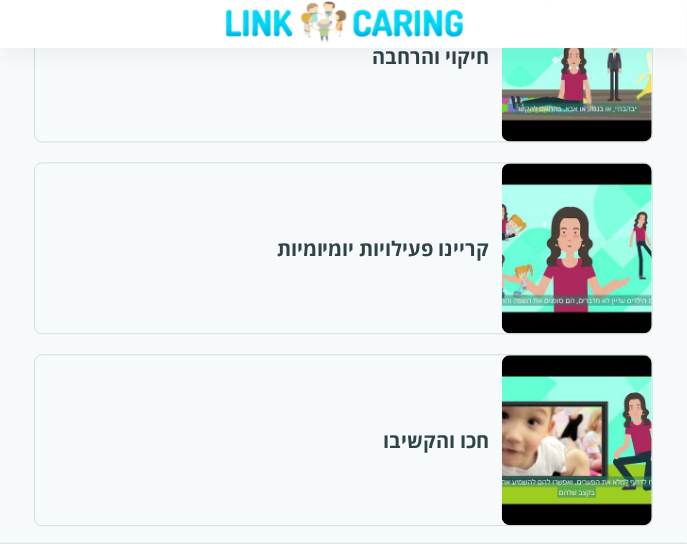 scroll, scrollTop: 1300, scrollLeft: 0, axis: vertical 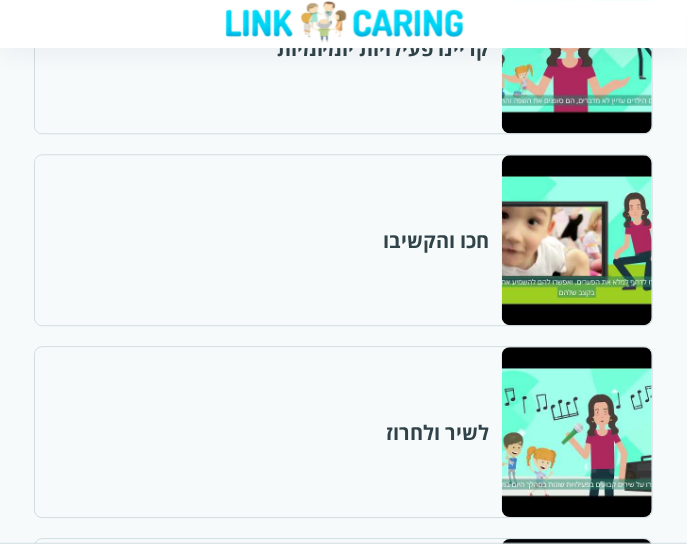 click at bounding box center (576, 240) 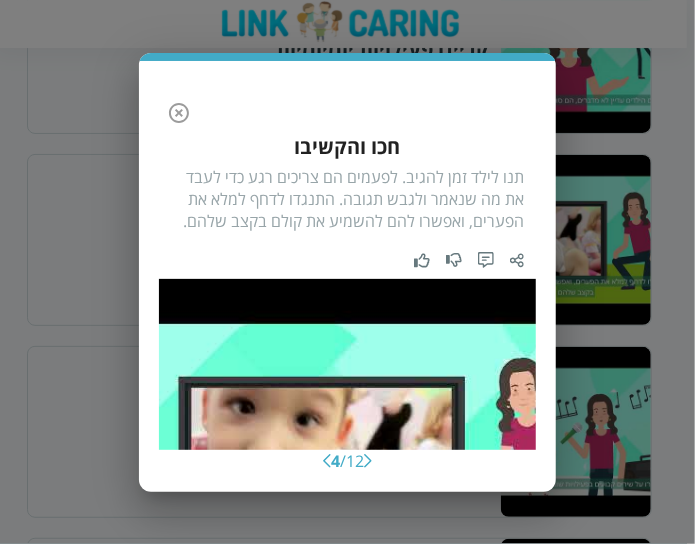 click on "תנו לילד זמן להגיב. לפעמים הם צריכים רגע כדי לעבד את מה שנאמר ולגבש תגובה. התנגדו לדחף למלא את הפערים, ואפשרו להם להשמיע את קולם בקצב שלהם." at bounding box center (347, 199) 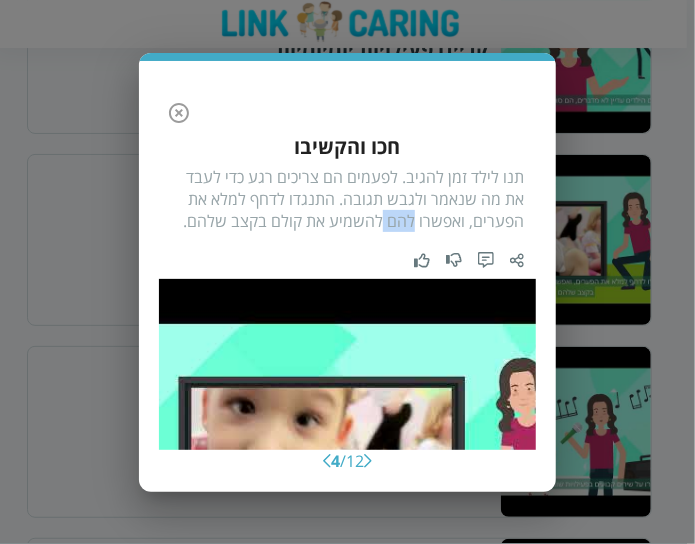 click on "תנו לילד זמן להגיב. לפעמים הם צריכים רגע כדי לעבד את מה שנאמר ולגבש תגובה. התנגדו לדחף למלא את הפערים, ואפשרו להם להשמיע את קולם בקצב שלהם." at bounding box center [347, 199] 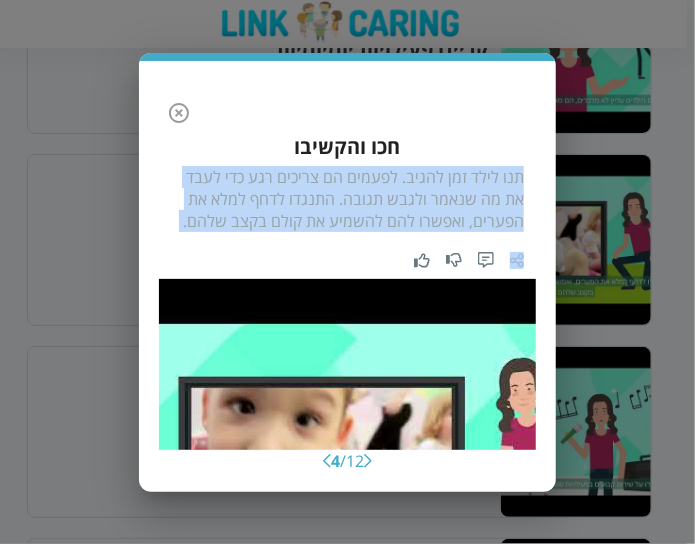 click on "תנו לילד זמן להגיב. לפעמים הם צריכים רגע כדי לעבד את מה שנאמר ולגבש תגובה. התנגדו לדחף למלא את הפערים, ואפשרו להם להשמיע את קולם בקצב שלהם." at bounding box center (347, 199) 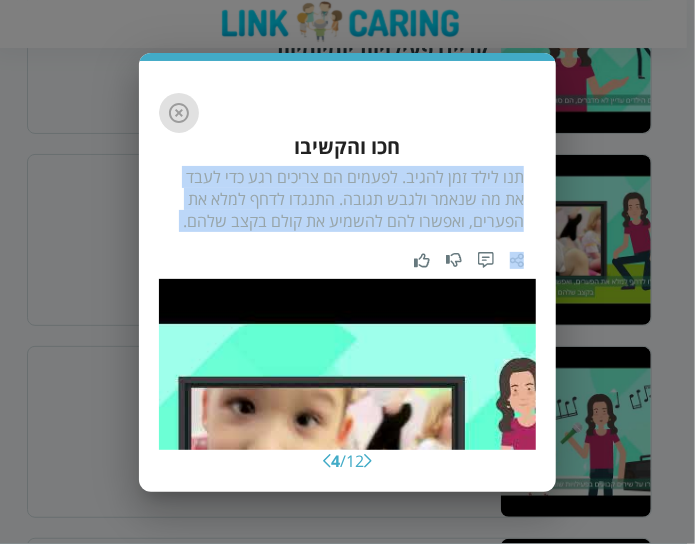 click 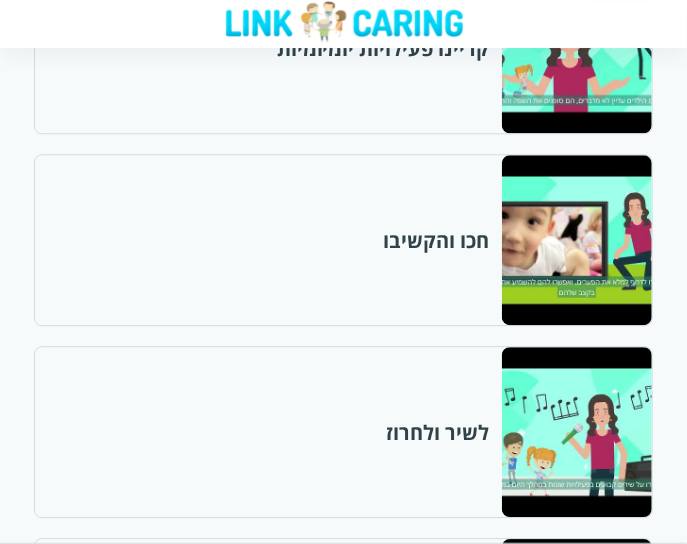scroll, scrollTop: 1400, scrollLeft: 0, axis: vertical 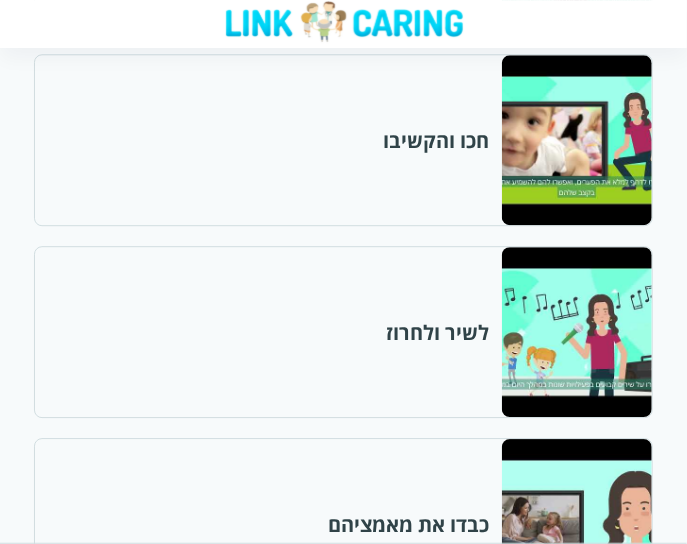 click at bounding box center (576, 332) 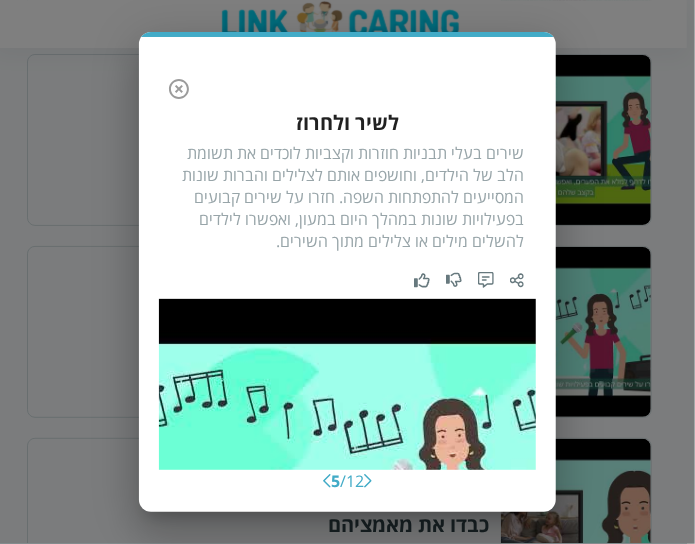click on "שירים בעלי תבניות חוזרות וקצביות  לוכדים את תשומת הלב של הילדים, וחושפים אותם לצלילים והברות שונות המסייעים להתפתחות השפה. חזרו על שירים קבועים בפעילויות שונות במהלך היום במעון, ואפשרו לילדים להשלים מילים או צלילים מתוך השירים." at bounding box center [347, 197] 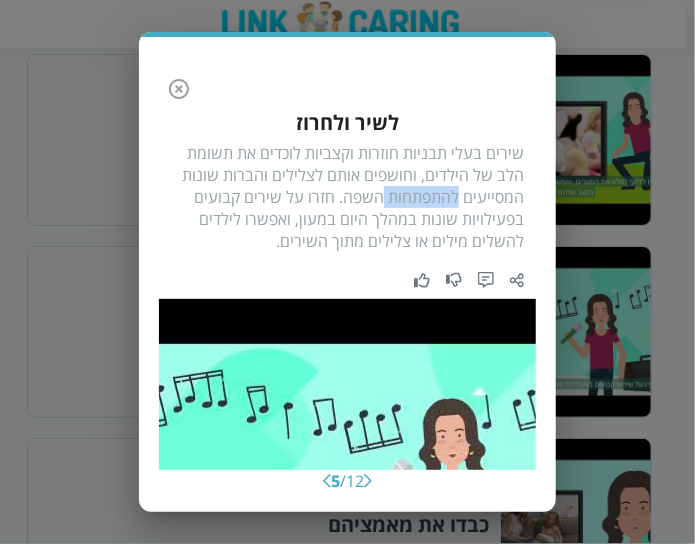 click on "שירים בעלי תבניות חוזרות וקצביות  לוכדים את תשומת הלב של הילדים, וחושפים אותם לצלילים והברות שונות המסייעים להתפתחות השפה. חזרו על שירים קבועים בפעילויות שונות במהלך היום במעון, ואפשרו לילדים להשלים מילים או צלילים מתוך השירים." at bounding box center (347, 197) 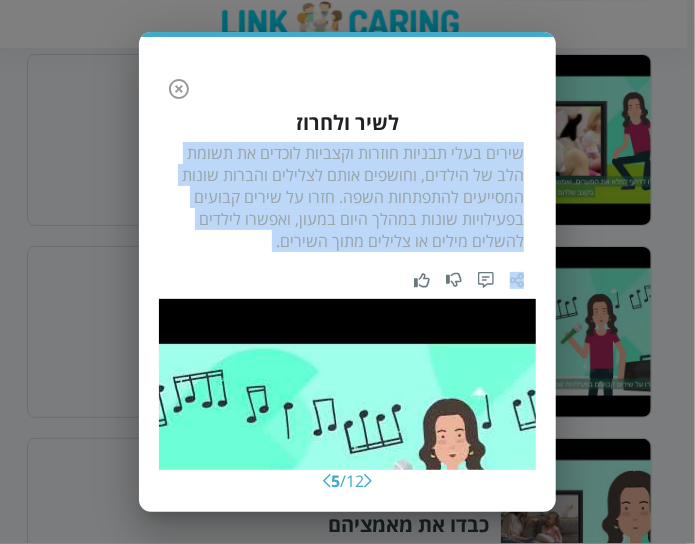 click on "שירים בעלי תבניות חוזרות וקצביות  לוכדים את תשומת הלב של הילדים, וחושפים אותם לצלילים והברות שונות המסייעים להתפתחות השפה. חזרו על שירים קבועים בפעילויות שונות במהלך היום במעון, ואפשרו לילדים להשלים מילים או צלילים מתוך השירים." at bounding box center (347, 197) 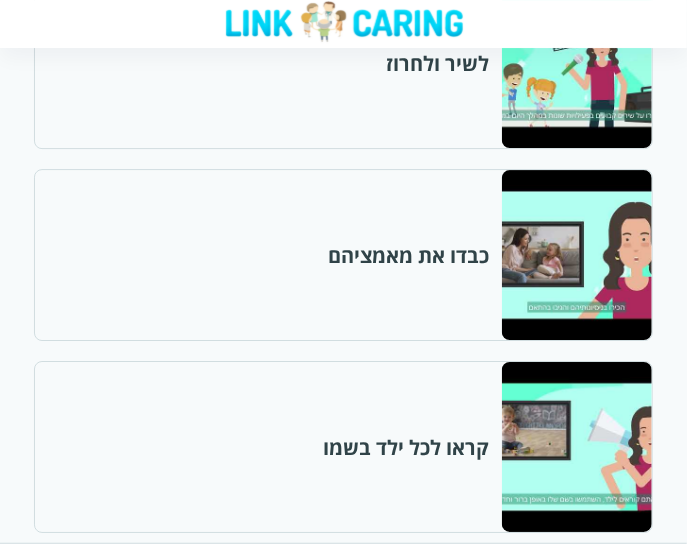 scroll, scrollTop: 1700, scrollLeft: 0, axis: vertical 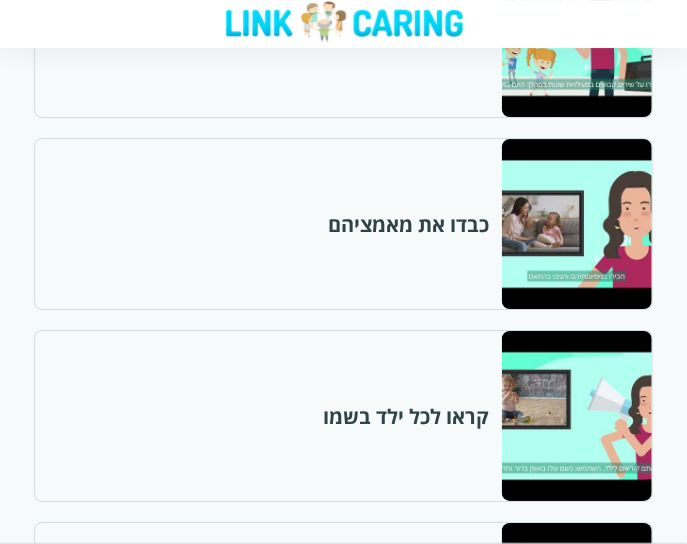 click at bounding box center (576, 224) 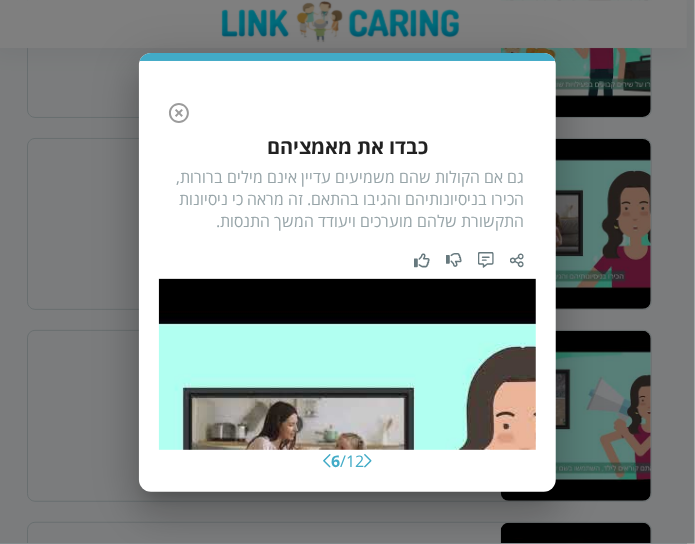 click on "גם אם הקולות שהם משמיעים עדיין אינם מילים ברורות, הכירו בניסיונותיהם והגיבו בהתאם. זה מראה כי ניסיונות התקשורת שלהם מוערכים ויעודד המשך התנסות." at bounding box center [347, 199] 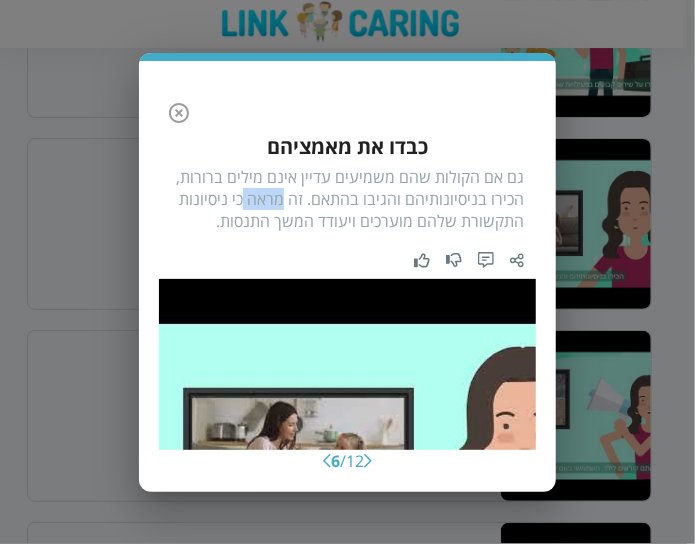 click on "גם אם הקולות שהם משמיעים עדיין אינם מילים ברורות, הכירו בניסיונותיהם והגיבו בהתאם. זה מראה כי ניסיונות התקשורת שלהם מוערכים ויעודד המשך התנסות." at bounding box center (347, 199) 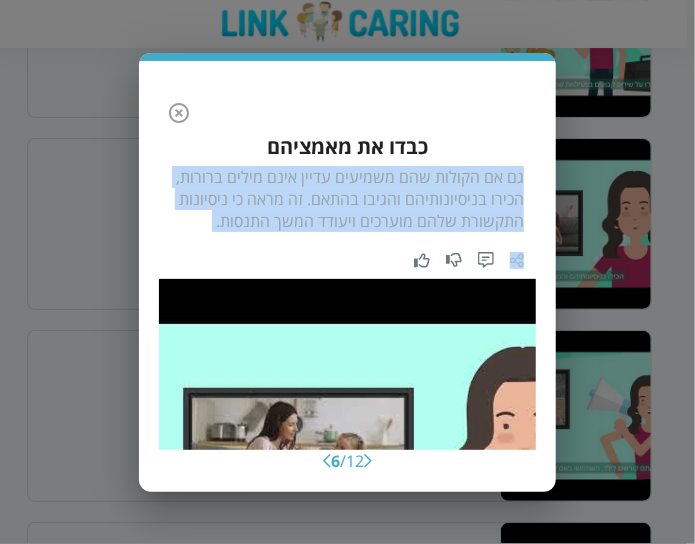 click on "גם אם הקולות שהם משמיעים עדיין אינם מילים ברורות, הכירו בניסיונותיהם והגיבו בהתאם. זה מראה כי ניסיונות התקשורת שלהם מוערכים ויעודד המשך התנסות." at bounding box center (347, 199) 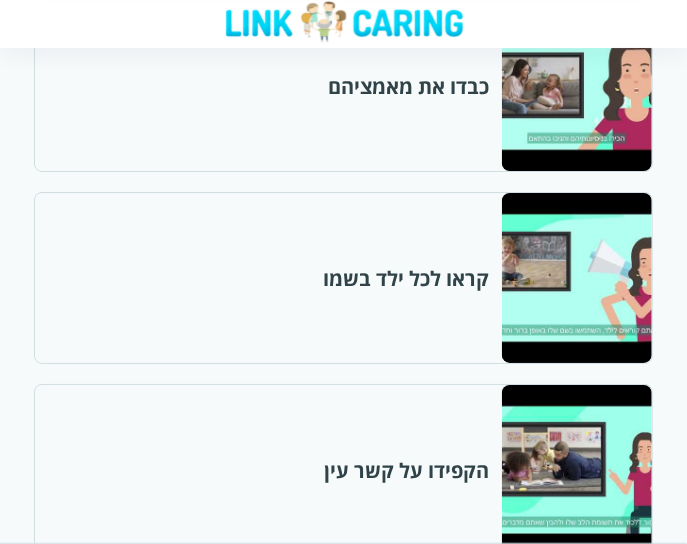 scroll, scrollTop: 1900, scrollLeft: 0, axis: vertical 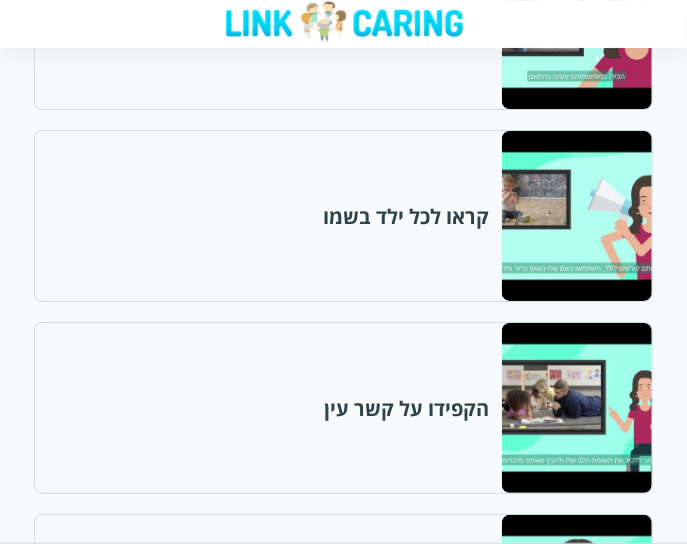 click at bounding box center (576, 216) 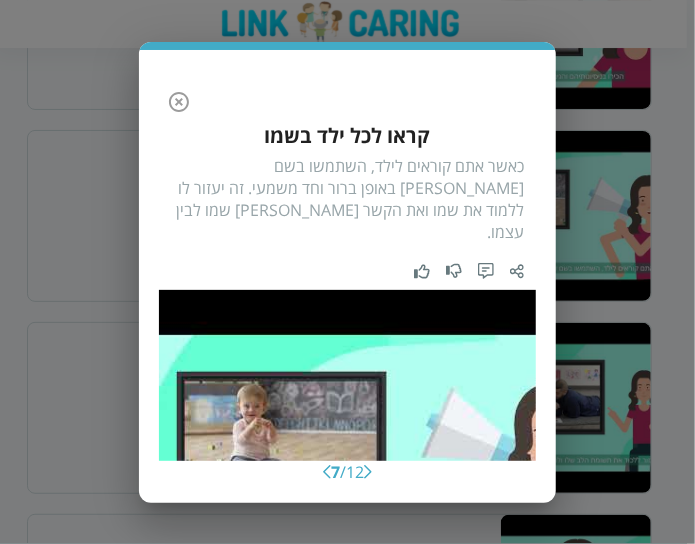 click on "כאשר אתם קוראים לילד, השתמשו בשם שלו באופן ברור וחד משמעי. זה יעזור לו ללמוד את שמו ואת הקשר בין שמו לבין עצמו." at bounding box center [347, 199] 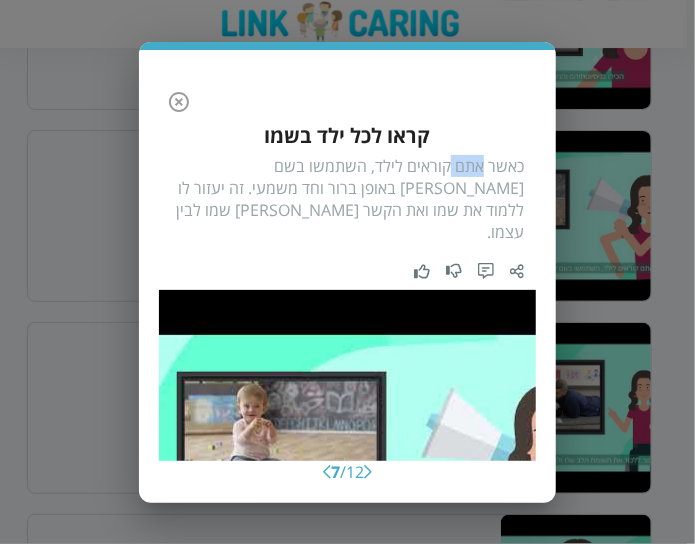 click on "כאשר אתם קוראים לילד, השתמשו בשם שלו באופן ברור וחד משמעי. זה יעזור לו ללמוד את שמו ואת הקשר בין שמו לבין עצמו." at bounding box center (347, 199) 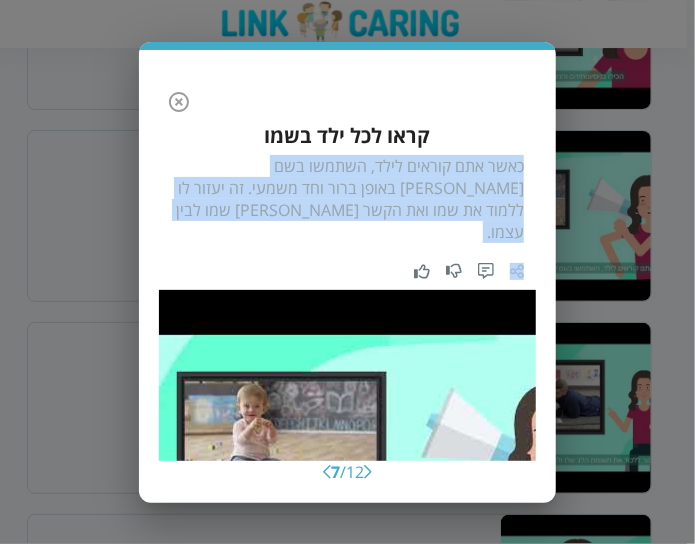 click on "כאשר אתם קוראים לילד, השתמשו בשם שלו באופן ברור וחד משמעי. זה יעזור לו ללמוד את שמו ואת הקשר בין שמו לבין עצמו." at bounding box center [347, 199] 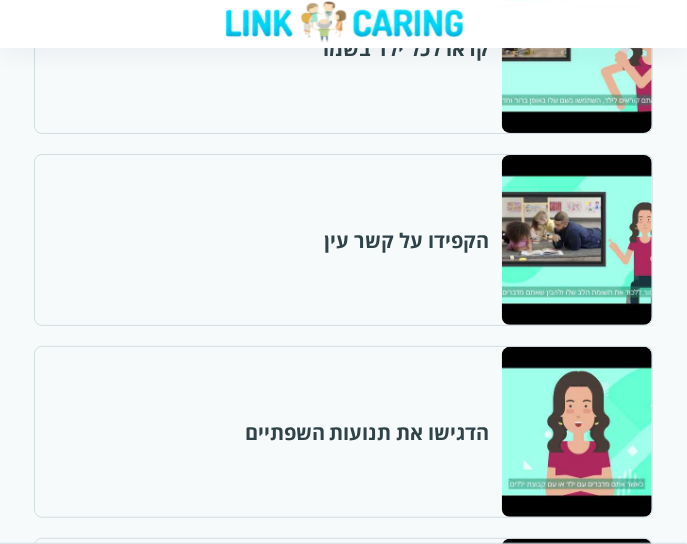 scroll, scrollTop: 2100, scrollLeft: 0, axis: vertical 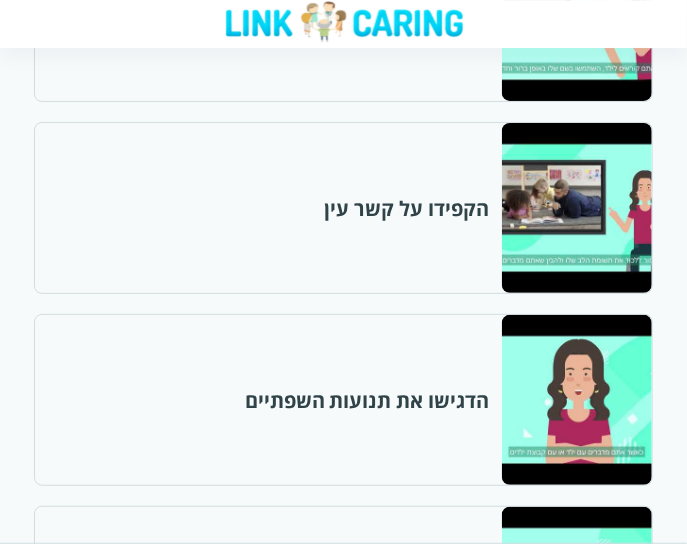 click at bounding box center [576, 208] 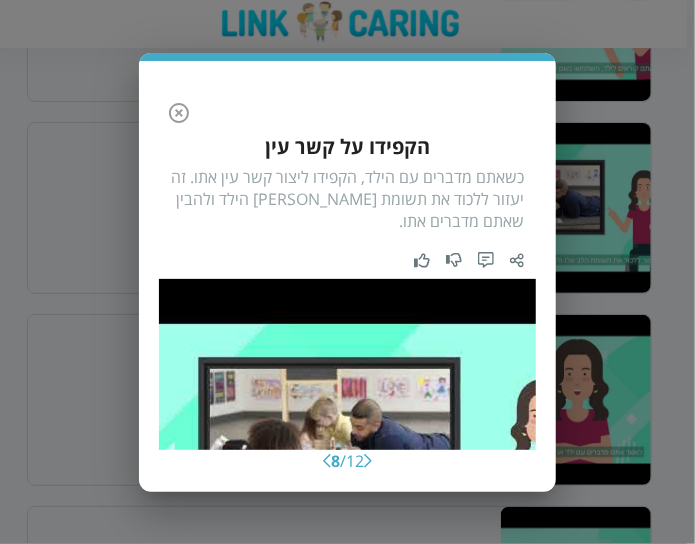 click 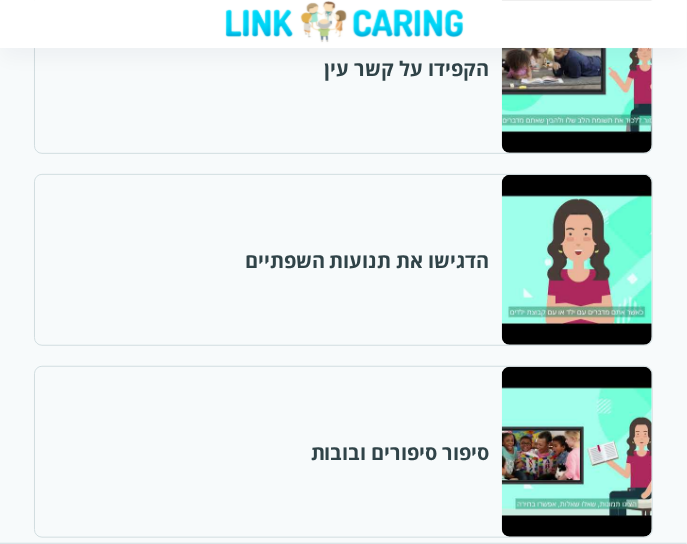 scroll, scrollTop: 2300, scrollLeft: 0, axis: vertical 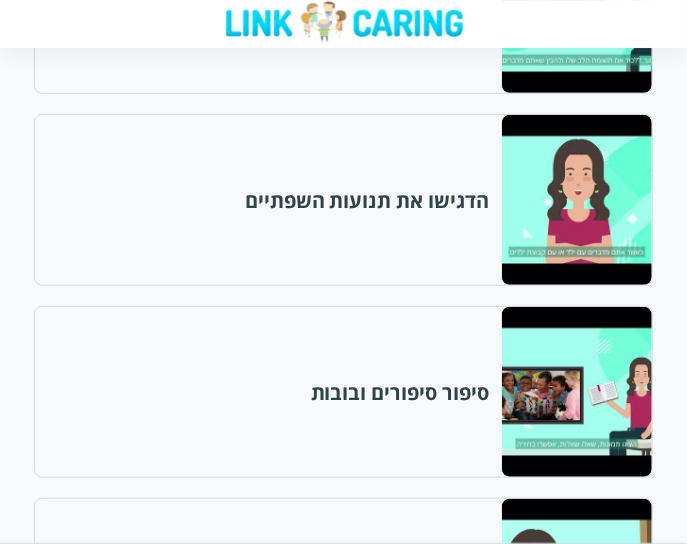 click at bounding box center (576, 200) 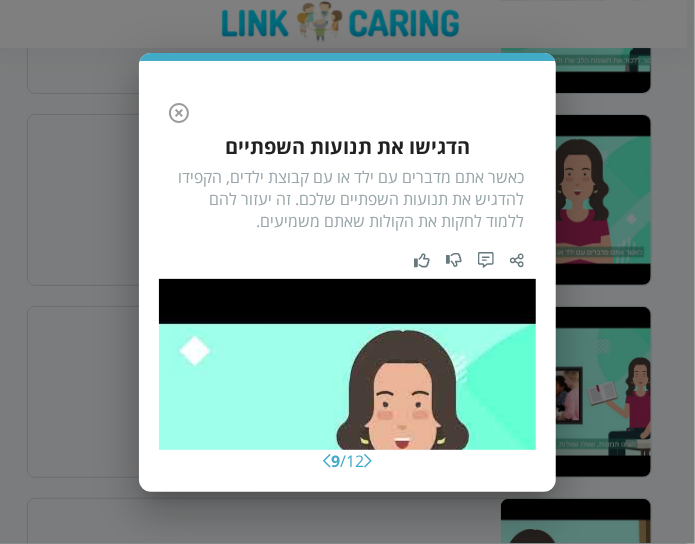 click on "כאשר אתם מדברים עם ילד או עם קבוצת ילדים, הקפידו להדגיש את תנועות השפתיים שלכם. זה יעזור להם ללמוד לחקות את הקולות שאתם משמיעים." at bounding box center [347, 199] 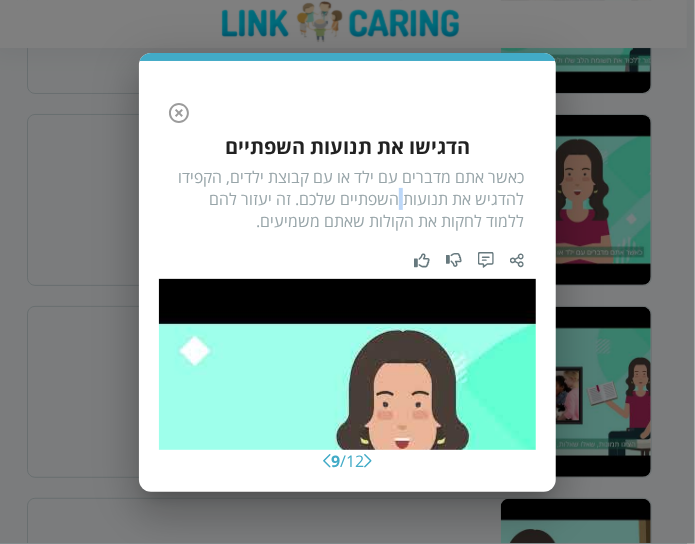 click on "כאשר אתם מדברים עם ילד או עם קבוצת ילדים, הקפידו להדגיש את תנועות השפתיים שלכם. זה יעזור להם ללמוד לחקות את הקולות שאתם משמיעים." at bounding box center (347, 199) 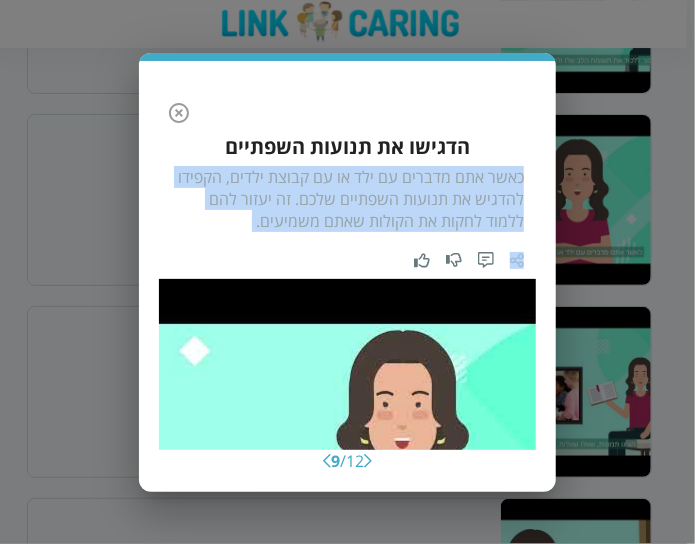 click on "כאשר אתם מדברים עם ילד או עם קבוצת ילדים, הקפידו להדגיש את תנועות השפתיים שלכם. זה יעזור להם ללמוד לחקות את הקולות שאתם משמיעים." at bounding box center (347, 199) 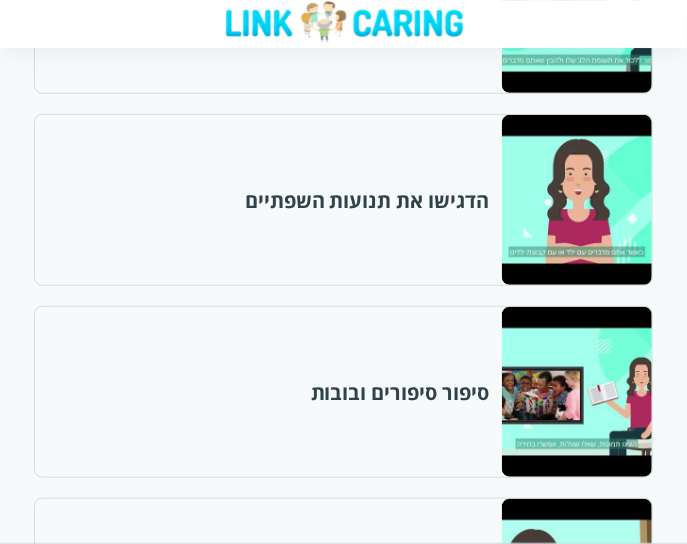 click at bounding box center (576, 392) 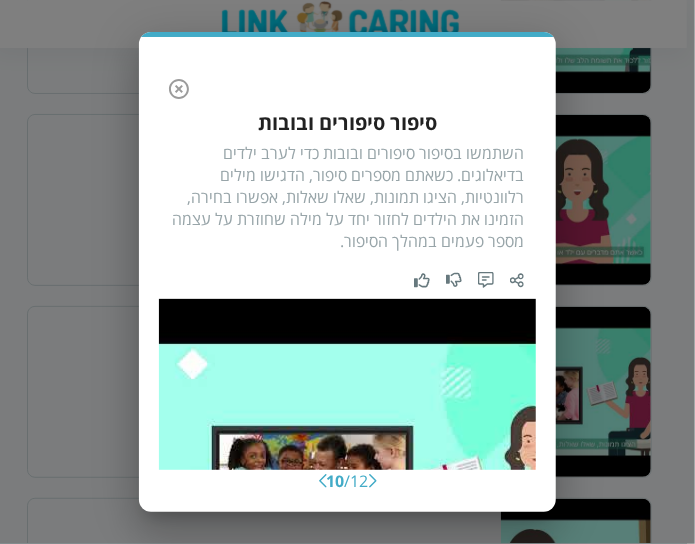 click on "השתמשו בסיפור סיפורים ובובות כדי לערב ילדים בדיאלוגים. כשאתם מספרים סיפור, הדגישו מילים רלוונטיות, הציגו תמונות, שאלו שאלות, אפשרו בחירה, הזמינו את הילדים לחזור יחד על מילה שחוזרת על עצמה מספר פעמים במהלך הסיפור." at bounding box center [347, 197] 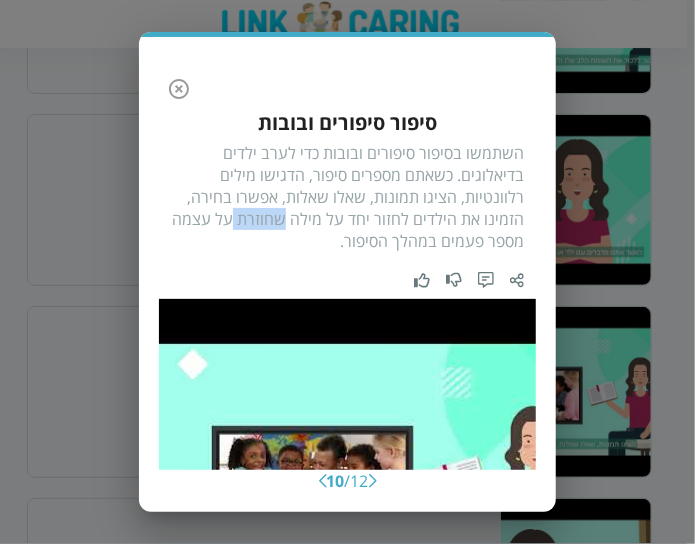 click on "השתמשו בסיפור סיפורים ובובות כדי לערב ילדים בדיאלוגים. כשאתם מספרים סיפור, הדגישו מילים רלוונטיות, הציגו תמונות, שאלו שאלות, אפשרו בחירה, הזמינו את הילדים לחזור יחד על מילה שחוזרת על עצמה מספר פעמים במהלך הסיפור." at bounding box center [347, 197] 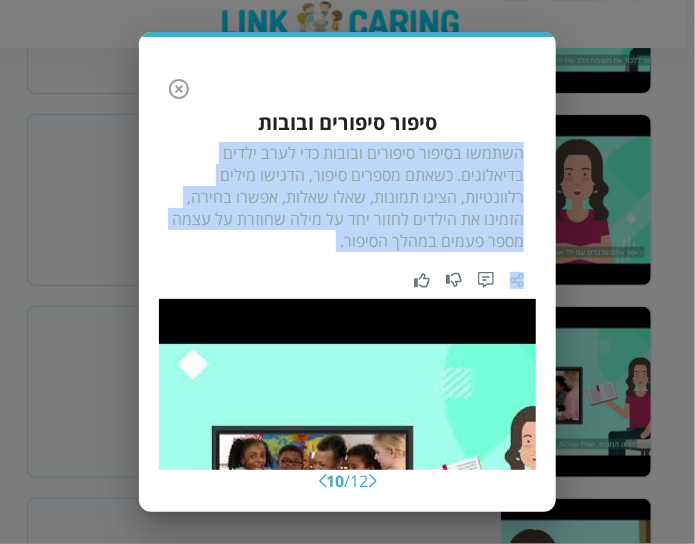 click on "השתמשו בסיפור סיפורים ובובות כדי לערב ילדים בדיאלוגים. כשאתם מספרים סיפור, הדגישו מילים רלוונטיות, הציגו תמונות, שאלו שאלות, אפשרו בחירה, הזמינו את הילדים לחזור יחד על מילה שחוזרת על עצמה מספר פעמים במהלך הסיפור." at bounding box center [347, 197] 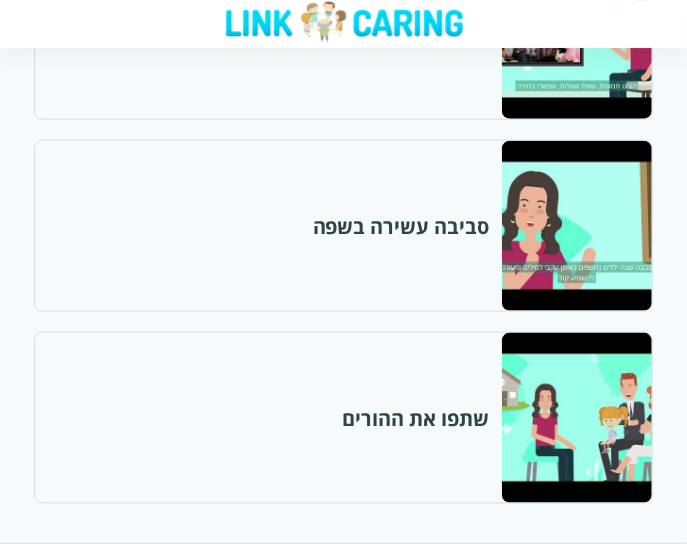 scroll, scrollTop: 2700, scrollLeft: 0, axis: vertical 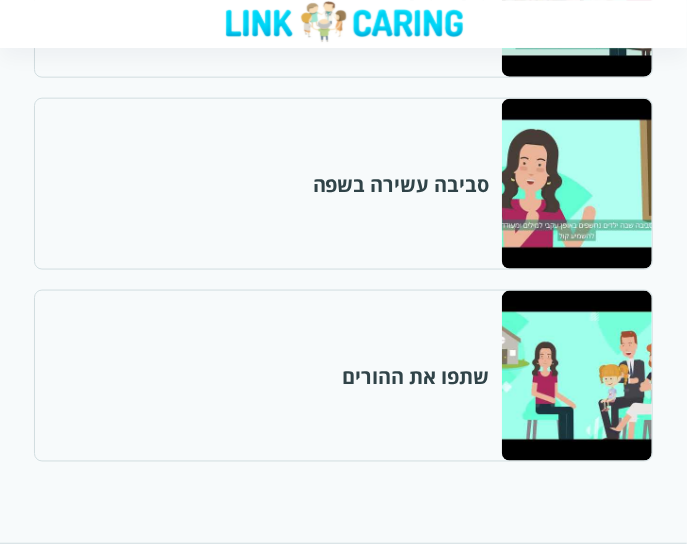 click at bounding box center (576, 184) 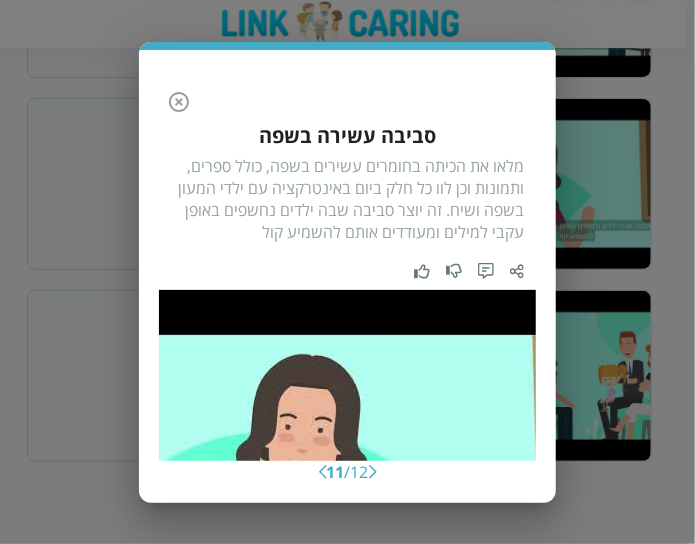 click on "מלאו את הכיתה בחומרים עשירים בשפה, כולל ספרים, ותמונות וכן לוו כל חלק ביום באינטרקציה עם ילדי המעון בשפה ושיח. זה יוצר סביבה שבה ילדים נחשפים באופן עקבי למילים ומעודדים אותם להשמיע קול" at bounding box center [347, 199] 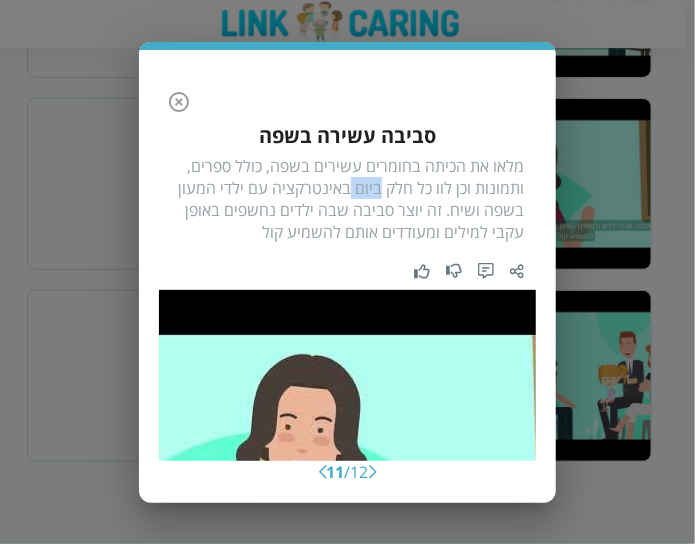 click on "מלאו את הכיתה בחומרים עשירים בשפה, כולל ספרים, ותמונות וכן לוו כל חלק ביום באינטרקציה עם ילדי המעון בשפה ושיח. זה יוצר סביבה שבה ילדים נחשפים באופן עקבי למילים ומעודדים אותם להשמיע קול" at bounding box center (347, 199) 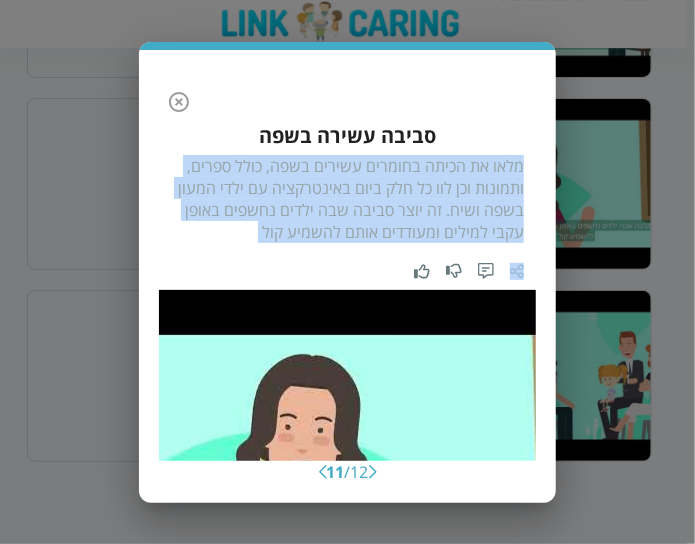 click on "מלאו את הכיתה בחומרים עשירים בשפה, כולל ספרים, ותמונות וכן לוו כל חלק ביום באינטרקציה עם ילדי המעון בשפה ושיח. זה יוצר סביבה שבה ילדים נחשפים באופן עקבי למילים ומעודדים אותם להשמיע קול" at bounding box center [347, 199] 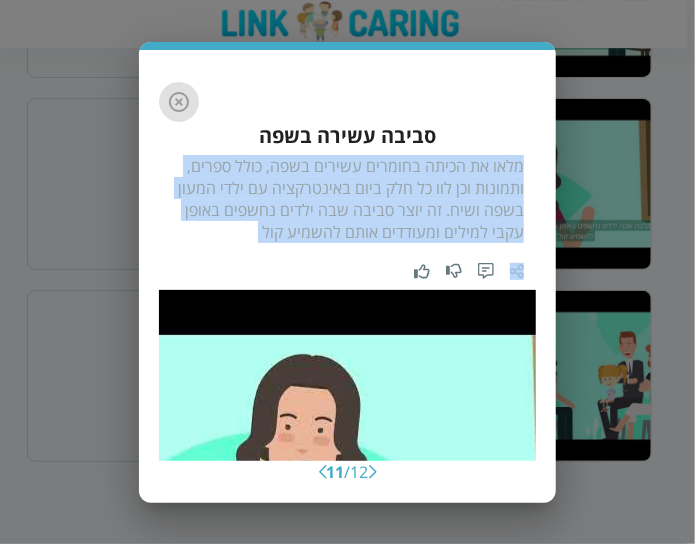 click 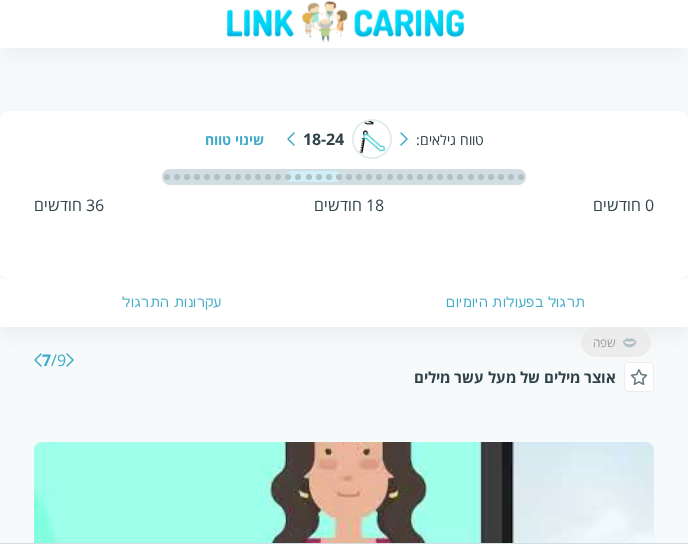 scroll, scrollTop: 0, scrollLeft: 0, axis: both 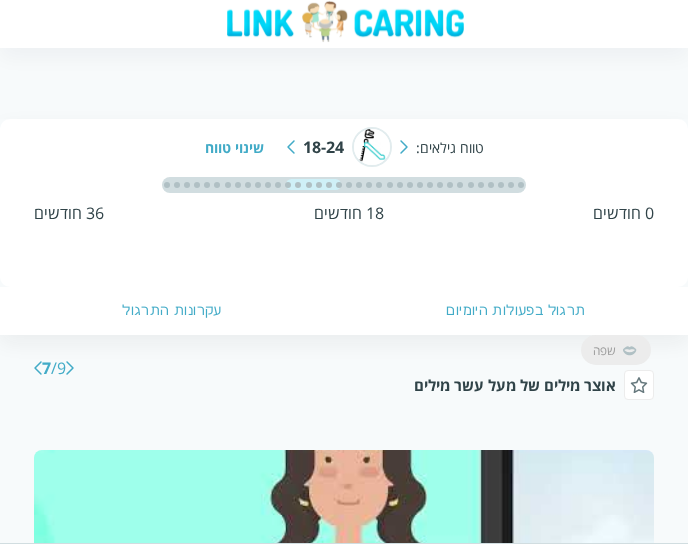 click at bounding box center (38, 368) 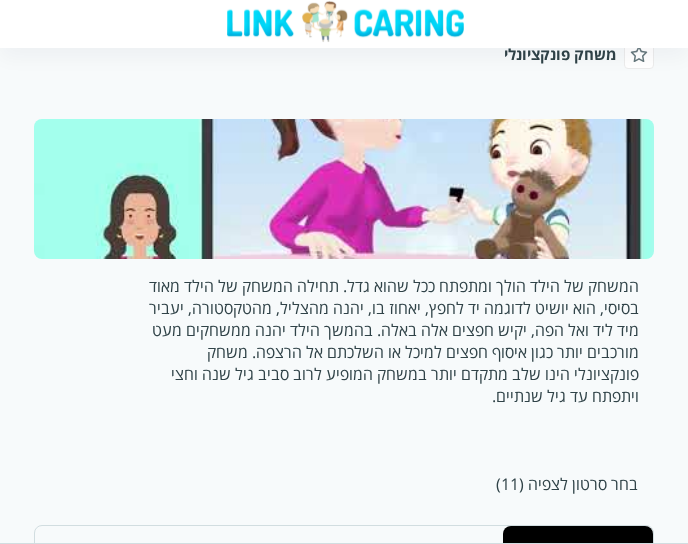 scroll, scrollTop: 300, scrollLeft: 0, axis: vertical 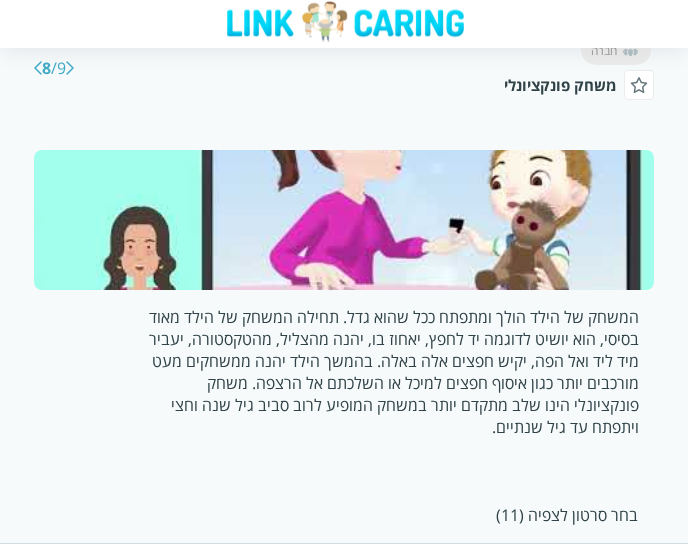 click at bounding box center [343, 220] 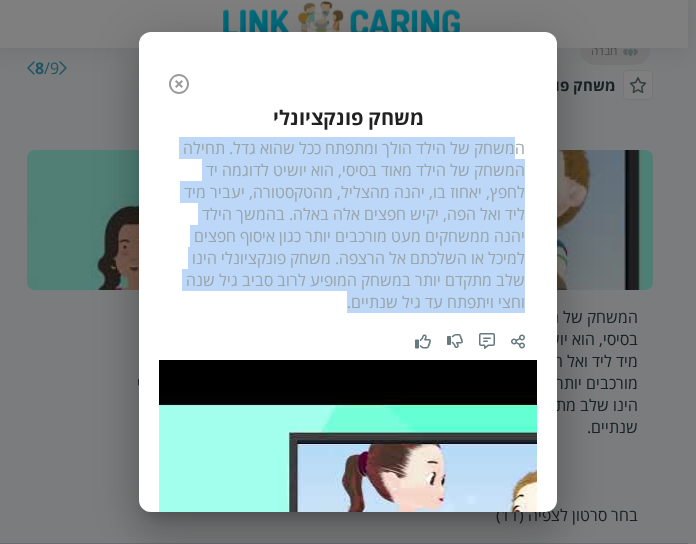 drag, startPoint x: 512, startPoint y: 145, endPoint x: 341, endPoint y: 296, distance: 228.12715 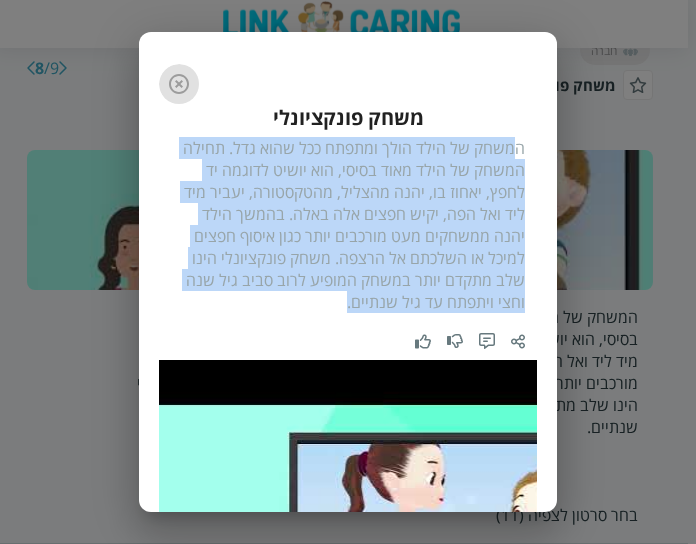 click 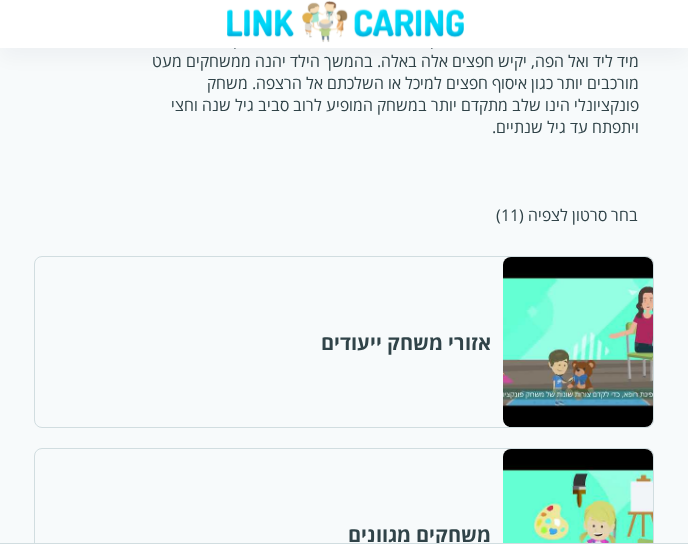 scroll, scrollTop: 700, scrollLeft: 0, axis: vertical 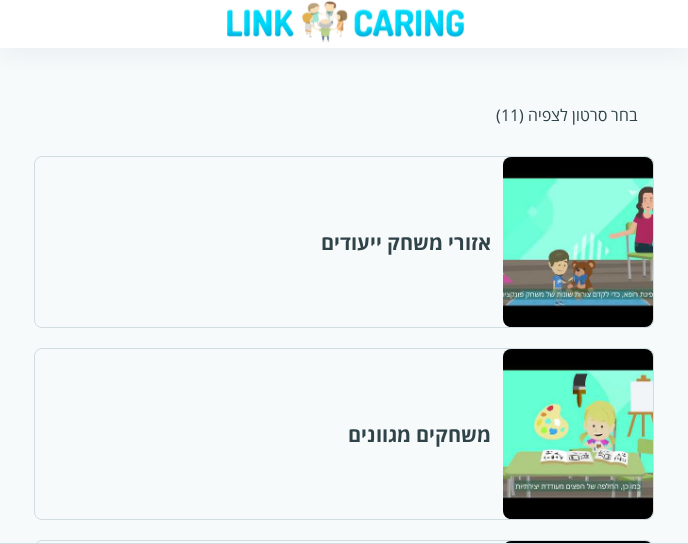 click at bounding box center (577, 242) 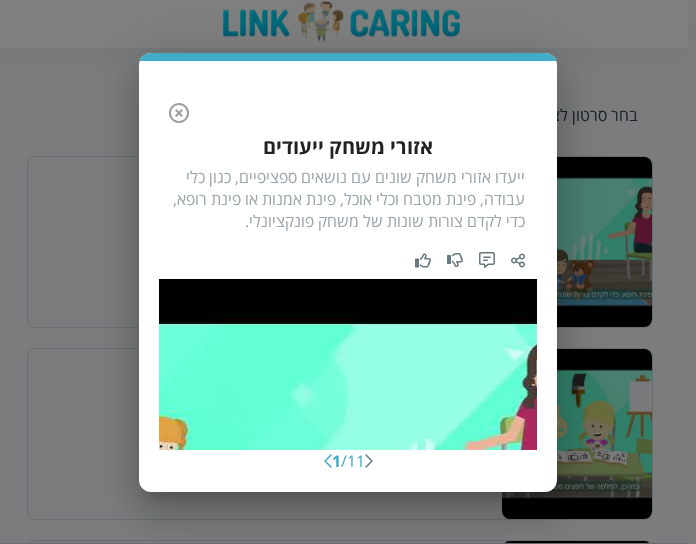 click on "ייעדו אזורי משחק שונים עם נושאים ספציפיים, כגון כלי עבודה, פינת מטבח וכלי אוכל, פינת אמנות או פינת רופא, כדי לקדם צורות שונות של משחק פונקציונלי." at bounding box center [348, 199] 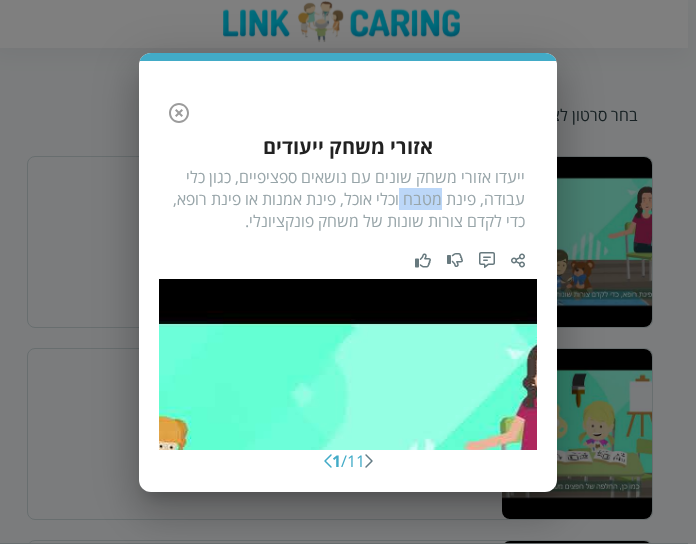 click on "ייעדו אזורי משחק שונים עם נושאים ספציפיים, כגון כלי עבודה, פינת מטבח וכלי אוכל, פינת אמנות או פינת רופא, כדי לקדם צורות שונות של משחק פונקציונלי." at bounding box center [348, 199] 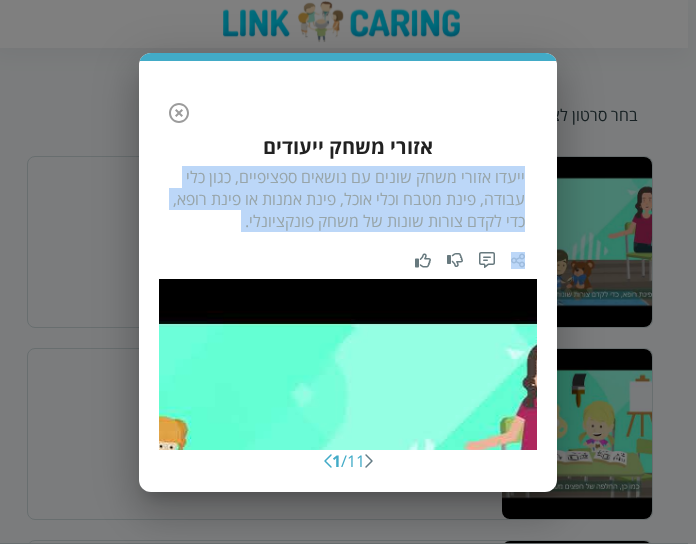 click on "ייעדו אזורי משחק שונים עם נושאים ספציפיים, כגון כלי עבודה, פינת מטבח וכלי אוכל, פינת אמנות או פינת רופא, כדי לקדם צורות שונות של משחק פונקציונלי." at bounding box center (348, 199) 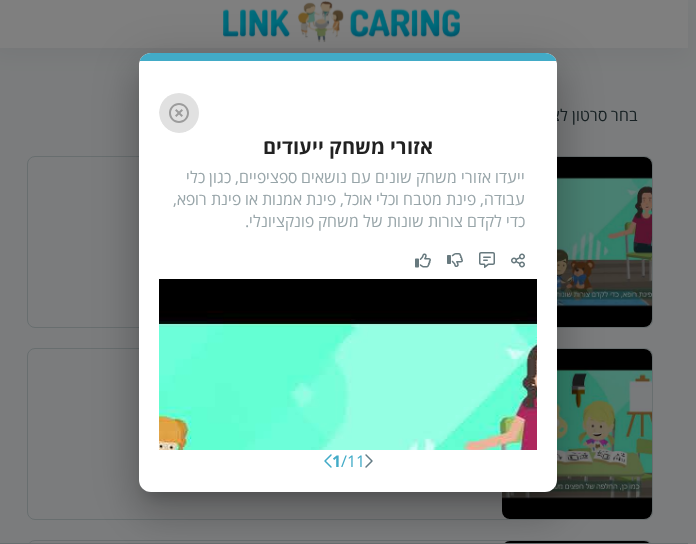 click 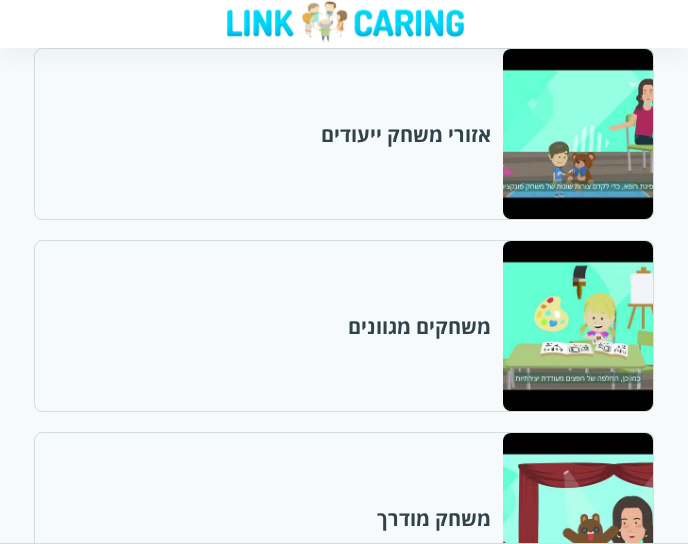 scroll, scrollTop: 900, scrollLeft: 0, axis: vertical 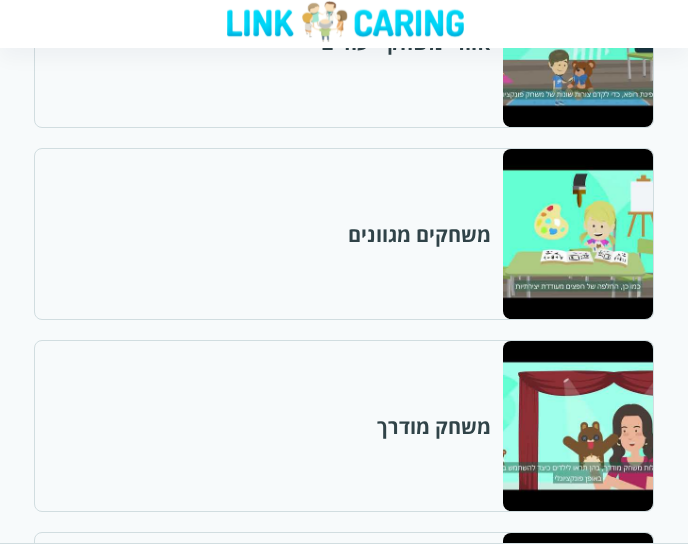 click at bounding box center [577, 234] 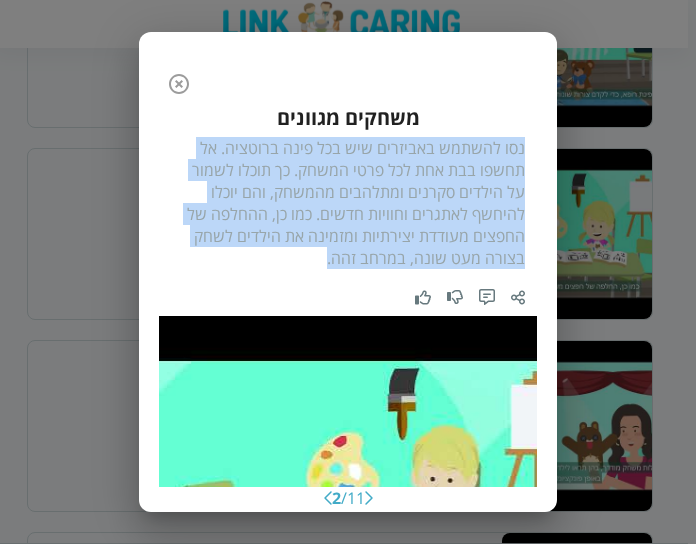 drag, startPoint x: 525, startPoint y: 139, endPoint x: 308, endPoint y: 259, distance: 247.96976 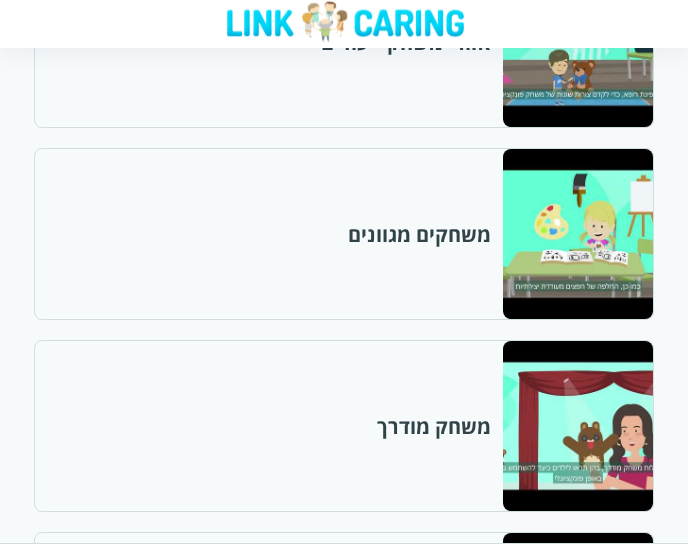 scroll, scrollTop: 1100, scrollLeft: 0, axis: vertical 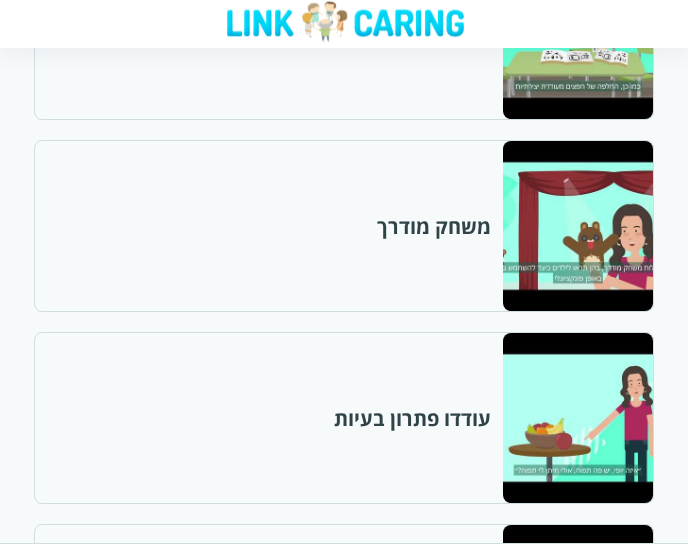 click at bounding box center [577, 226] 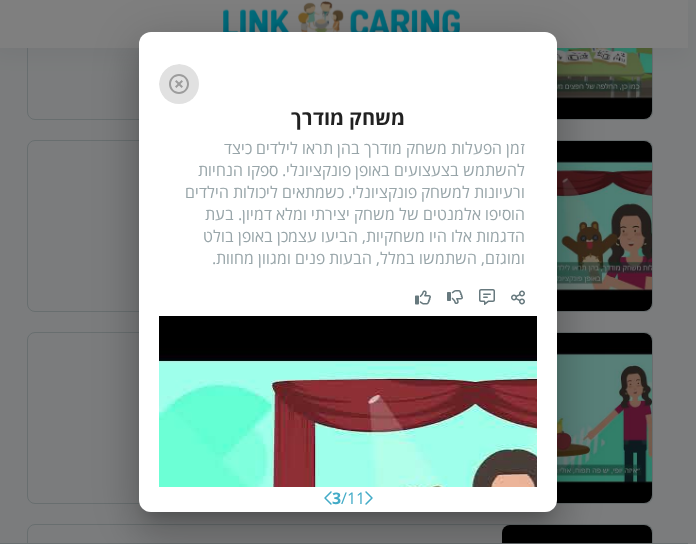 click 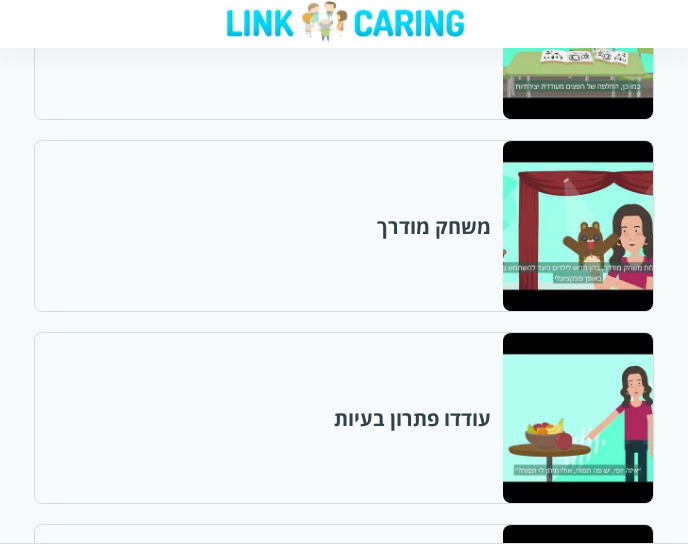 click at bounding box center (577, 226) 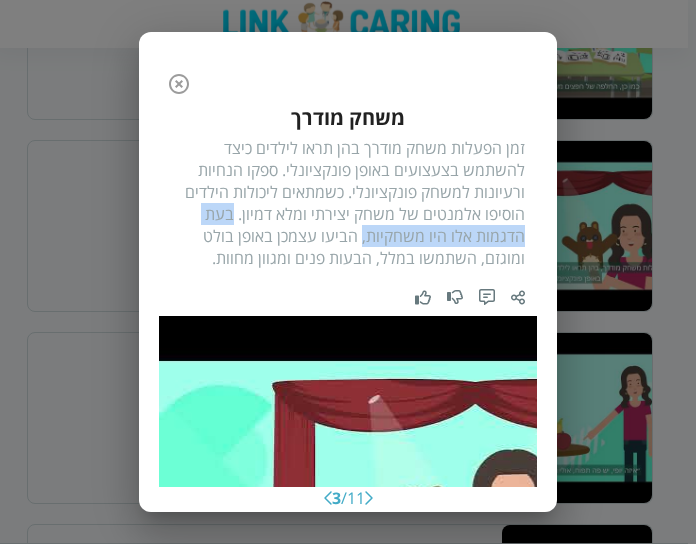 drag, startPoint x: 238, startPoint y: 213, endPoint x: 364, endPoint y: 234, distance: 127.738014 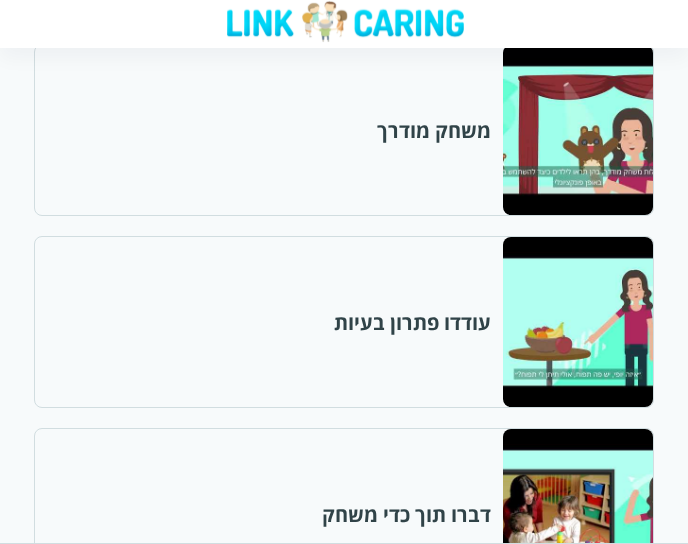 scroll, scrollTop: 1194, scrollLeft: 0, axis: vertical 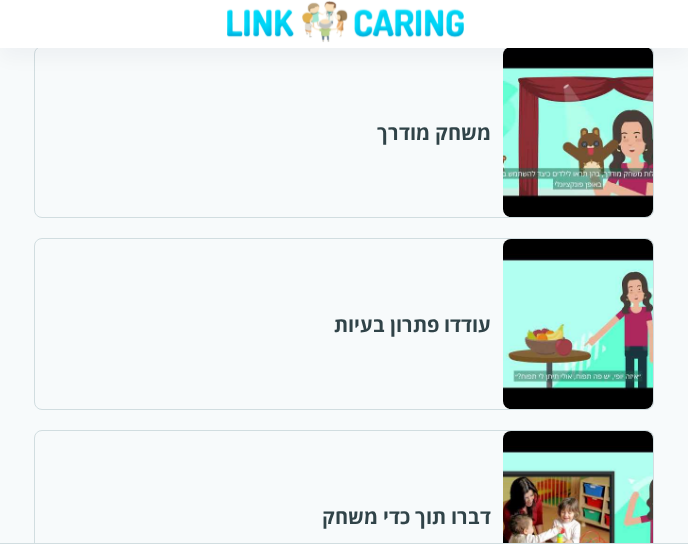 click at bounding box center (577, 324) 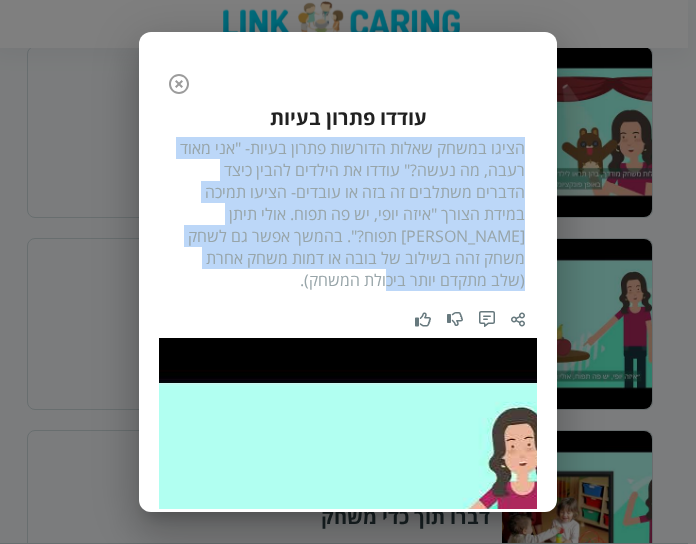 drag, startPoint x: 524, startPoint y: 139, endPoint x: 314, endPoint y: 271, distance: 248.04031 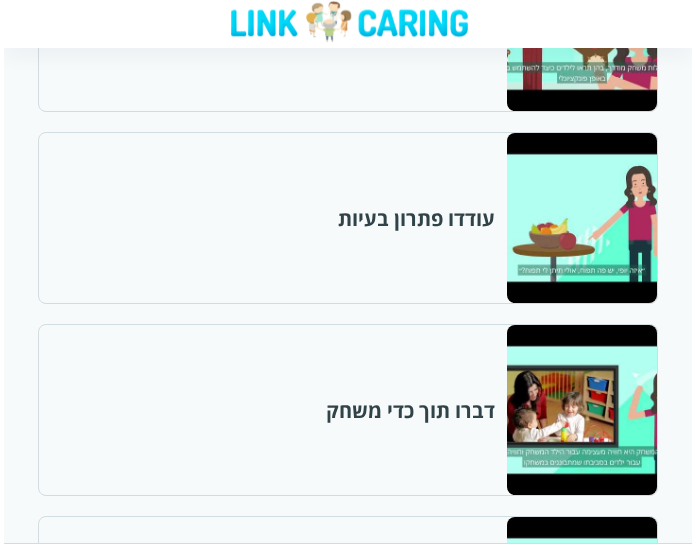 scroll, scrollTop: 1494, scrollLeft: 0, axis: vertical 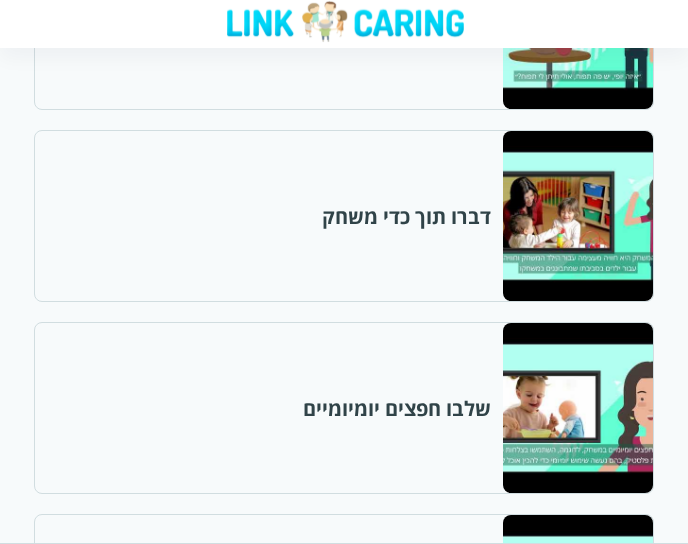 click at bounding box center [577, 216] 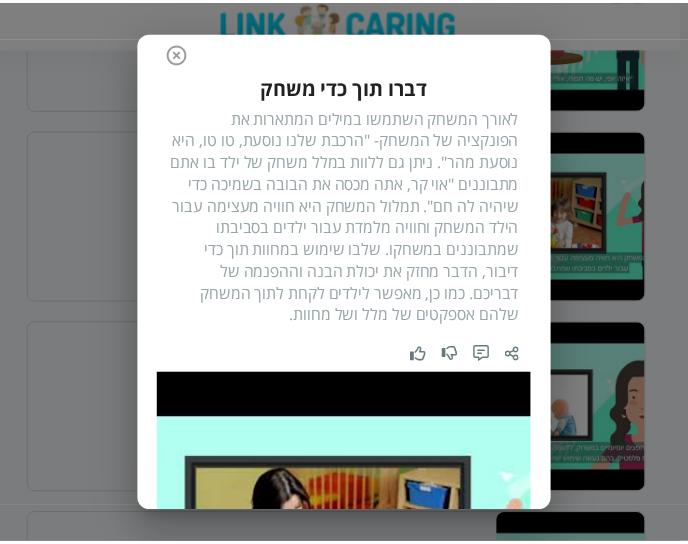 scroll, scrollTop: 0, scrollLeft: 0, axis: both 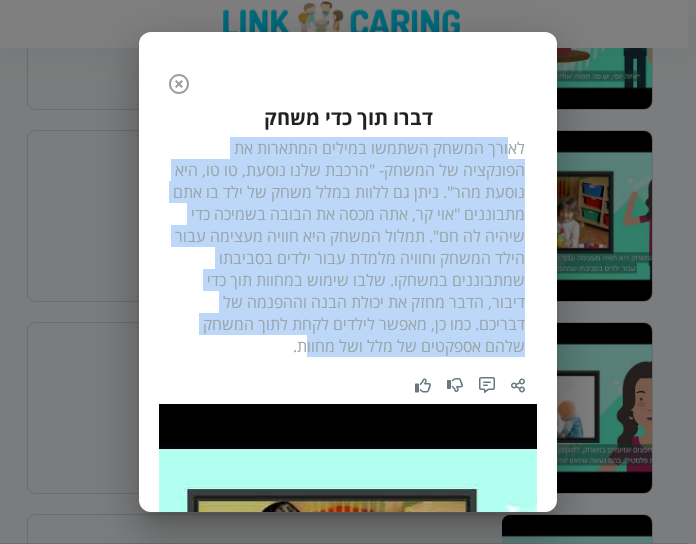 drag, startPoint x: 511, startPoint y: 140, endPoint x: 310, endPoint y: 341, distance: 284.25693 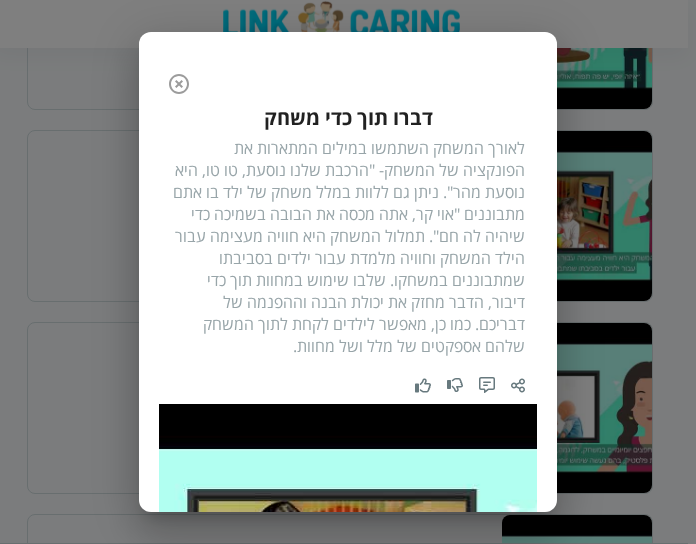 drag, startPoint x: 534, startPoint y: 137, endPoint x: 456, endPoint y: 215, distance: 110.308655 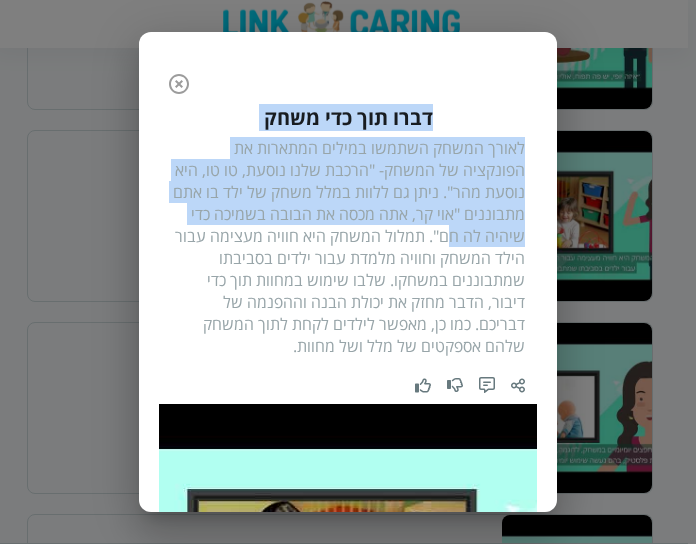 drag, startPoint x: 521, startPoint y: 134, endPoint x: 428, endPoint y: 234, distance: 136.56134 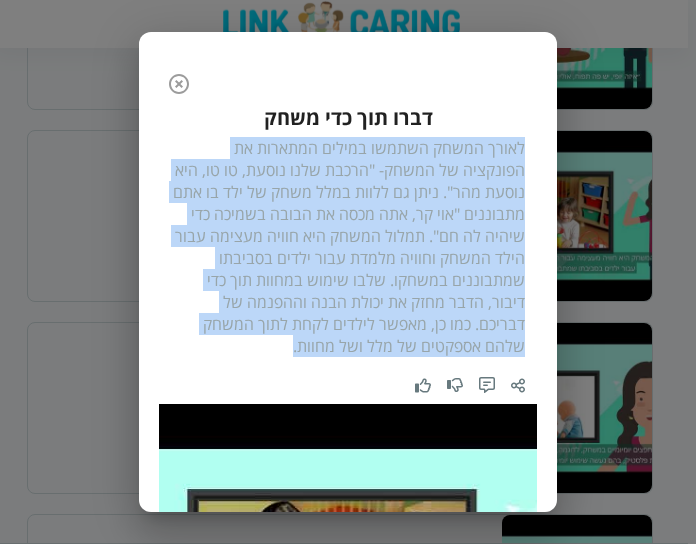 drag, startPoint x: 522, startPoint y: 137, endPoint x: 285, endPoint y: 345, distance: 315.33 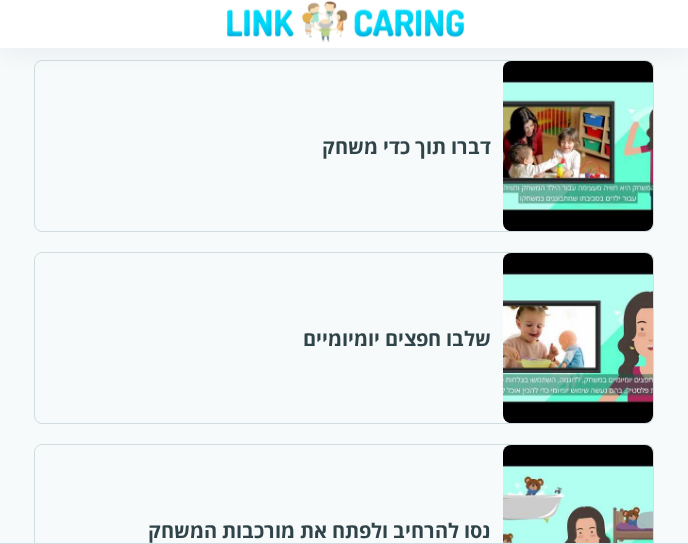scroll, scrollTop: 1594, scrollLeft: 0, axis: vertical 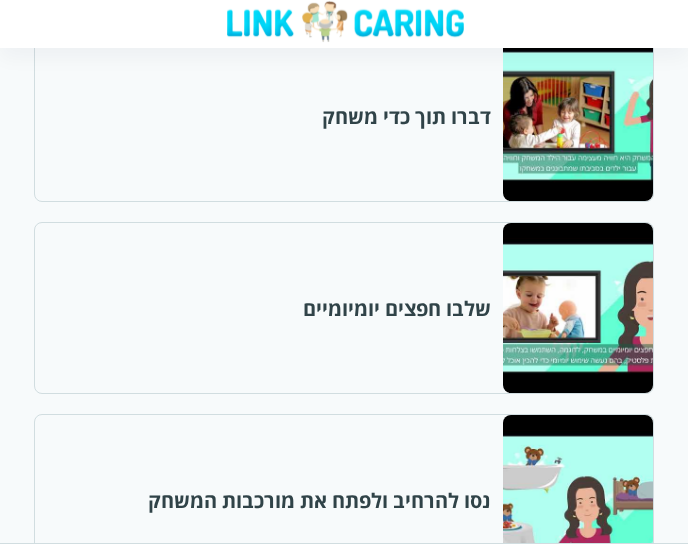 click at bounding box center [577, 308] 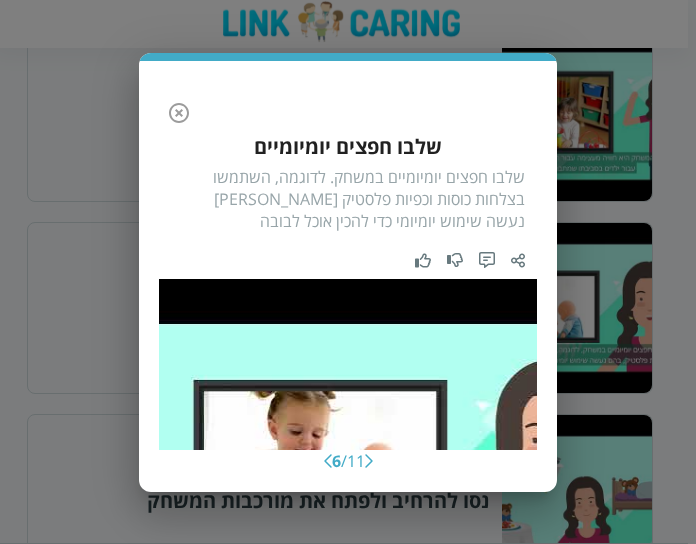 click on "שלבו חפצים יומיומיים במשחק. לדוגמה, השתמשו בצלחות כוסות וכפיות פלסטיק [PERSON_NAME] נעשה שימוש יומיומי כדי להכין אוכל לבובה" at bounding box center (348, 199) 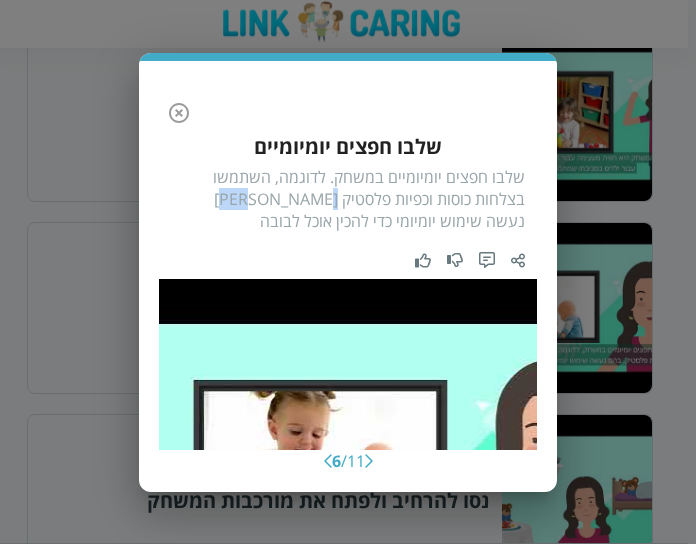 click on "שלבו חפצים יומיומיים במשחק. לדוגמה, השתמשו בצלחות כוסות וכפיות פלסטיק [PERSON_NAME] נעשה שימוש יומיומי כדי להכין אוכל לבובה" at bounding box center [348, 199] 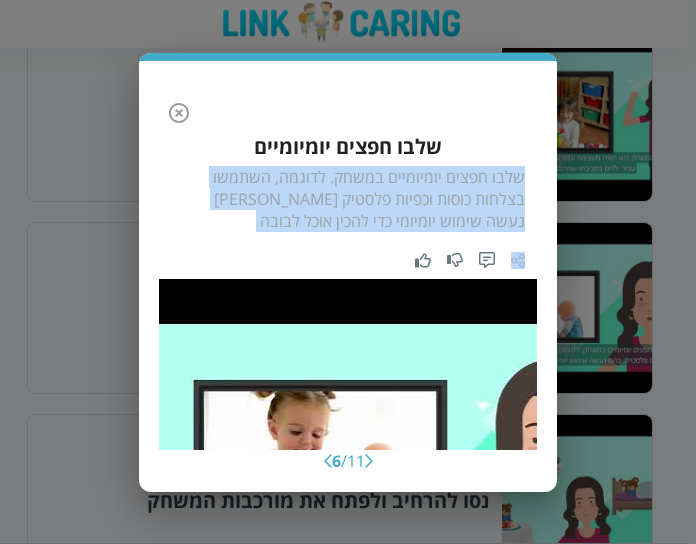 click on "שלבו חפצים יומיומיים במשחק. לדוגמה, השתמשו בצלחות כוסות וכפיות פלסטיק [PERSON_NAME] נעשה שימוש יומיומי כדי להכין אוכל לבובה" at bounding box center [348, 199] 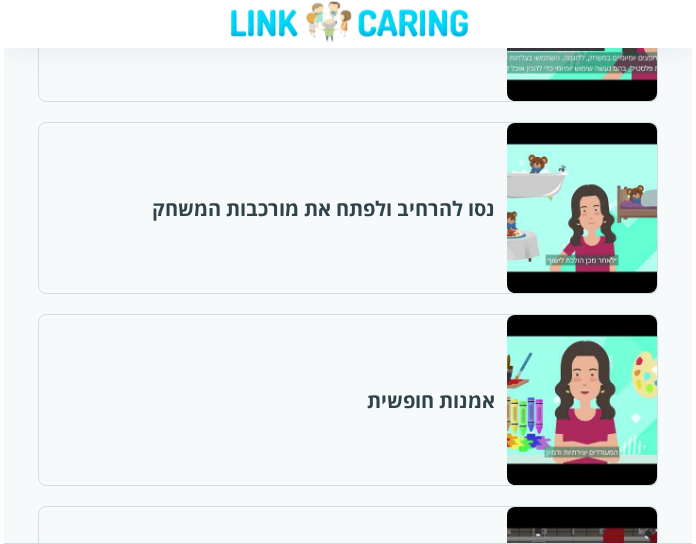 scroll, scrollTop: 1894, scrollLeft: 0, axis: vertical 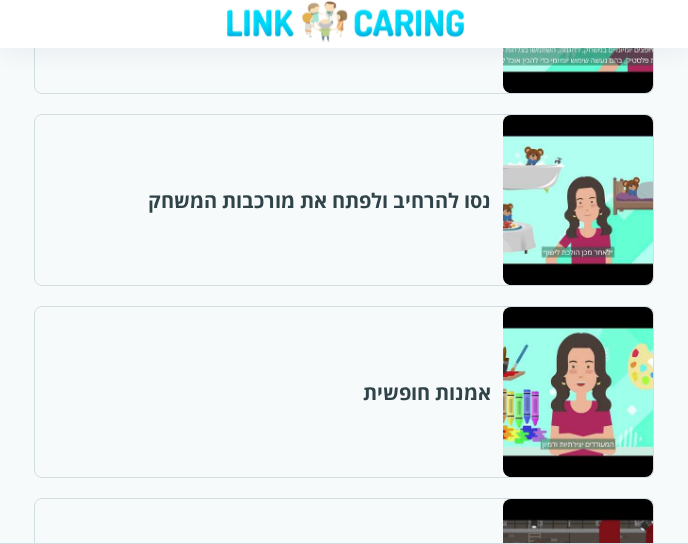 click at bounding box center [577, 200] 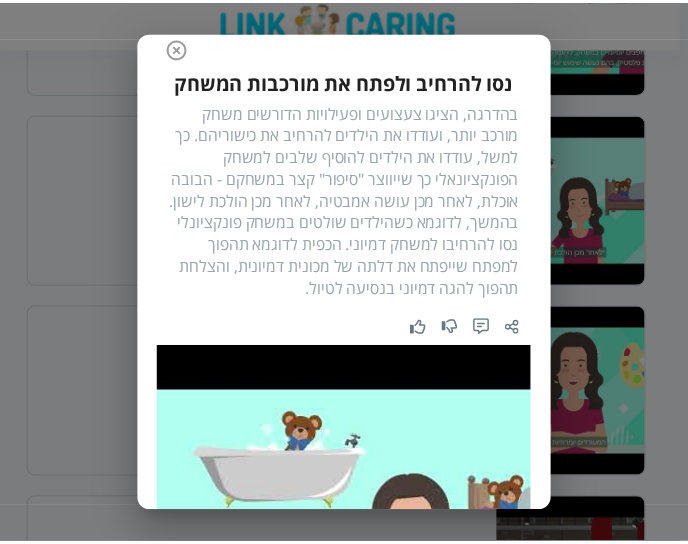 scroll, scrollTop: 0, scrollLeft: 0, axis: both 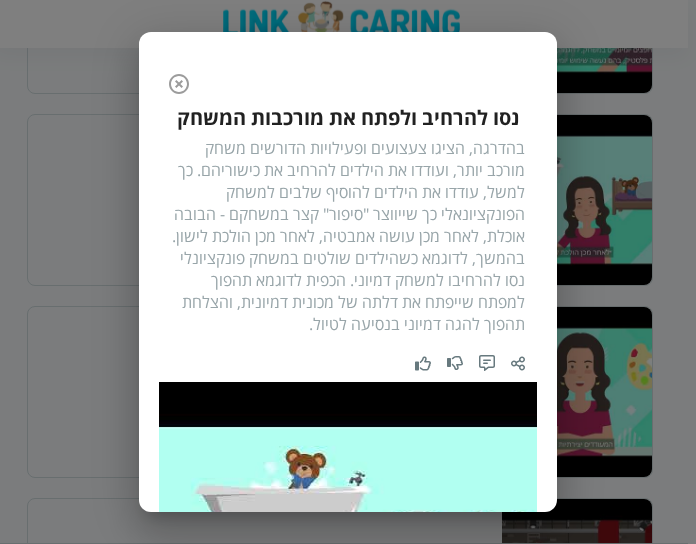 click 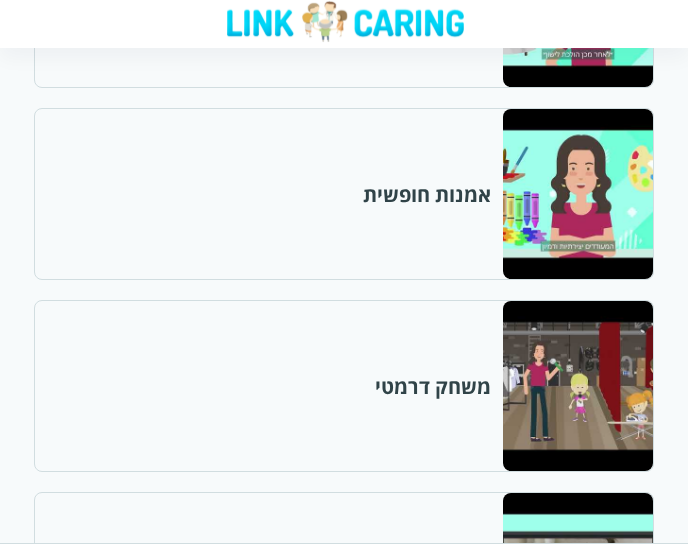scroll, scrollTop: 2094, scrollLeft: 0, axis: vertical 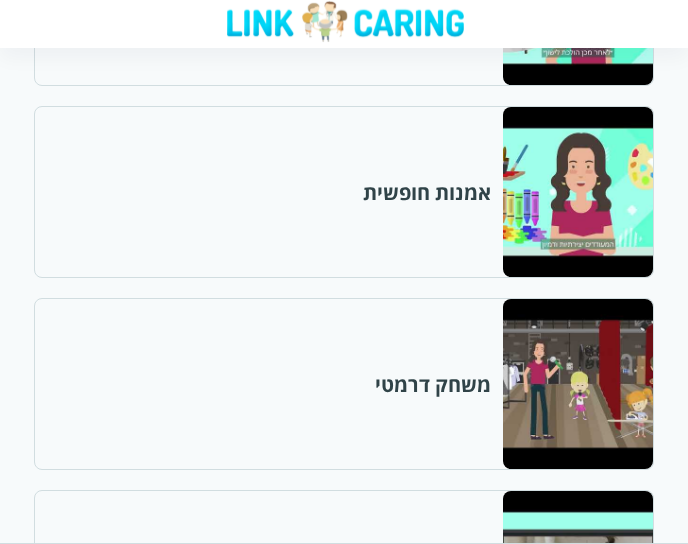 click at bounding box center (577, 192) 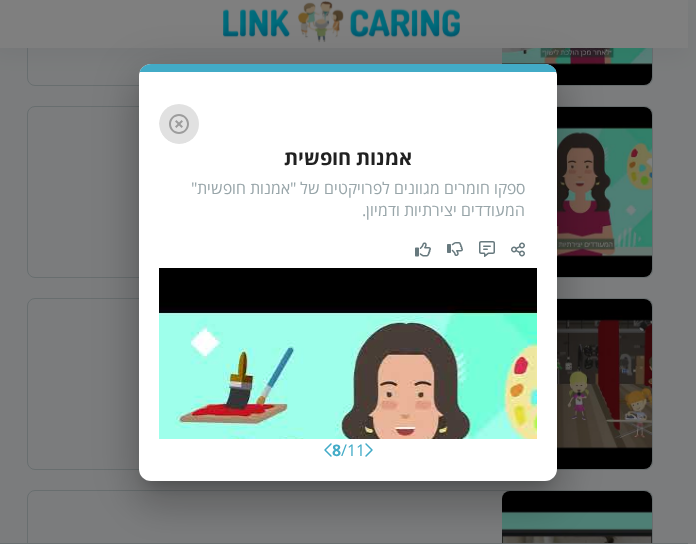 click 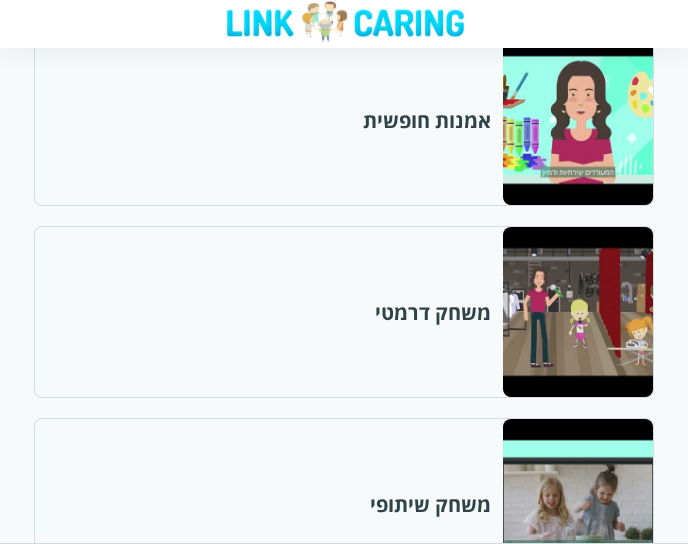 scroll, scrollTop: 2194, scrollLeft: 0, axis: vertical 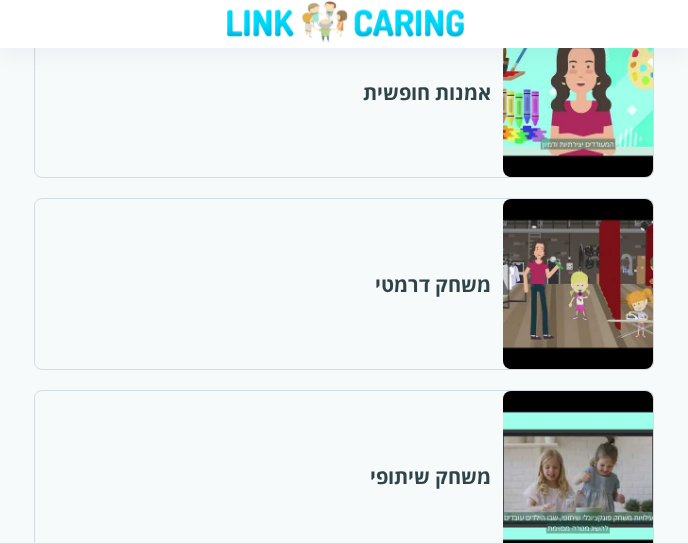 click at bounding box center (577, 284) 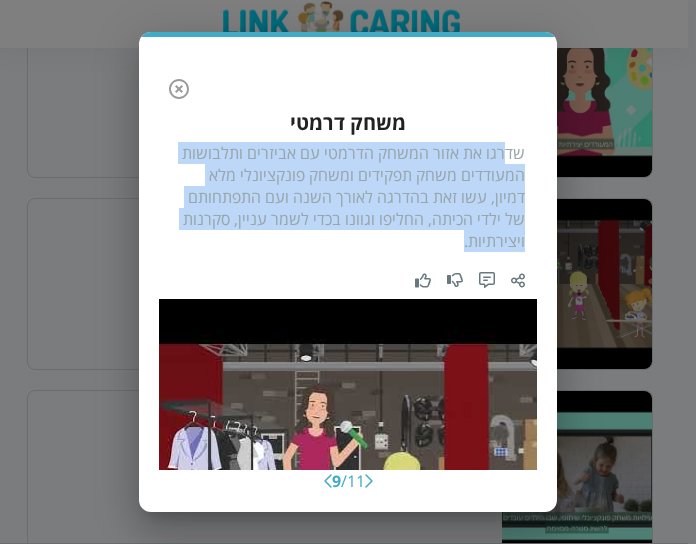 drag, startPoint x: 502, startPoint y: 167, endPoint x: 179, endPoint y: 227, distance: 328.52548 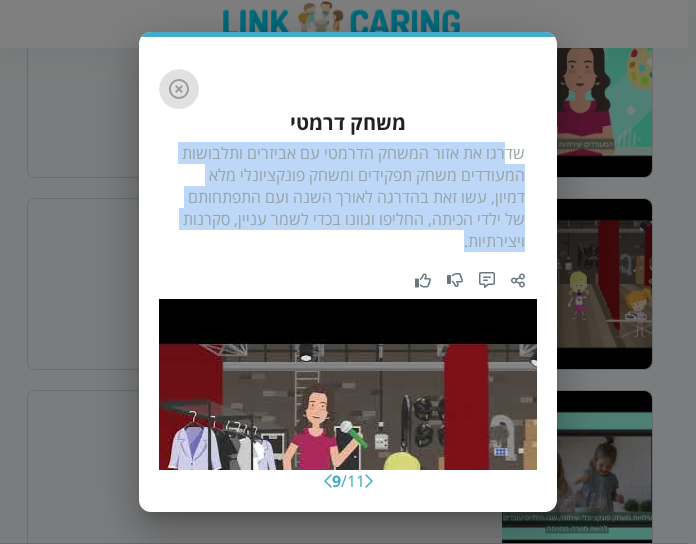click 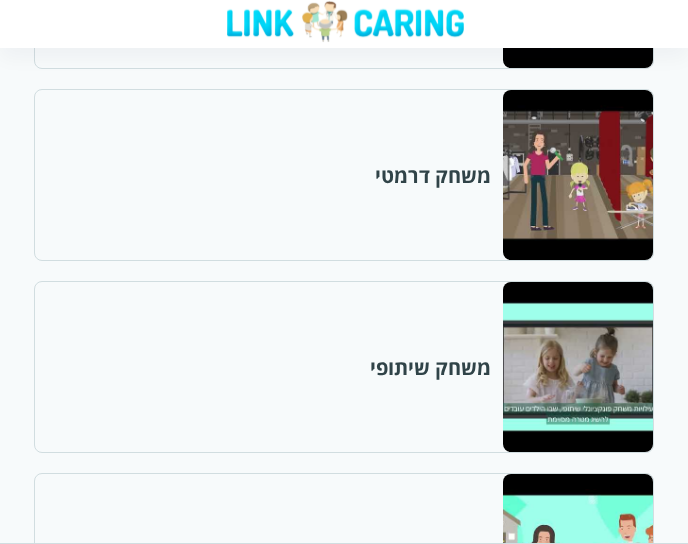 scroll, scrollTop: 2394, scrollLeft: 0, axis: vertical 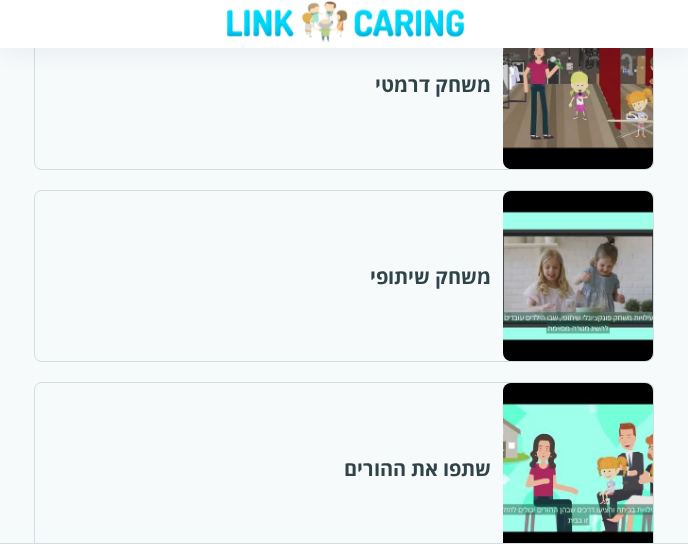 click at bounding box center (577, 276) 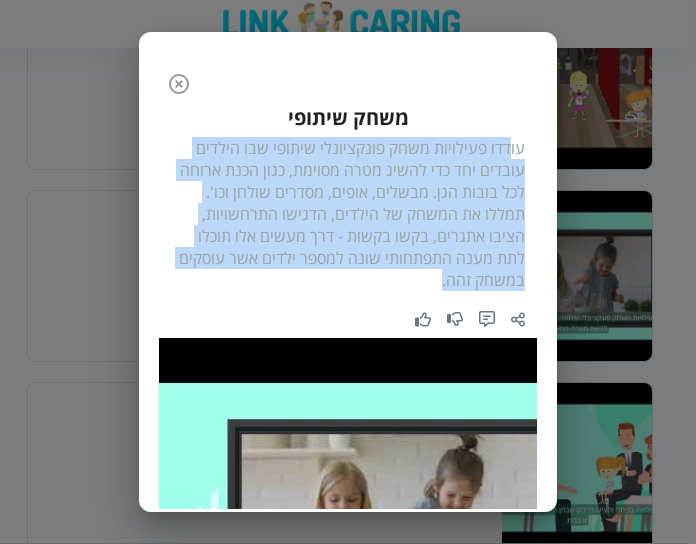 drag, startPoint x: 510, startPoint y: 153, endPoint x: 423, endPoint y: 274, distance: 149.0302 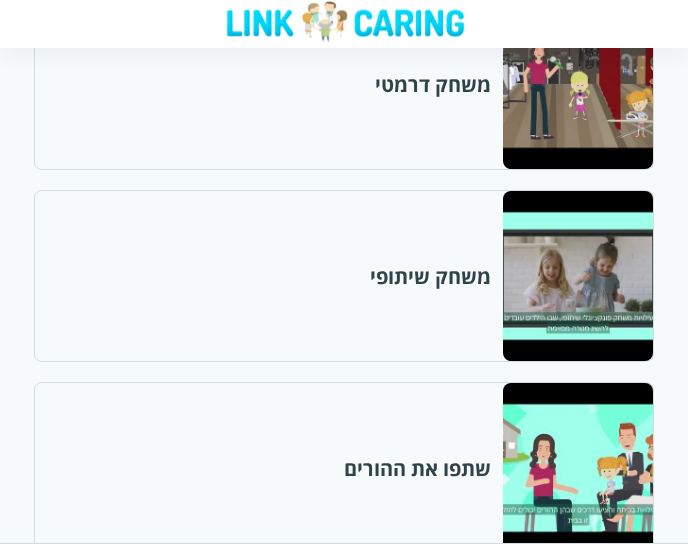 click on "טווח גילאים: 18-24 שינוי טווח 0   חודשים 6   חודשים 12   חודשים 18   חודשים 24   חודשים 30   חודשים 36   חודשים תרגול בפעולות היומיום עקרונות התרגול משחק פונקציונלי חברה לאבן דרך הקודמת 8 / 9 לאבן דרך הבאה המשחק של הילד הולך ומתפתח ככל שהוא גדל. תחילה המשחק של הילד מאוד בסיסי, הוא יושיט לדוגמה יד לחפץ, יאחוז בו, יהנה מהצליל, מהטקסטורה, יעביר מיד ליד ואל הפה, יקיש חפצים אלה באלה. בהמשך הילד יהנה ממשחקים מעט מורכבים יותר כגון איסוף חפצים למיכל או השלכתם אל הרצפה. משחק פונקציונלי הינו שלב מתקדם יותר במשחק המופיע לרוב סביב גיל שנה וחצי ויתפתח עד גיל שנתיים.  בחר סרטון לצפיה (11)" at bounding box center (344, -782) 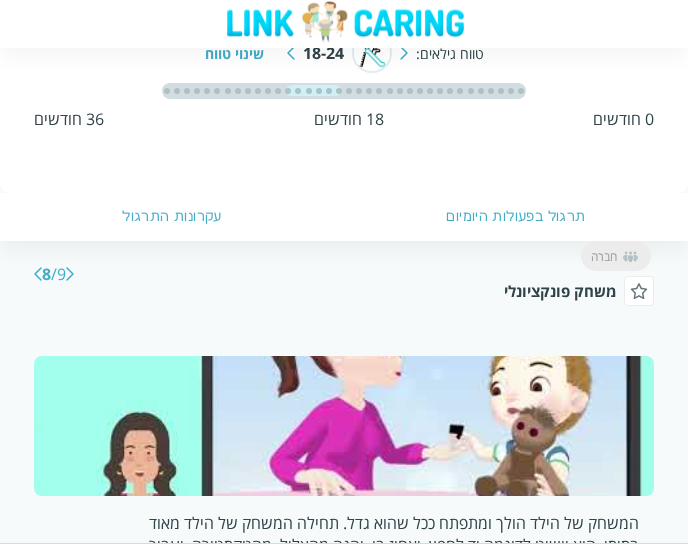 scroll, scrollTop: 0, scrollLeft: 0, axis: both 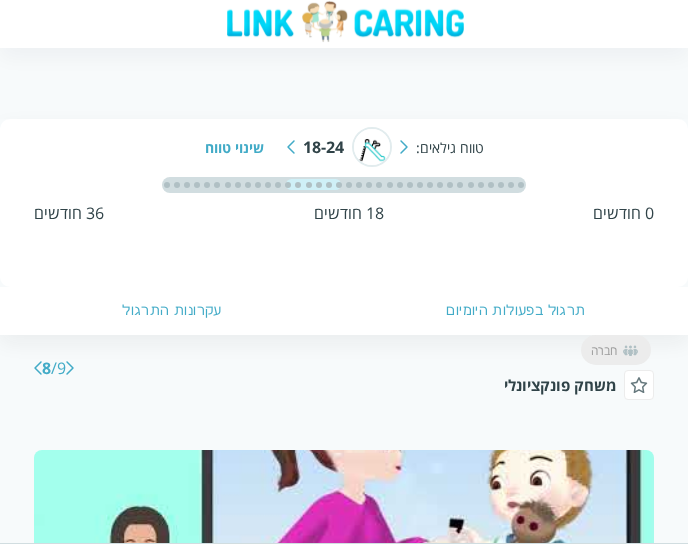 click at bounding box center (38, 368) 